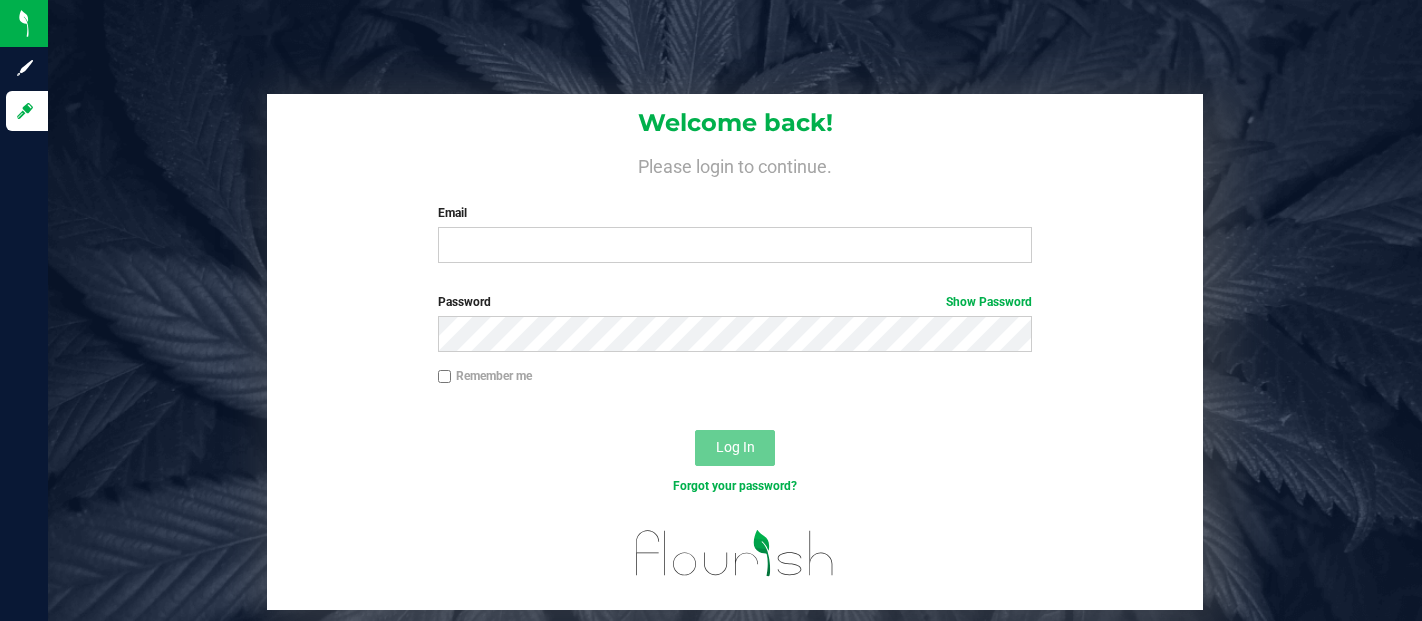 scroll, scrollTop: 0, scrollLeft: 0, axis: both 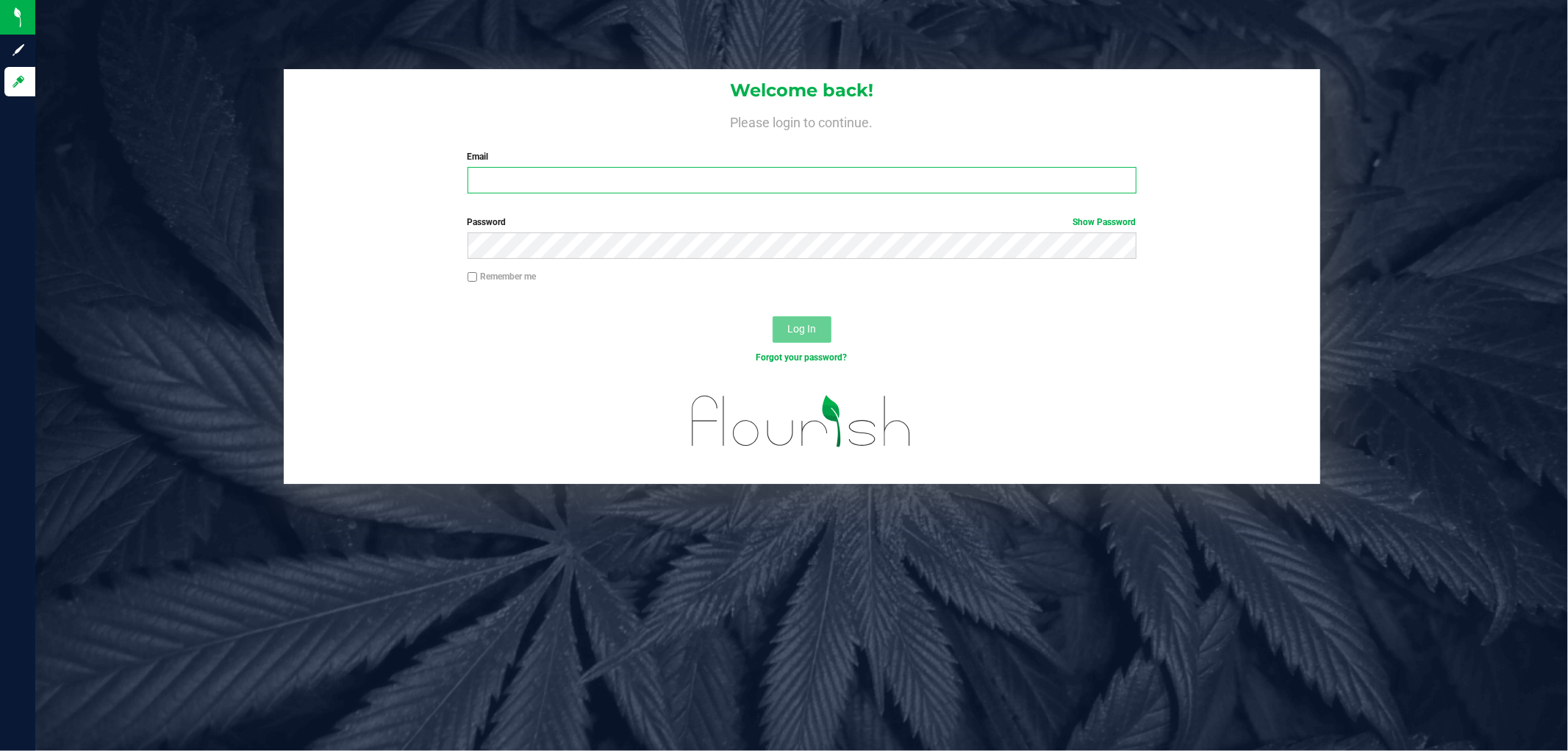 type on "garamirez@netacare.org" 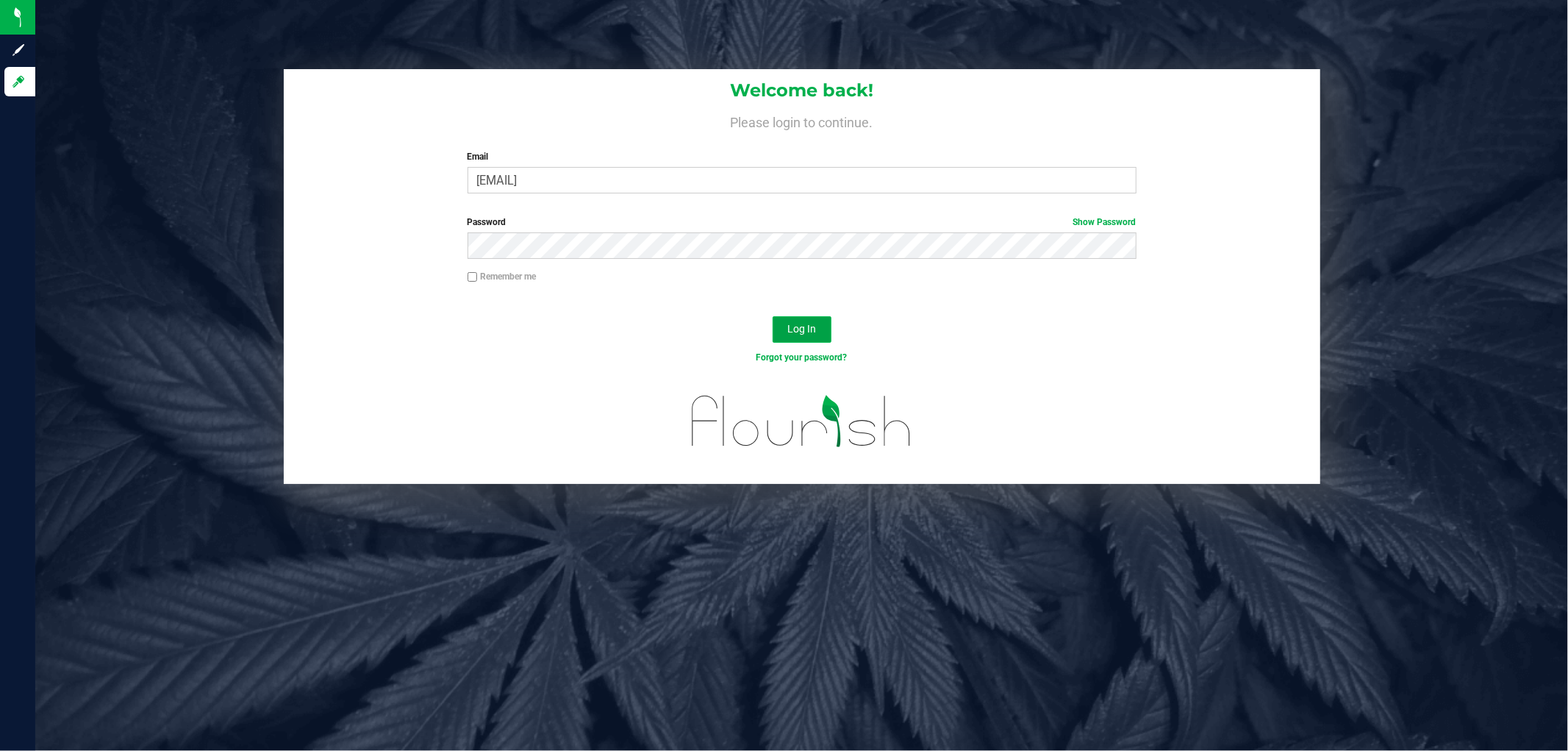 click on "Log In" at bounding box center (802, 330) 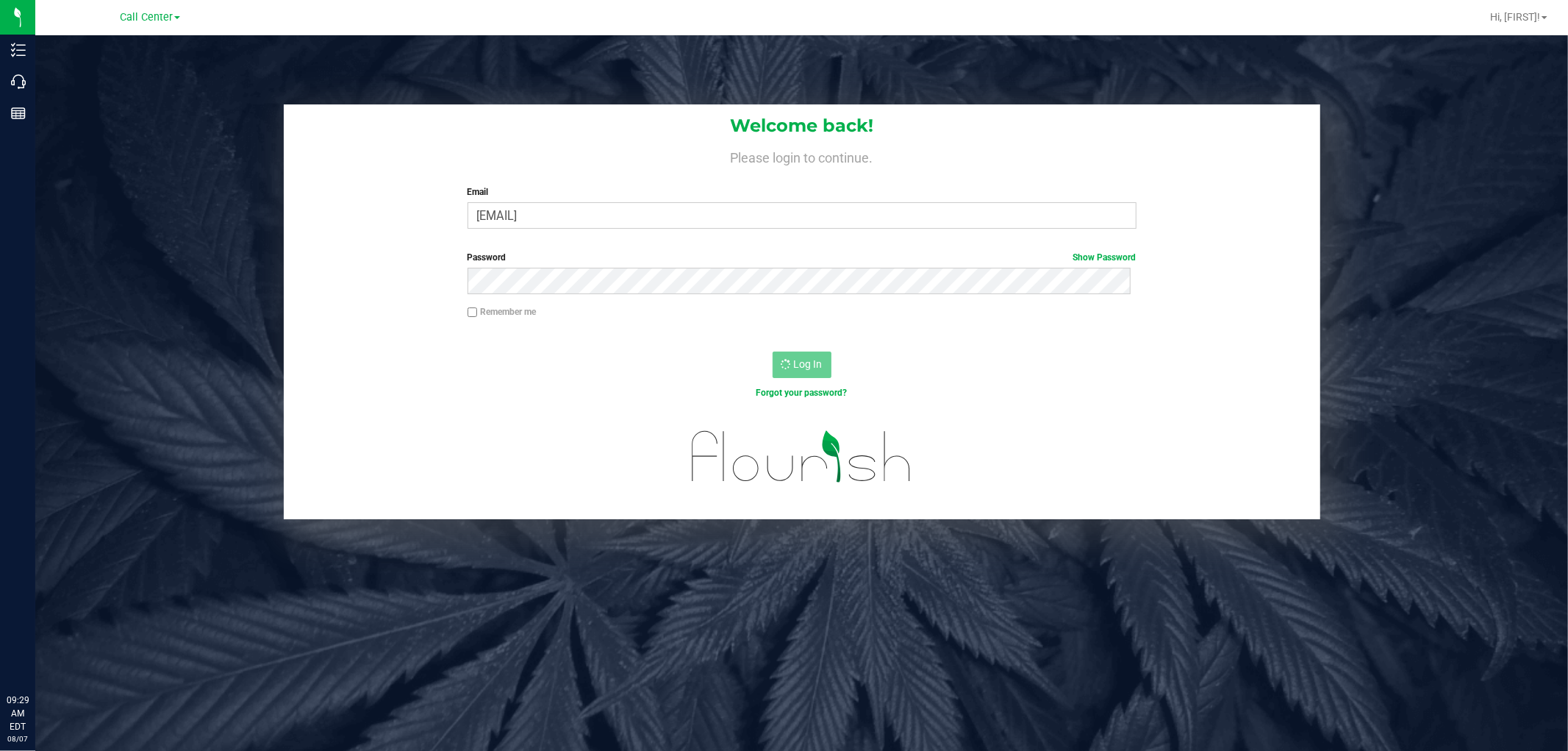 scroll, scrollTop: 0, scrollLeft: 0, axis: both 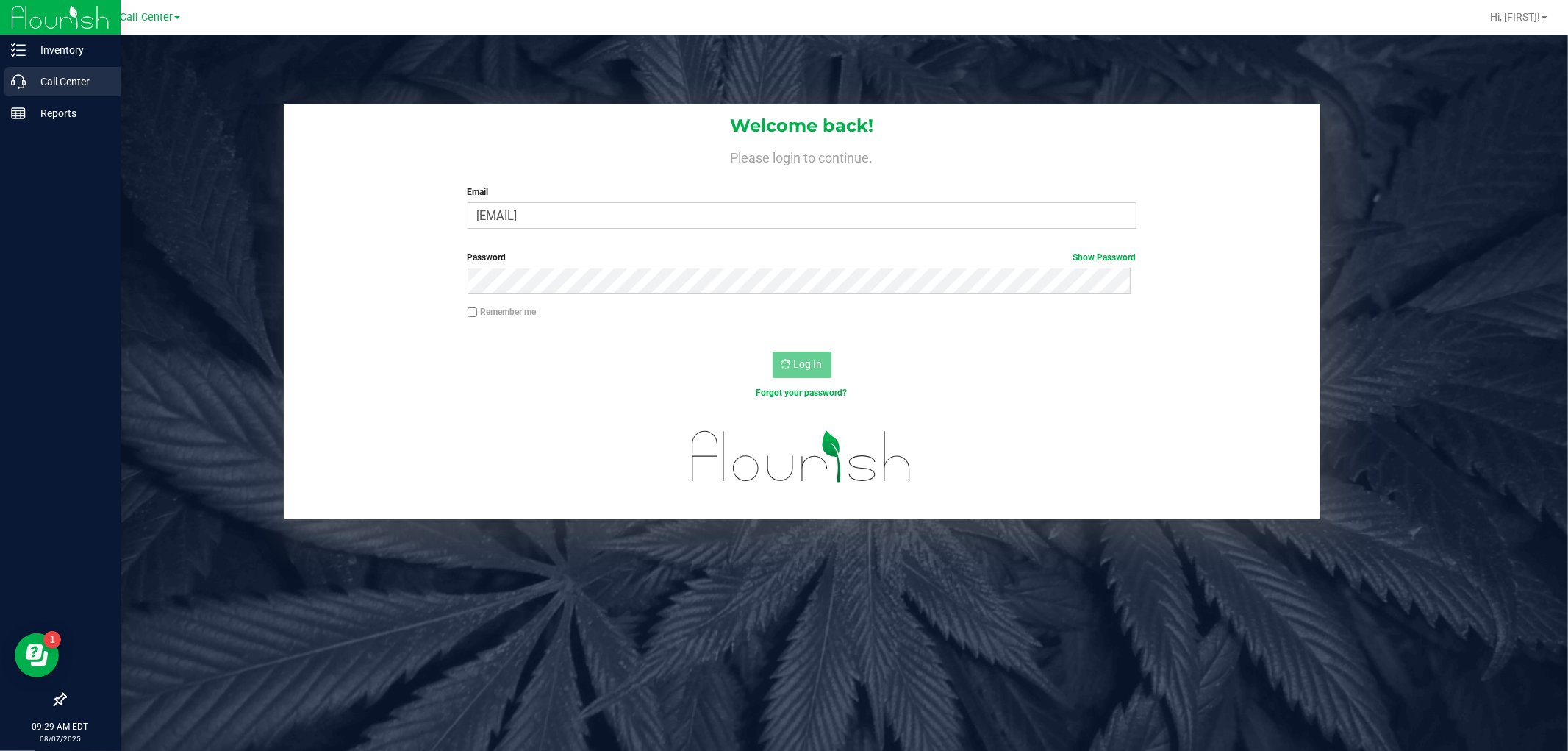 click 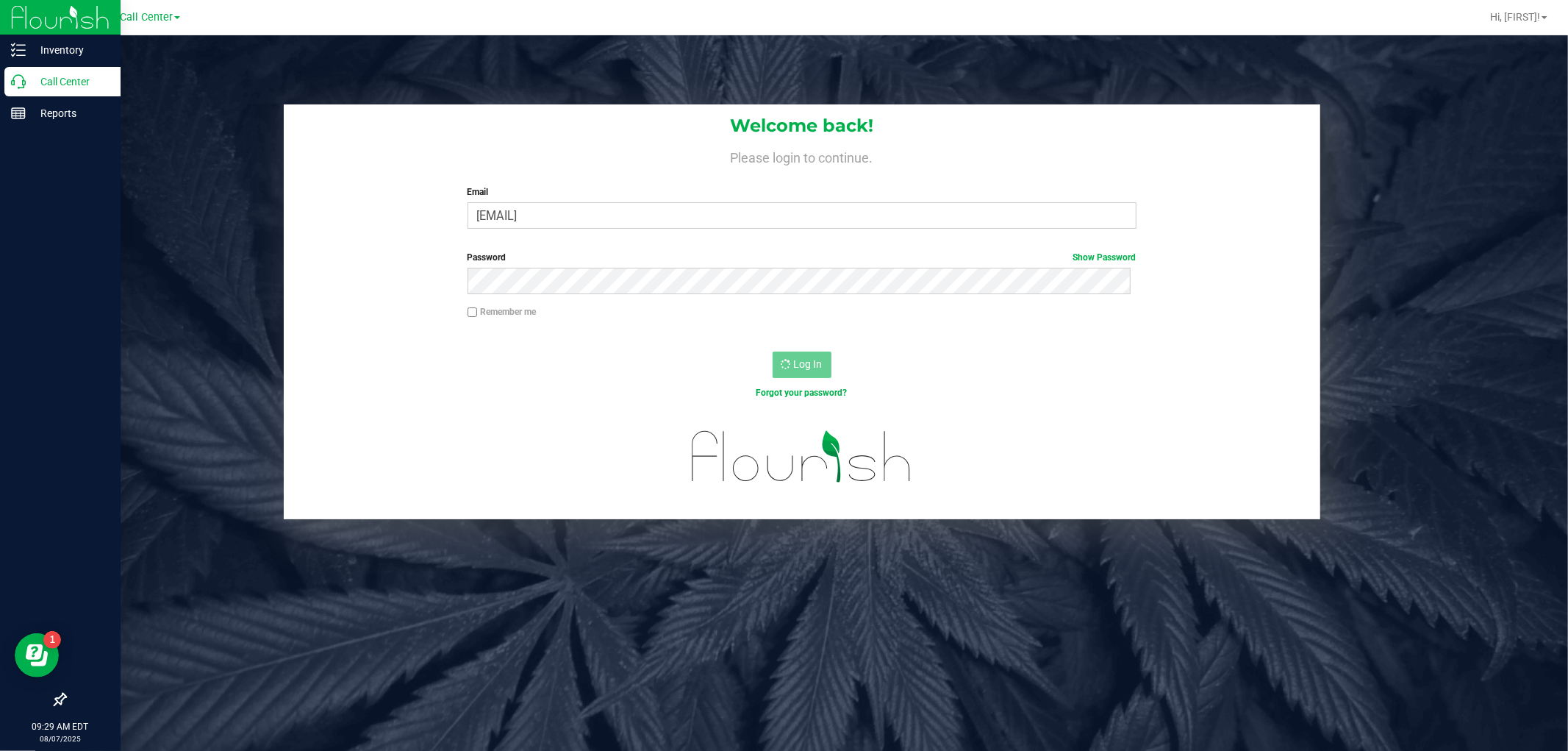 click on "Call Center" at bounding box center (70, 82) 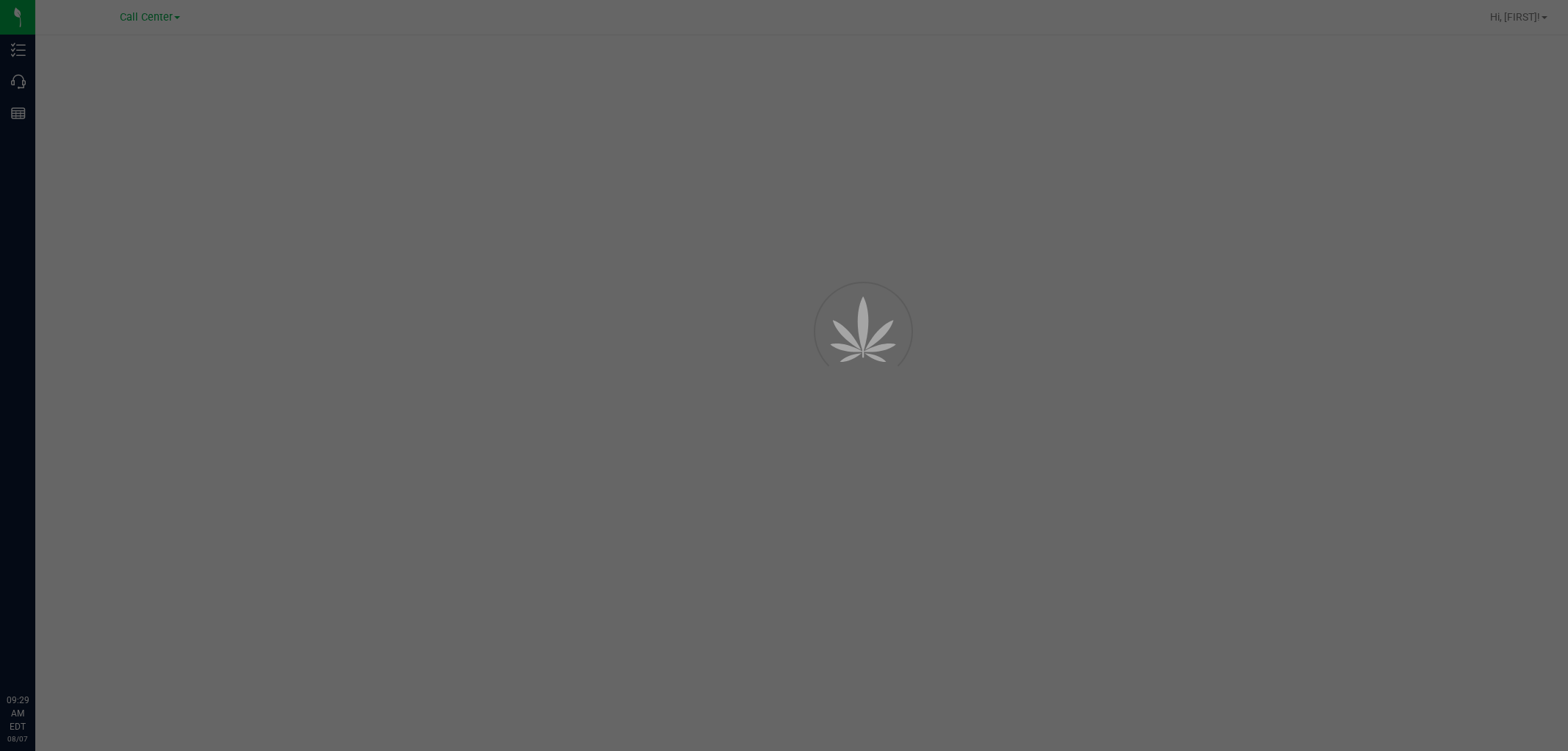 scroll, scrollTop: 0, scrollLeft: 0, axis: both 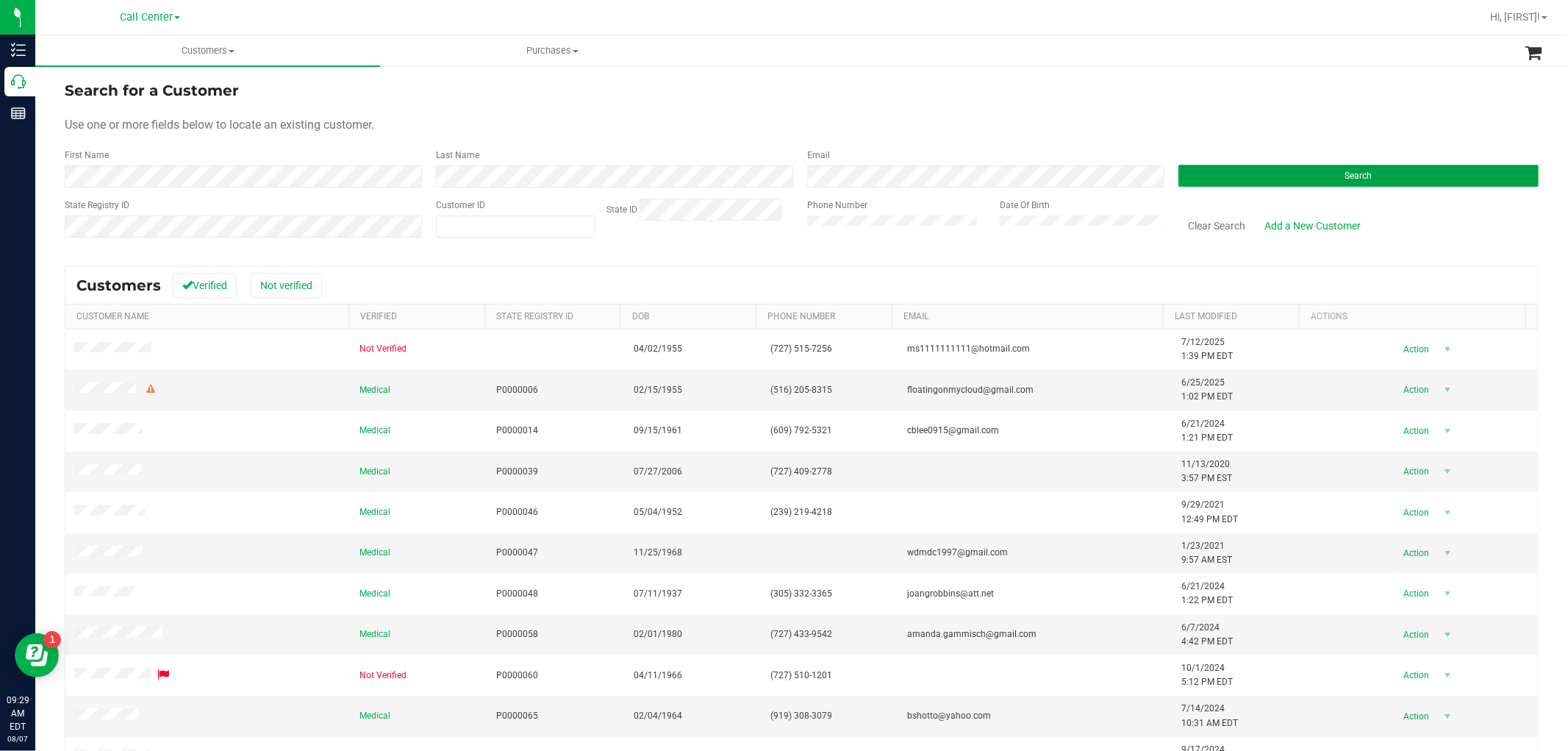 click on "Search" at bounding box center [1358, 176] 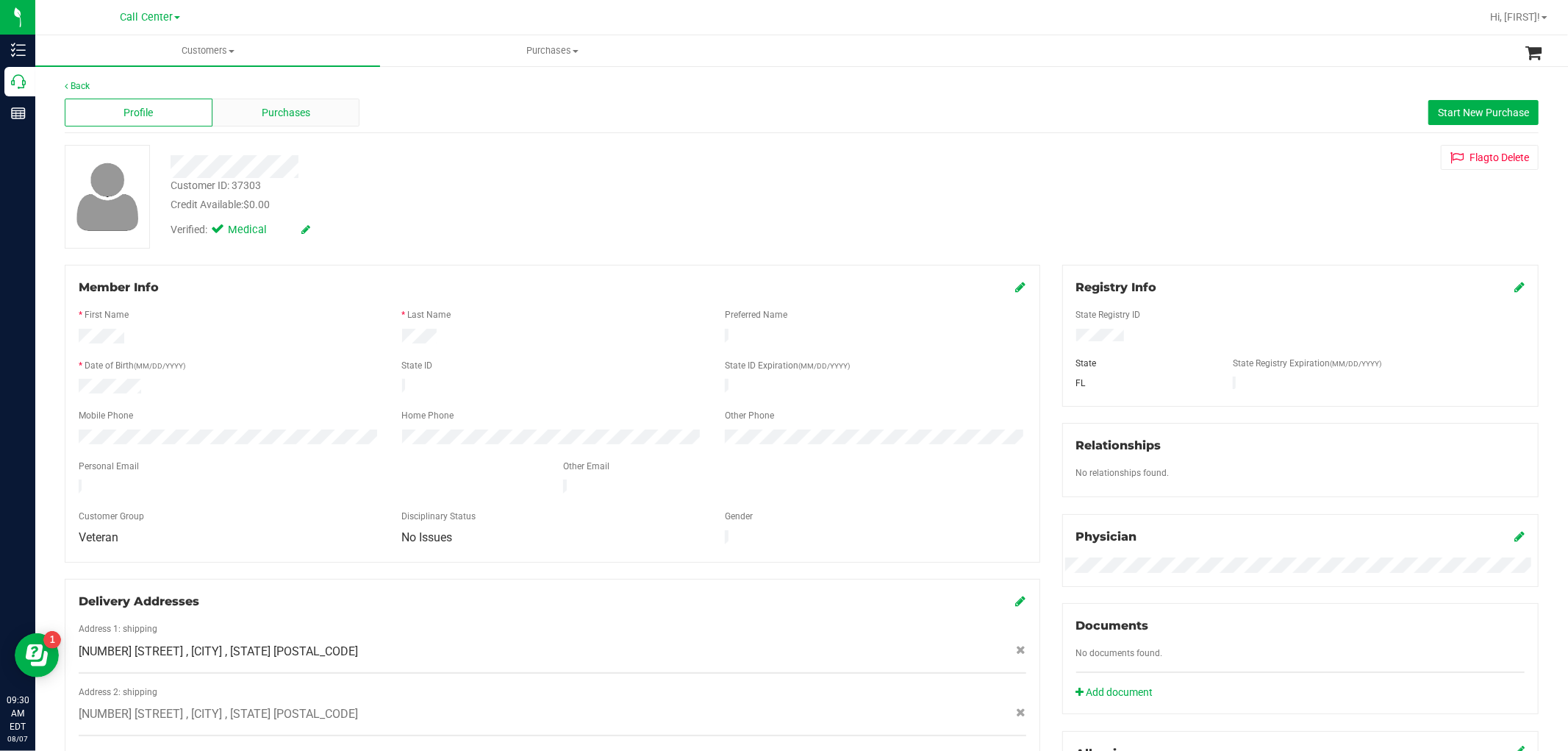 click on "Purchases" at bounding box center [286, 113] 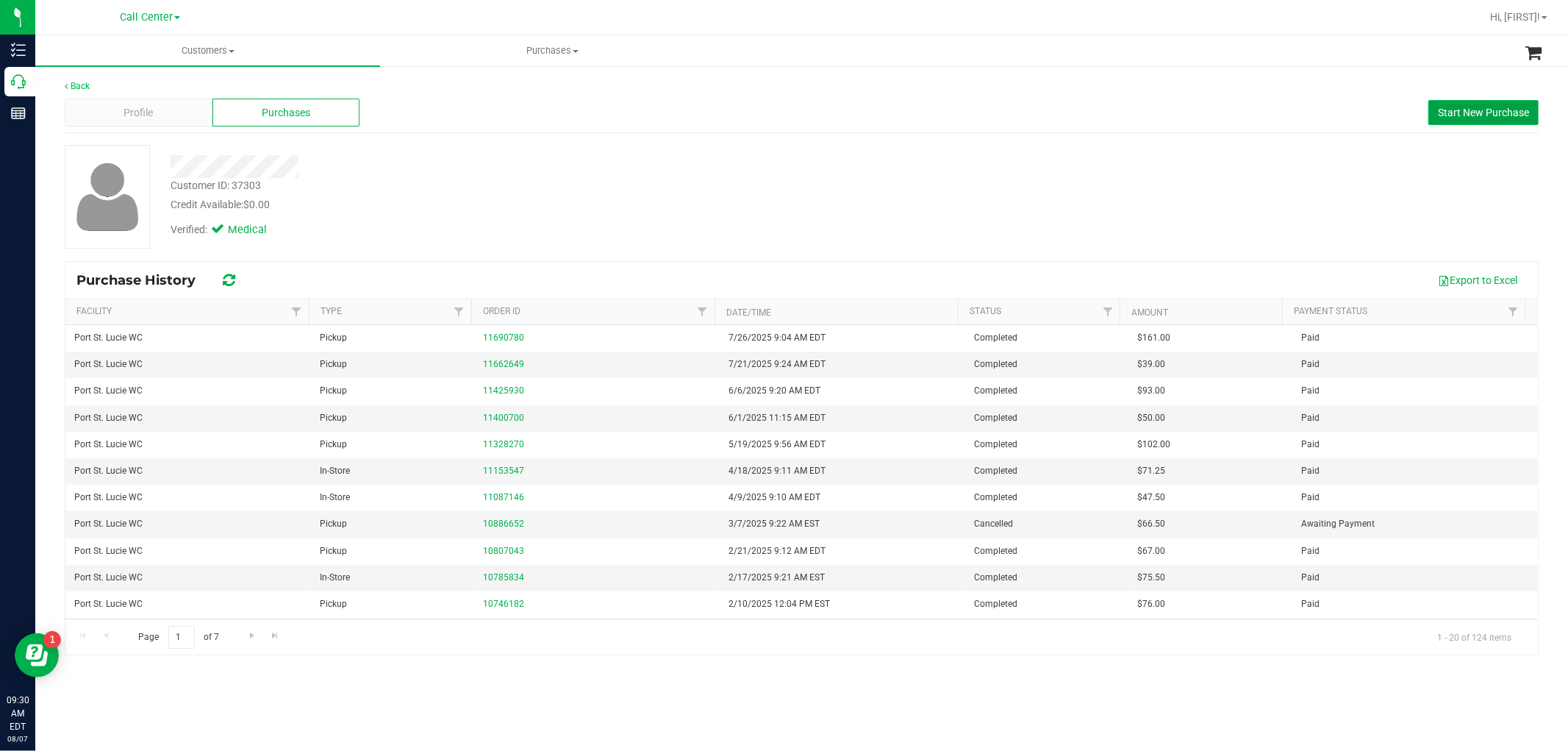 click on "Start New Purchase" at bounding box center [1483, 113] 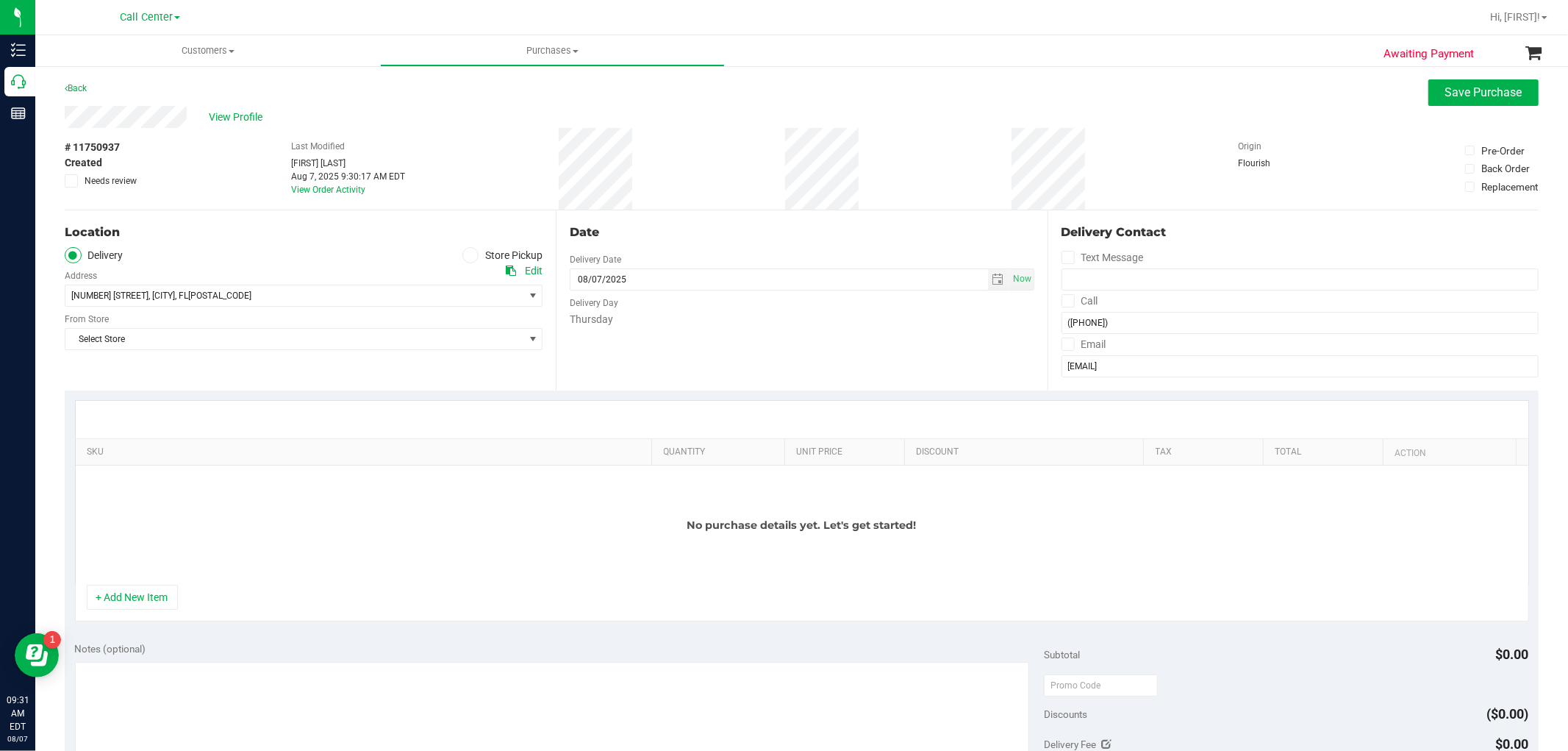 click at bounding box center [470, 255] 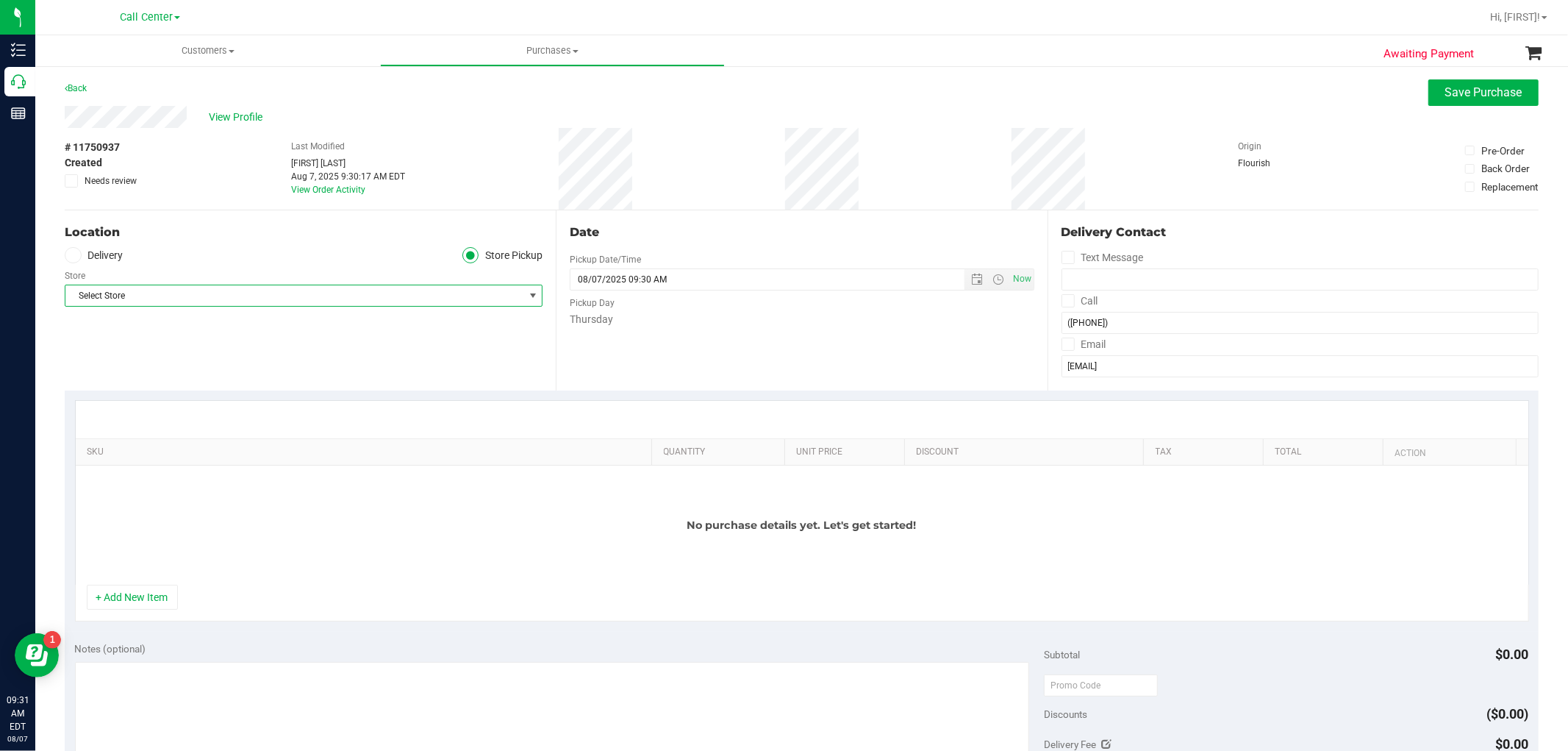 click on "Select Store" at bounding box center (294, 296) 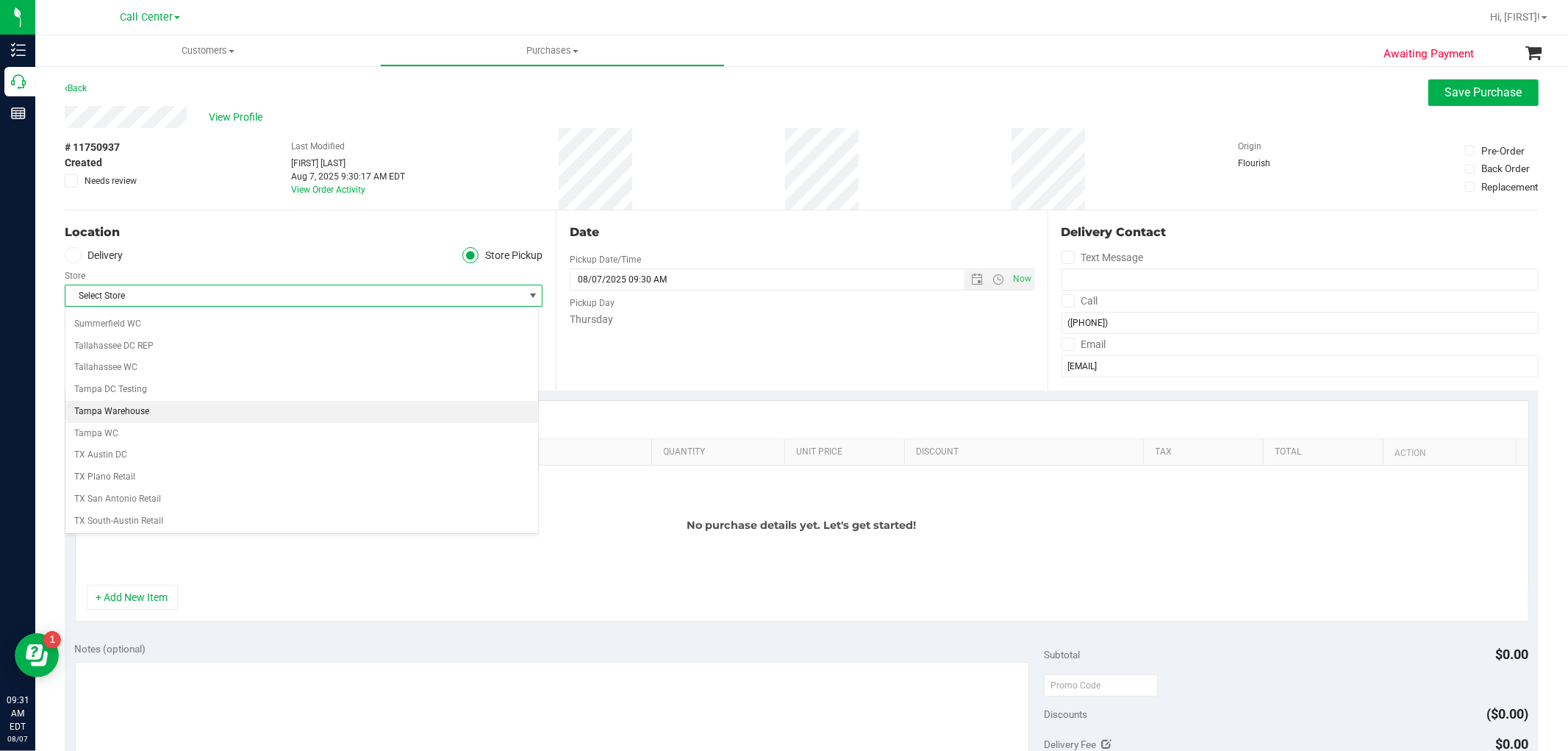 scroll, scrollTop: 817, scrollLeft: 0, axis: vertical 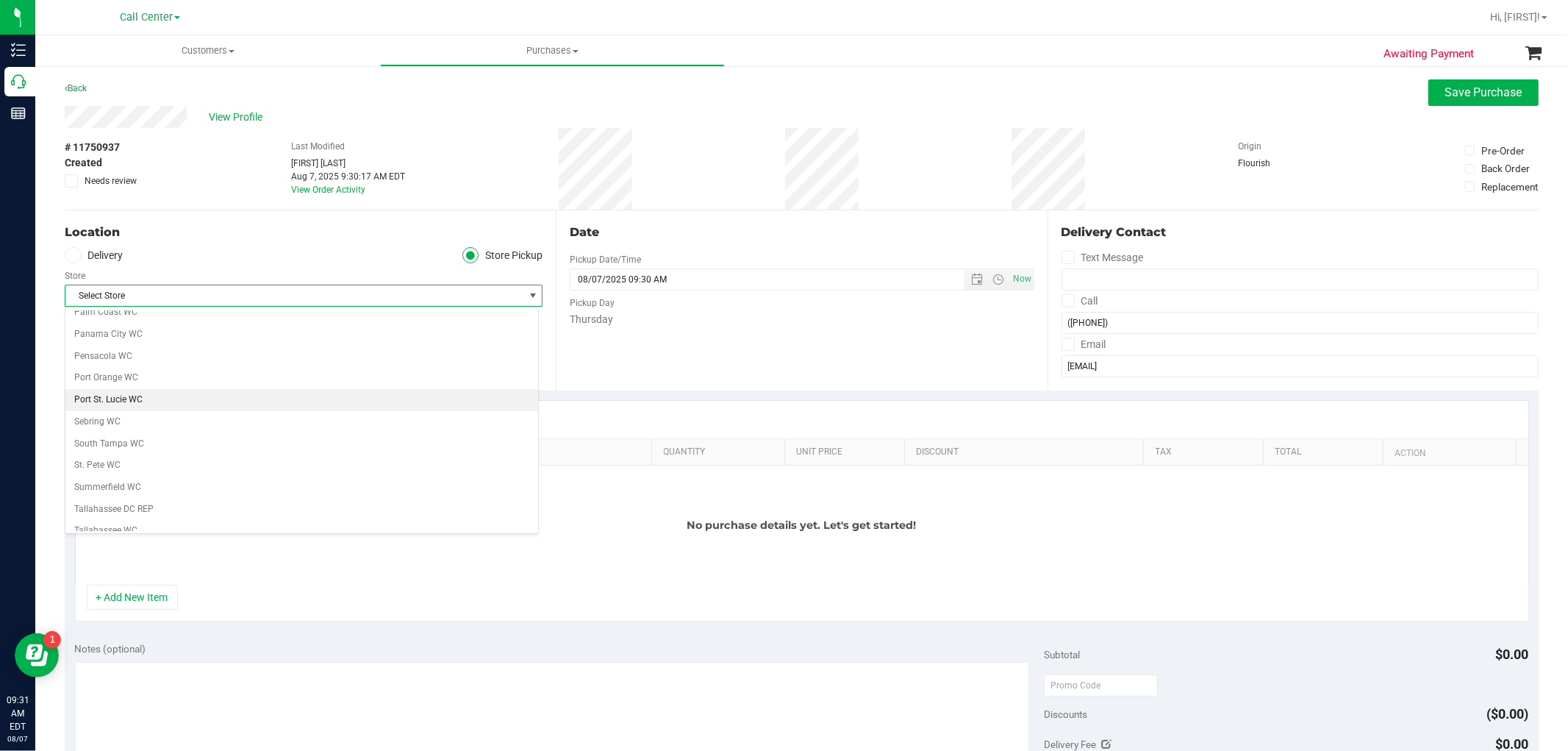 click on "Port St. Lucie WC" at bounding box center [301, 400] 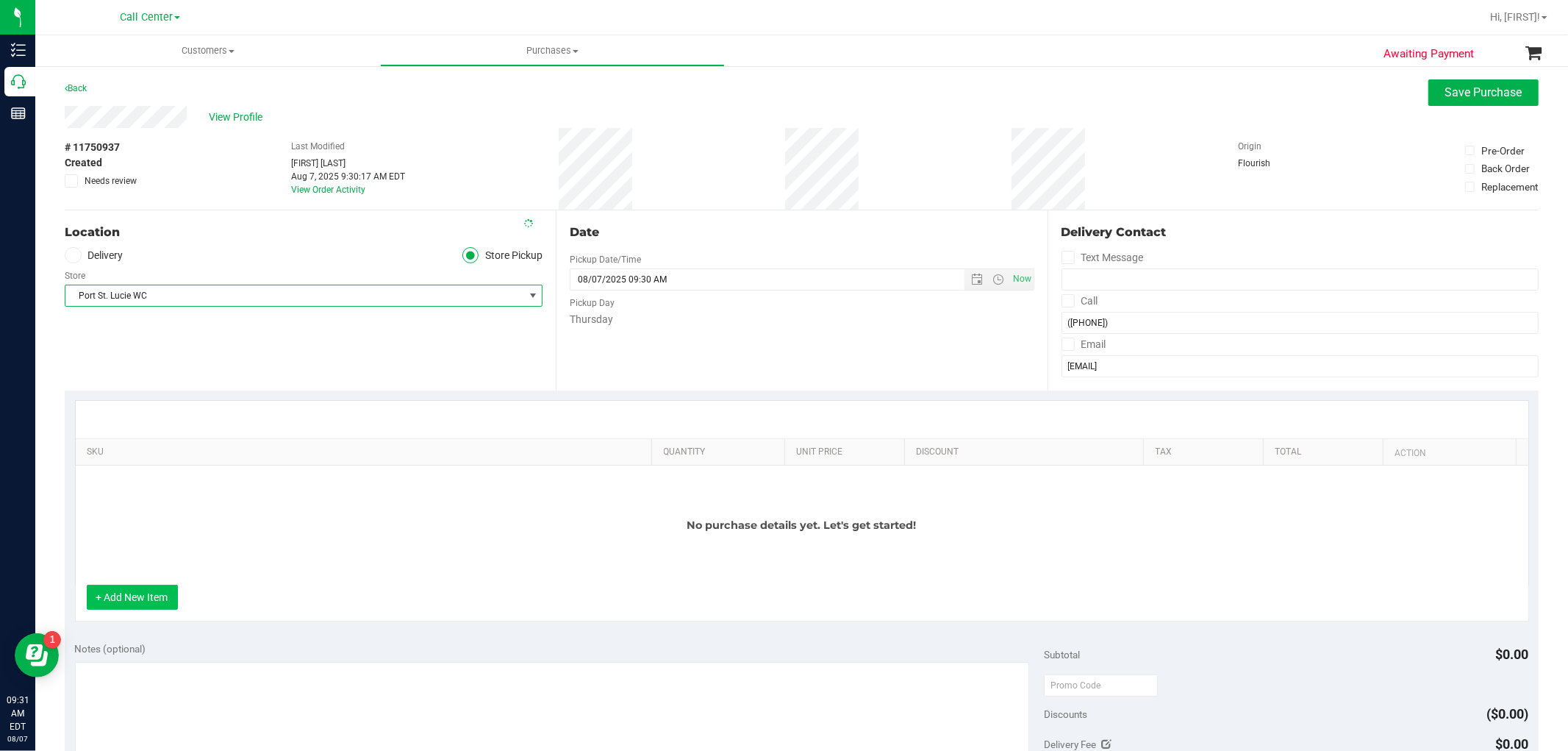 click on "+ Add New Item" at bounding box center (132, 597) 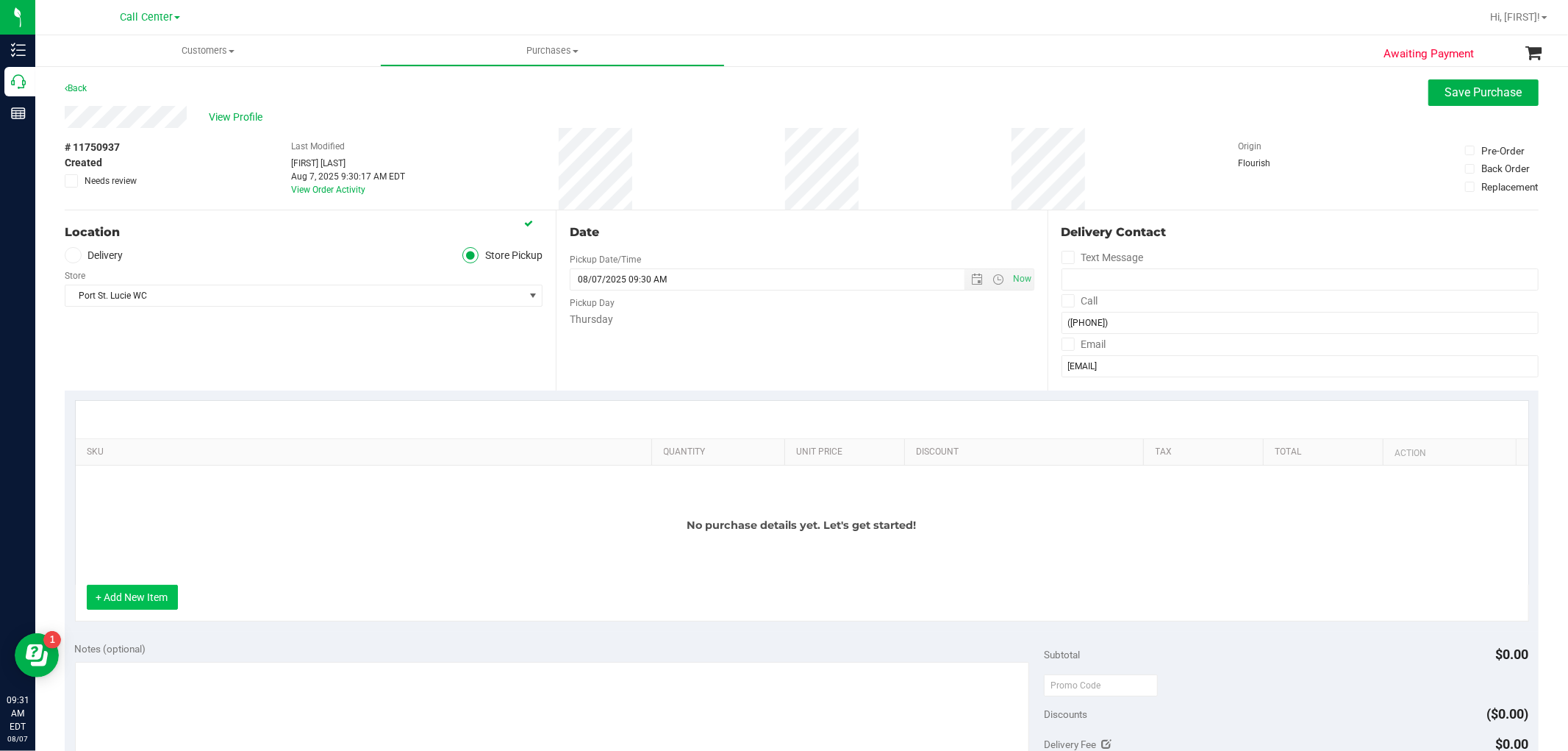click on "+ Add New Item" at bounding box center [132, 597] 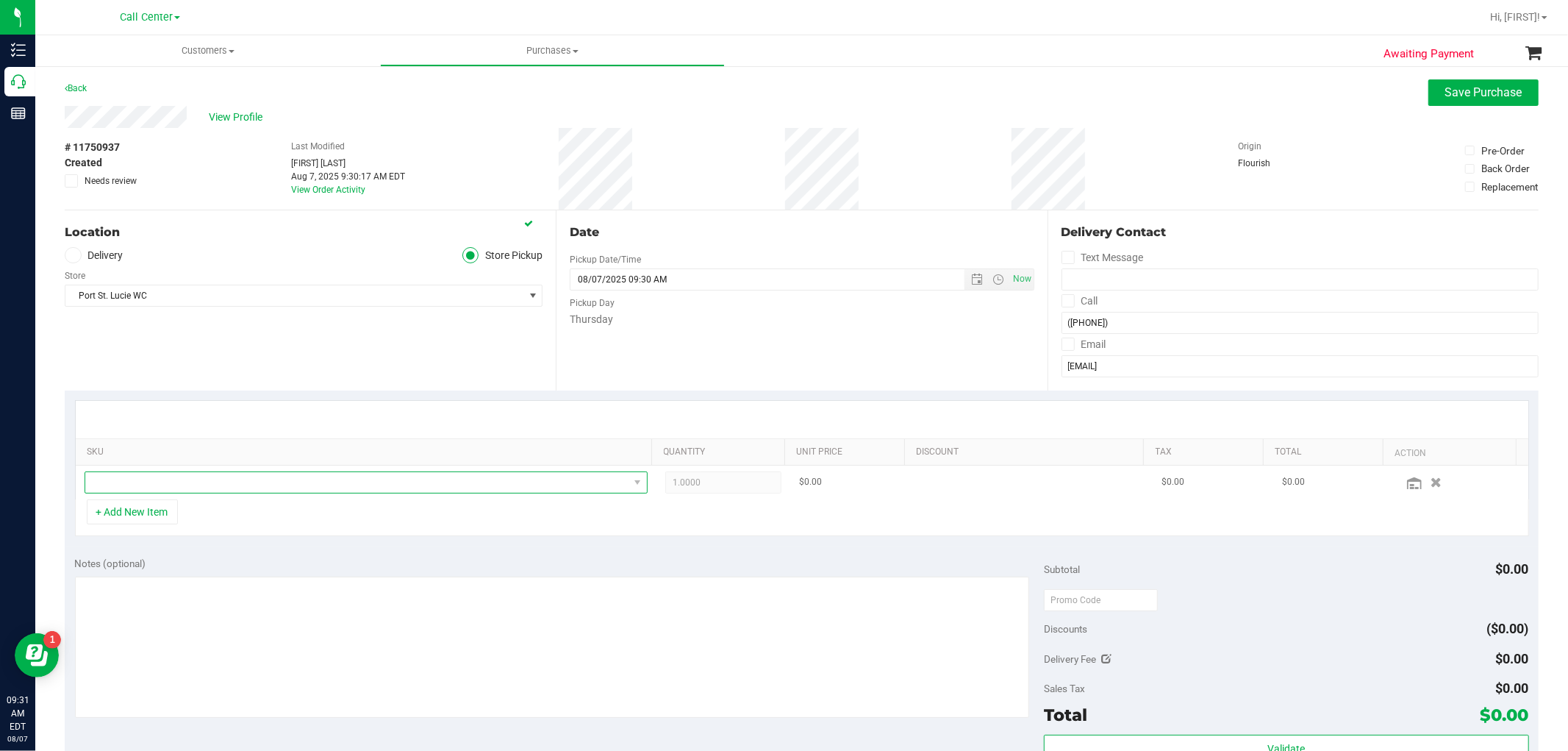 click at bounding box center [357, 483] 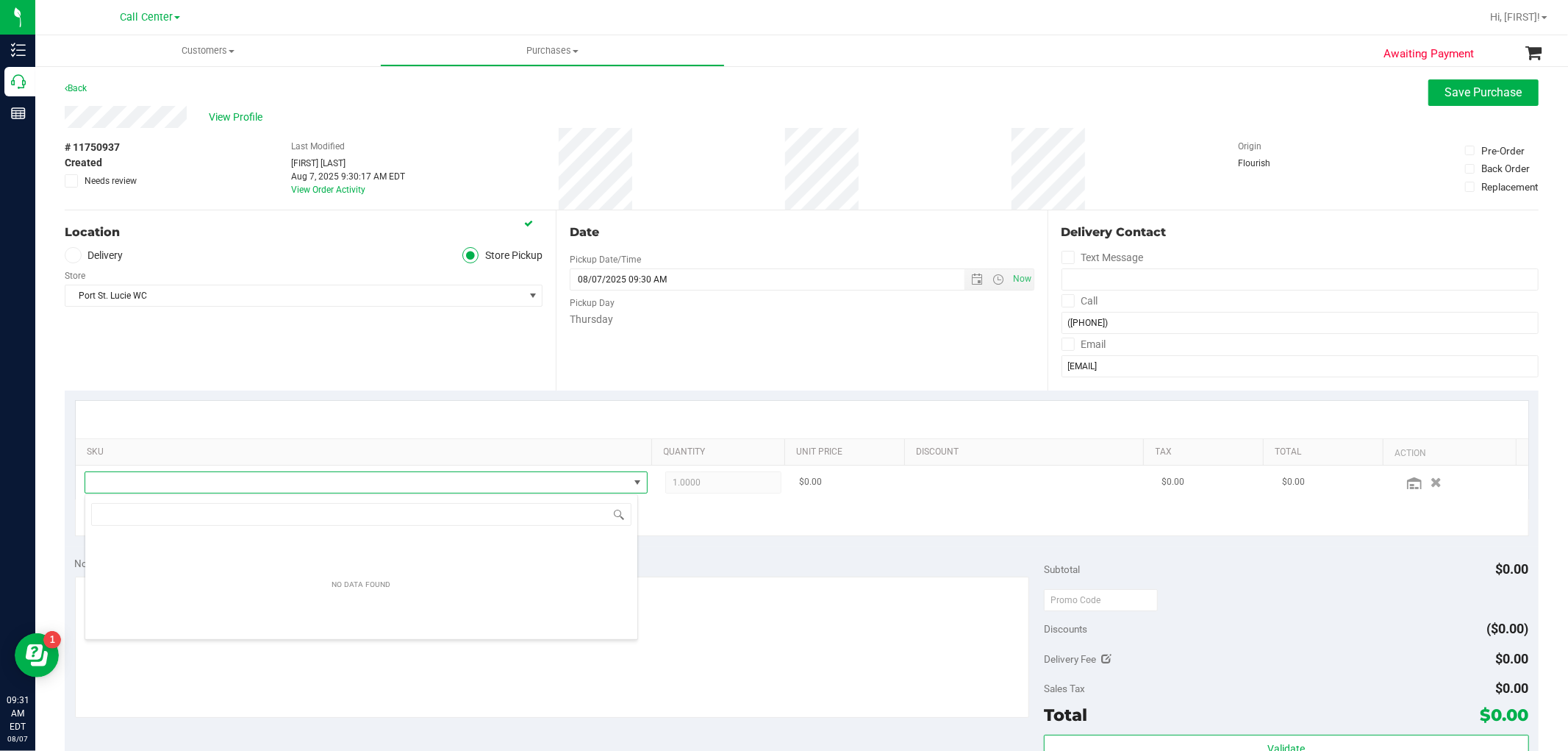 scroll, scrollTop: 73533, scrollLeft: 72957, axis: both 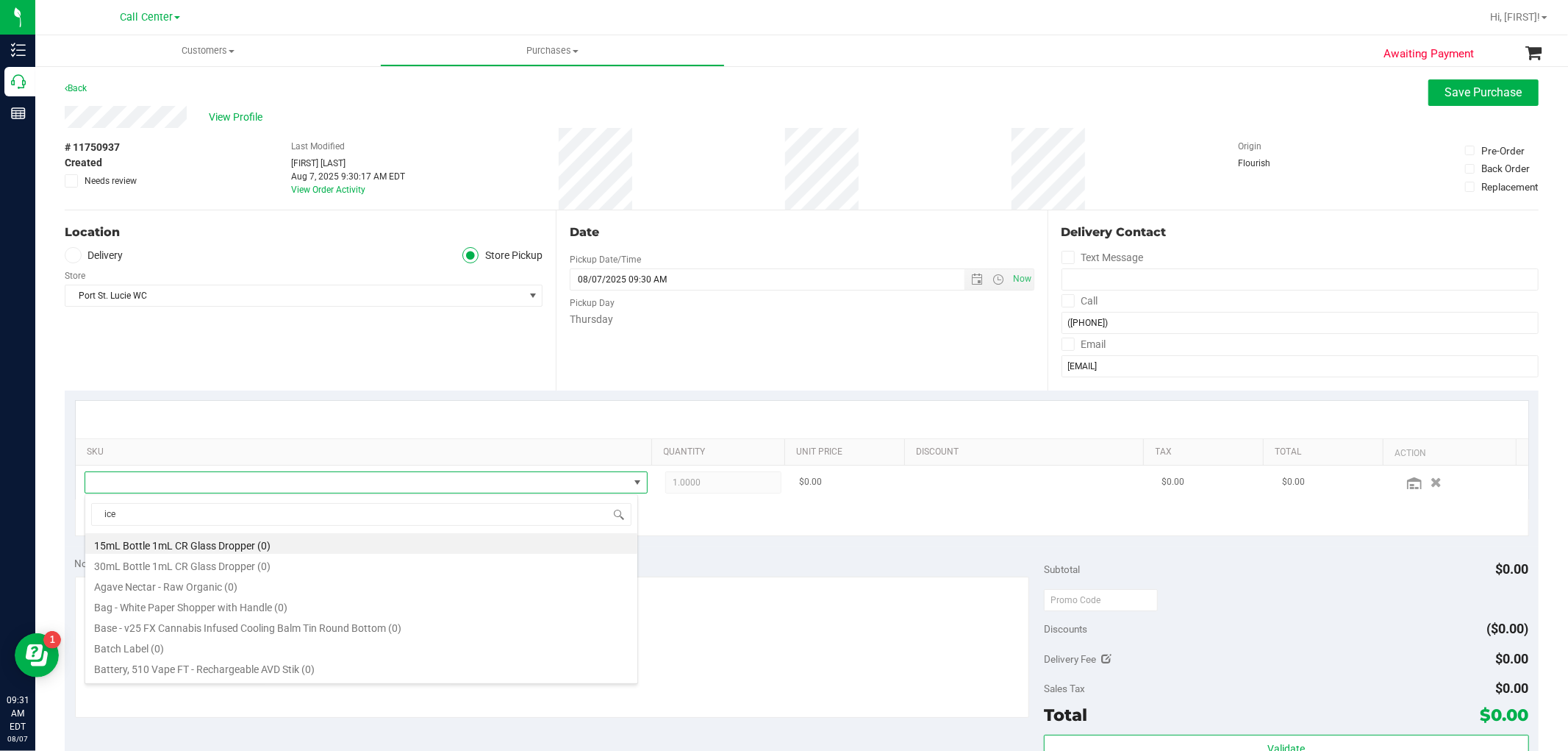 type on "ice c" 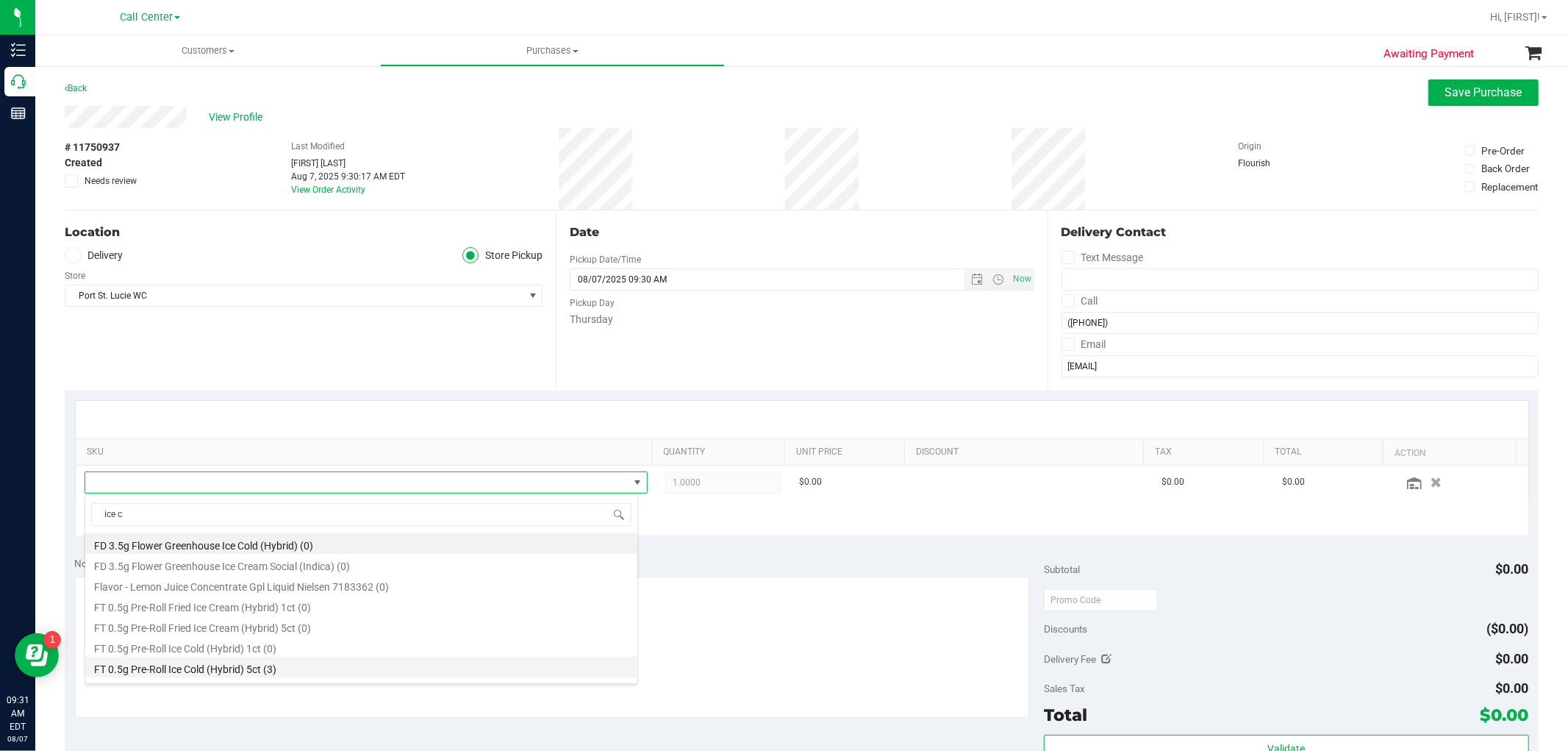 click on "FT 0.5g Pre-Roll Ice Cold (Hybrid) 5ct (3)" at bounding box center [361, 667] 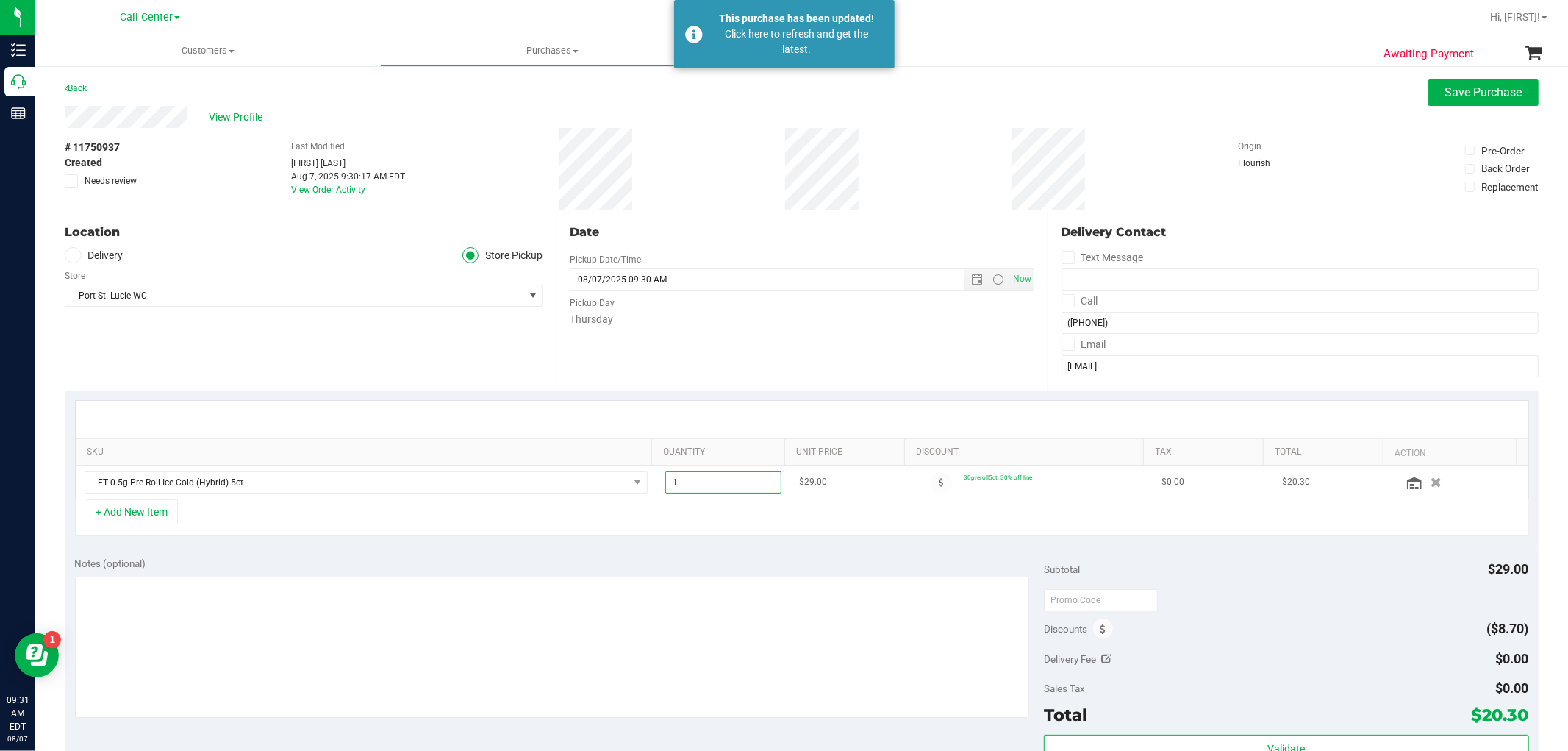 click on "1.00 1" at bounding box center [723, 483] 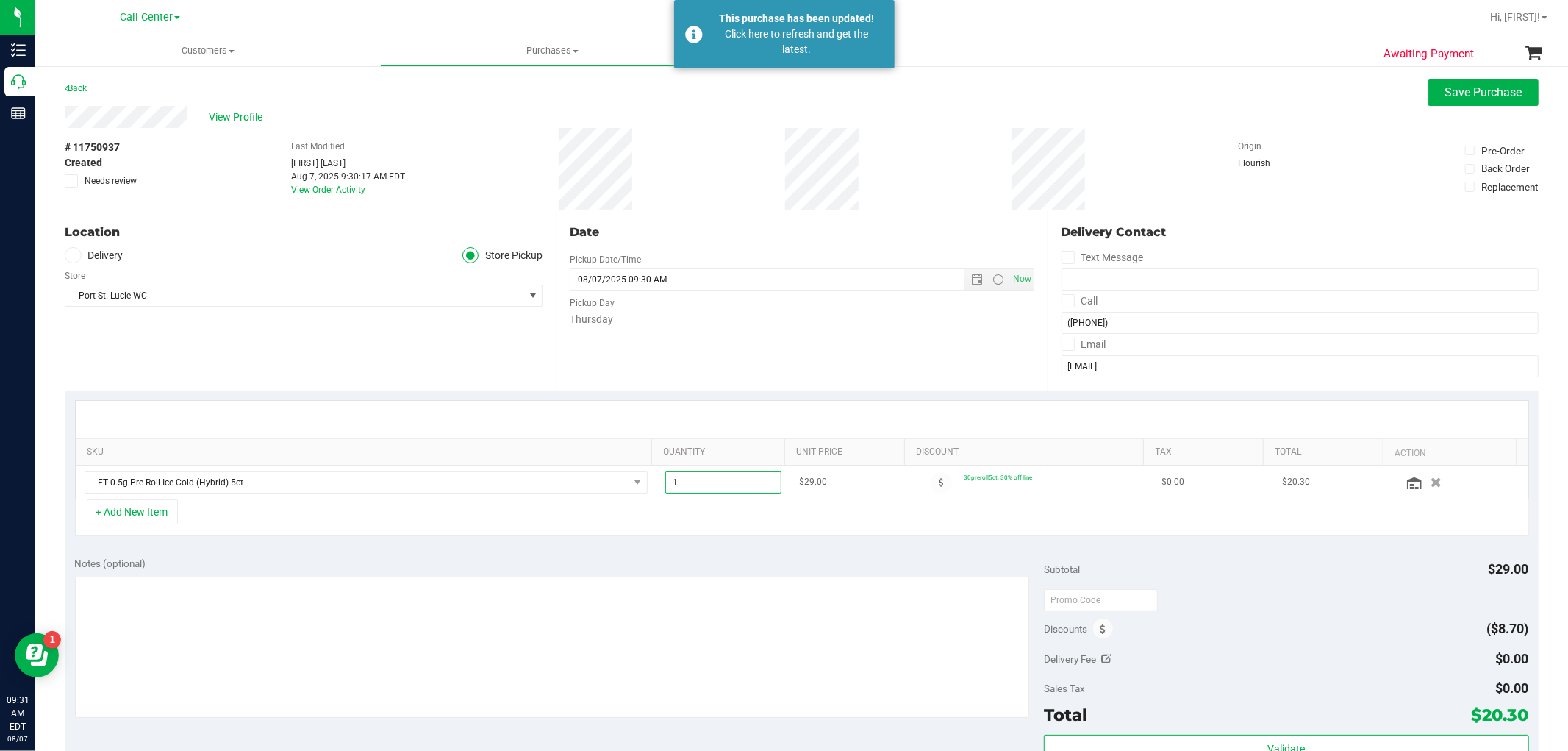 type on "2" 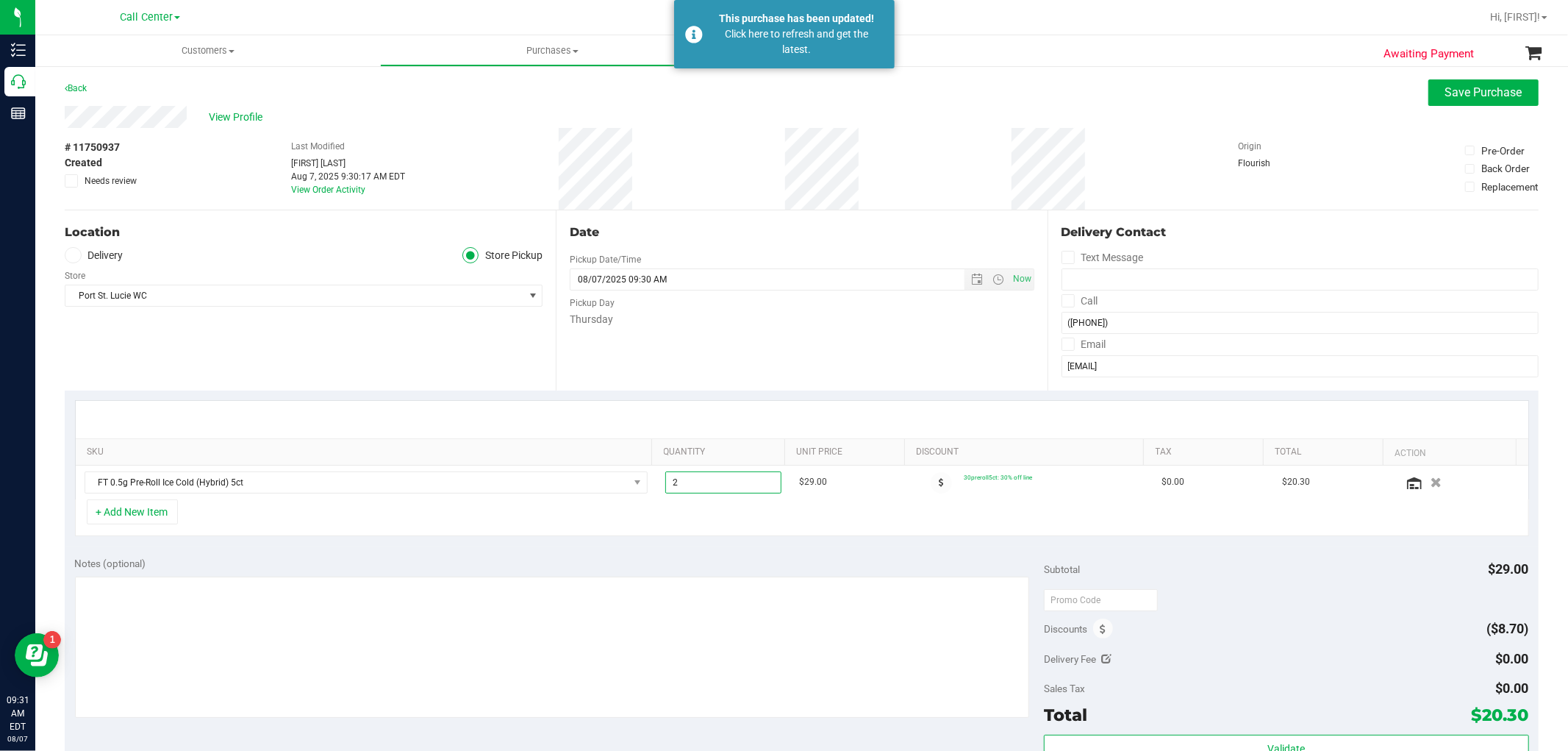 type on "2.00" 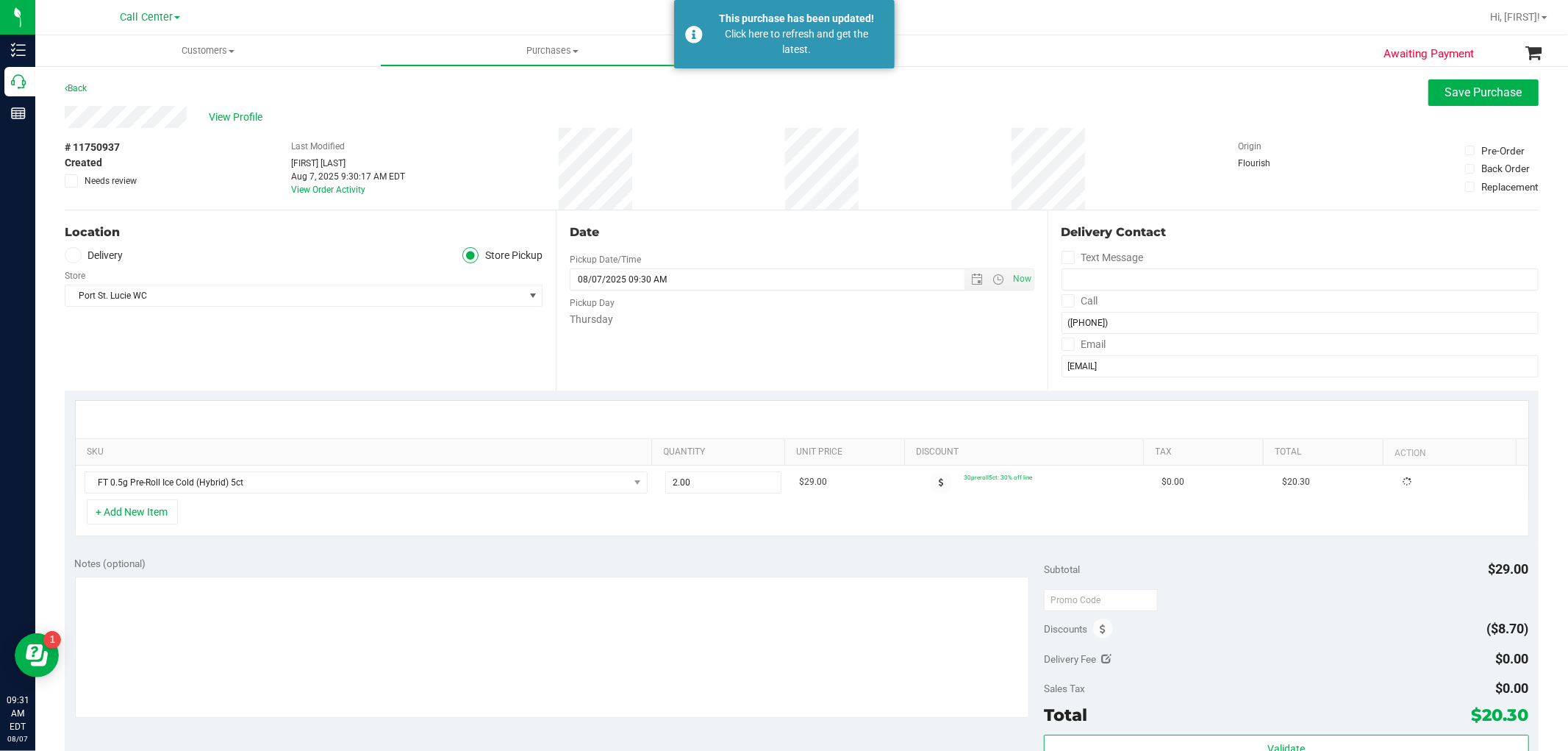 click at bounding box center (802, 419) 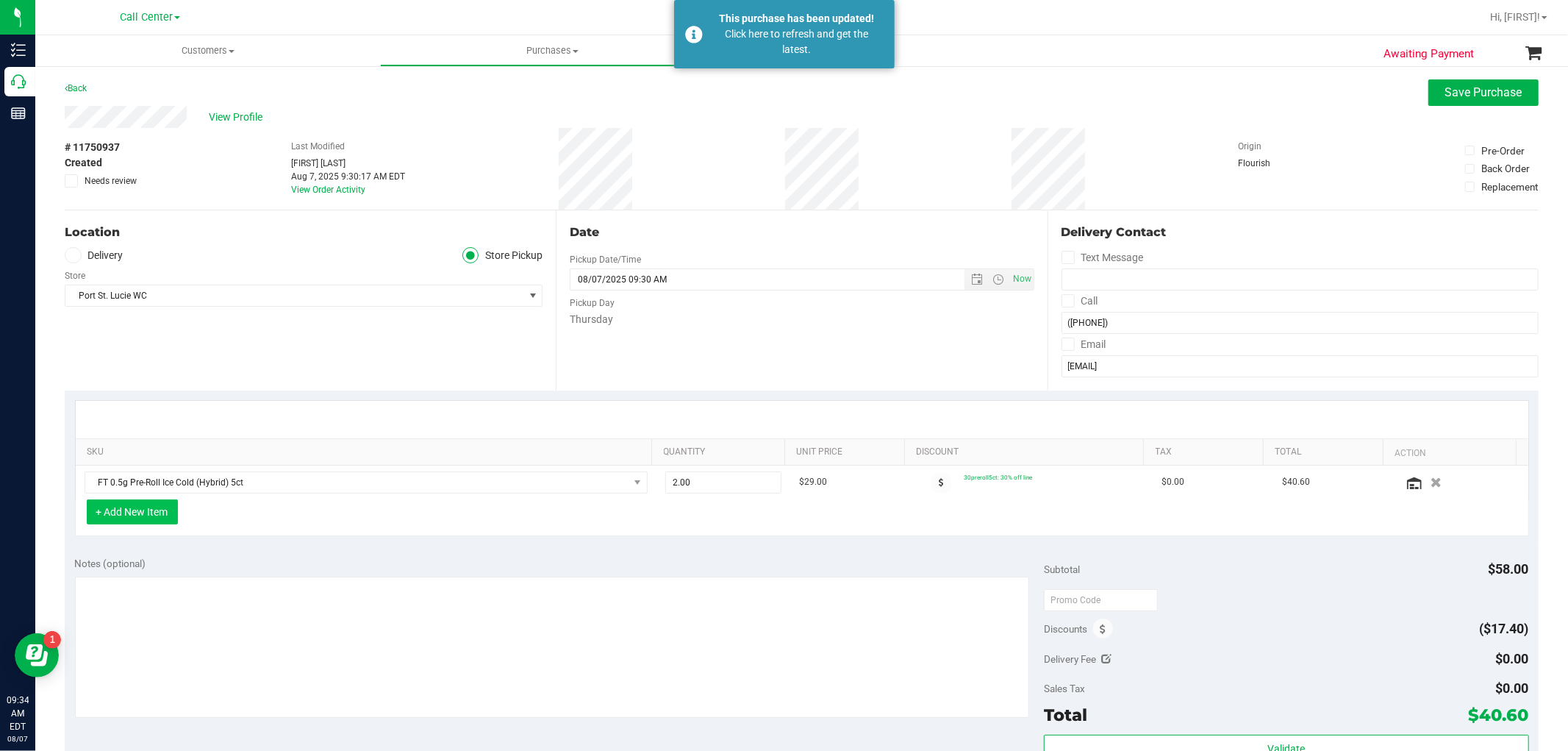 click on "+ Add New Item" at bounding box center (132, 512) 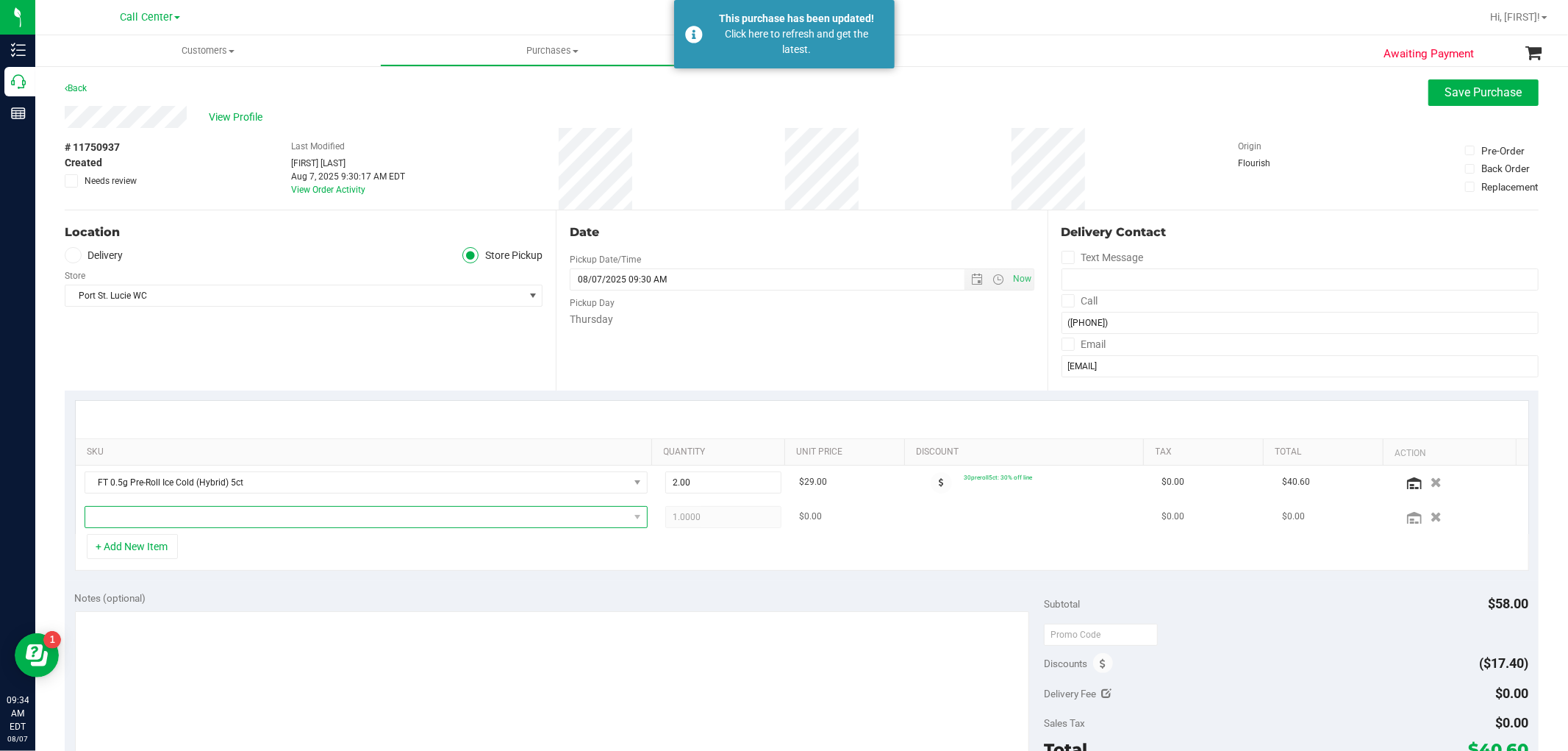 click at bounding box center [357, 517] 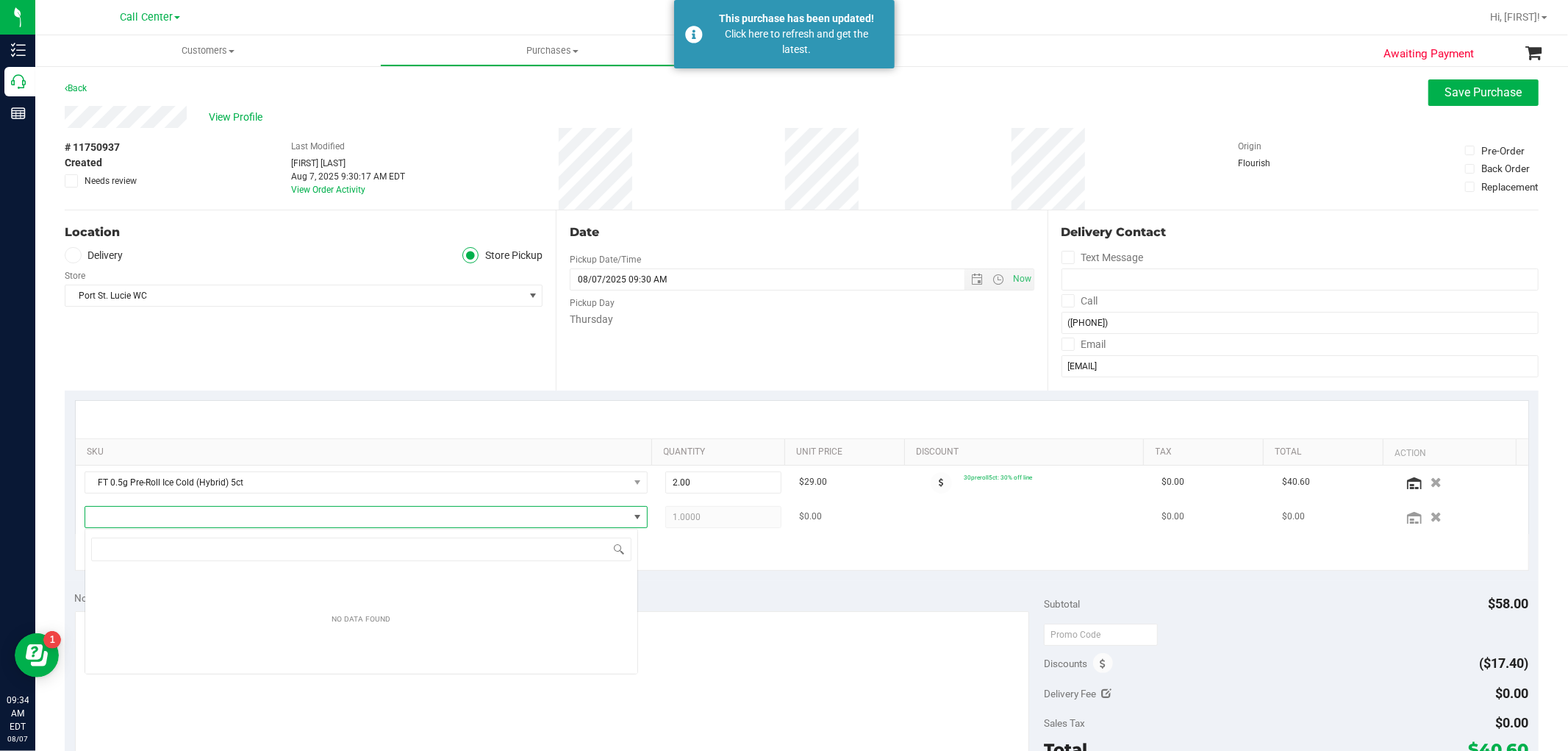 scroll, scrollTop: 73533, scrollLeft: 72957, axis: both 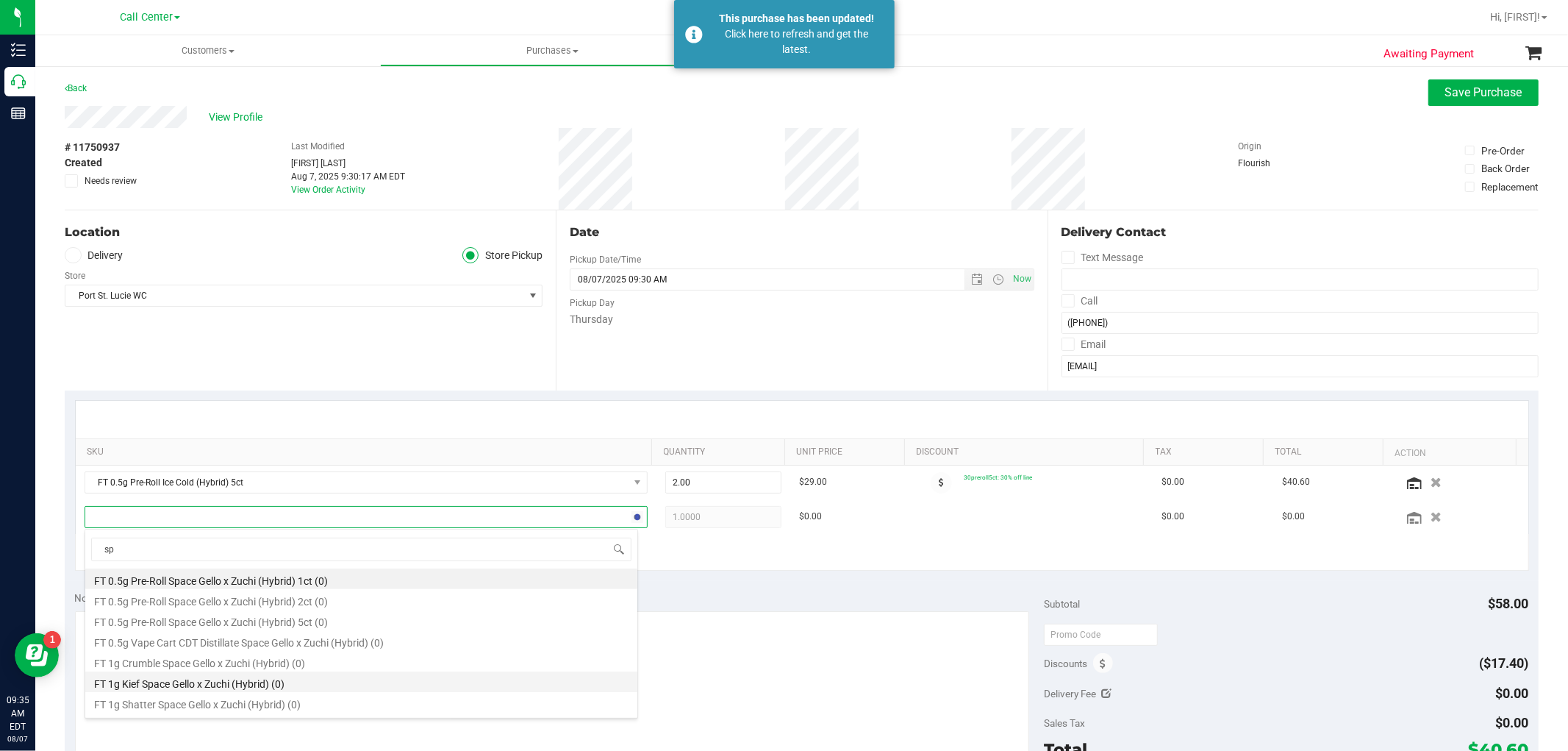 type on "s" 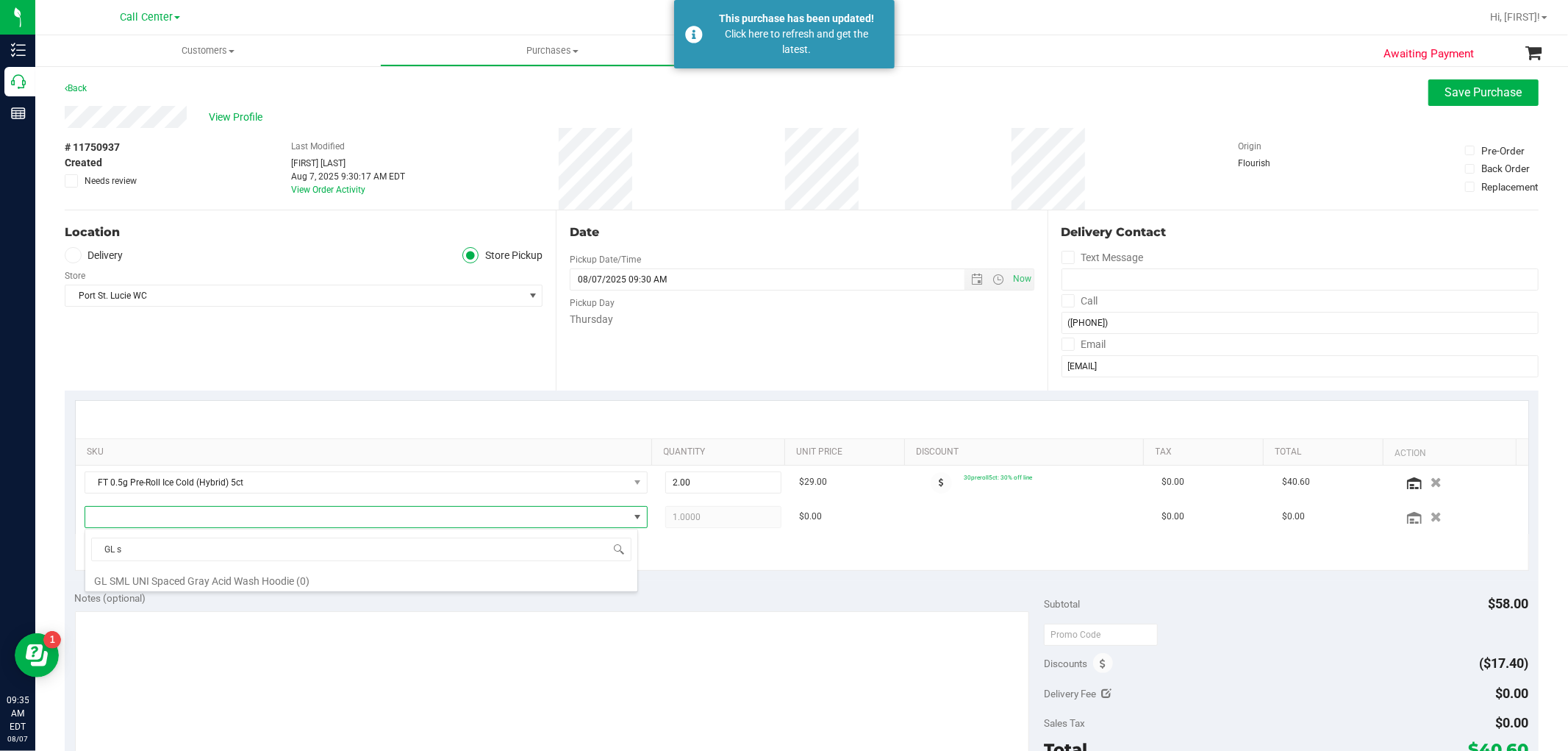 scroll, scrollTop: 0, scrollLeft: 0, axis: both 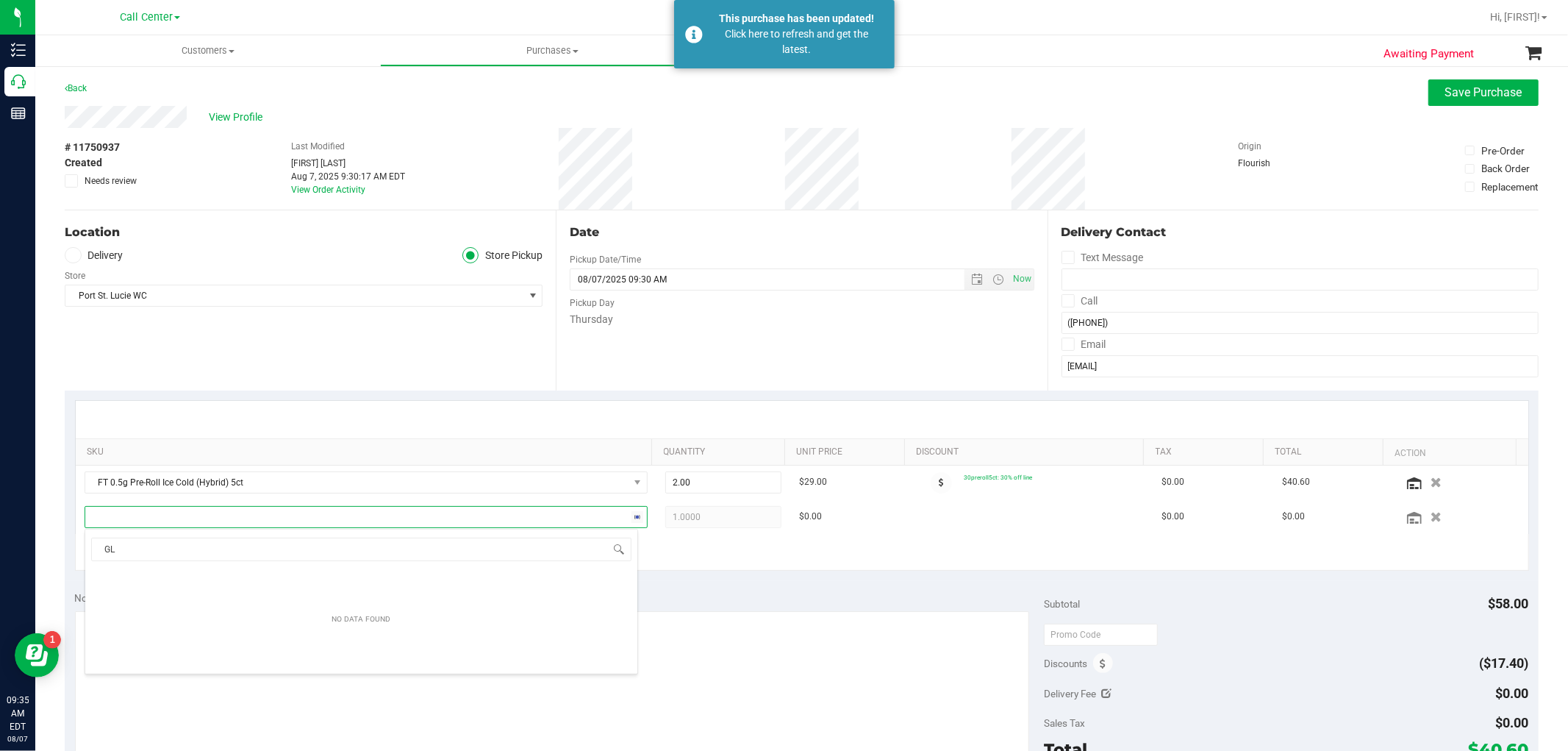 type on "G" 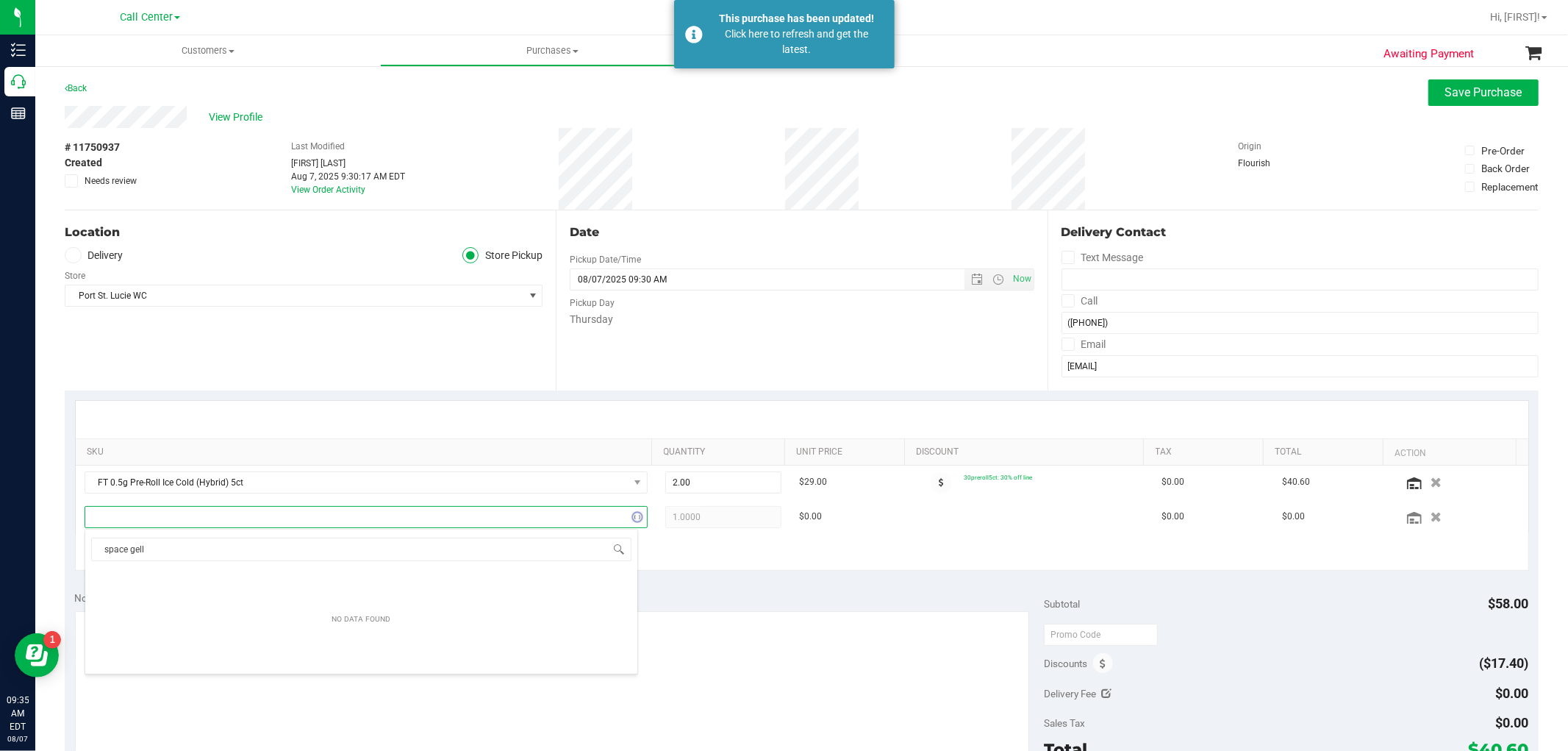 type on "space gello" 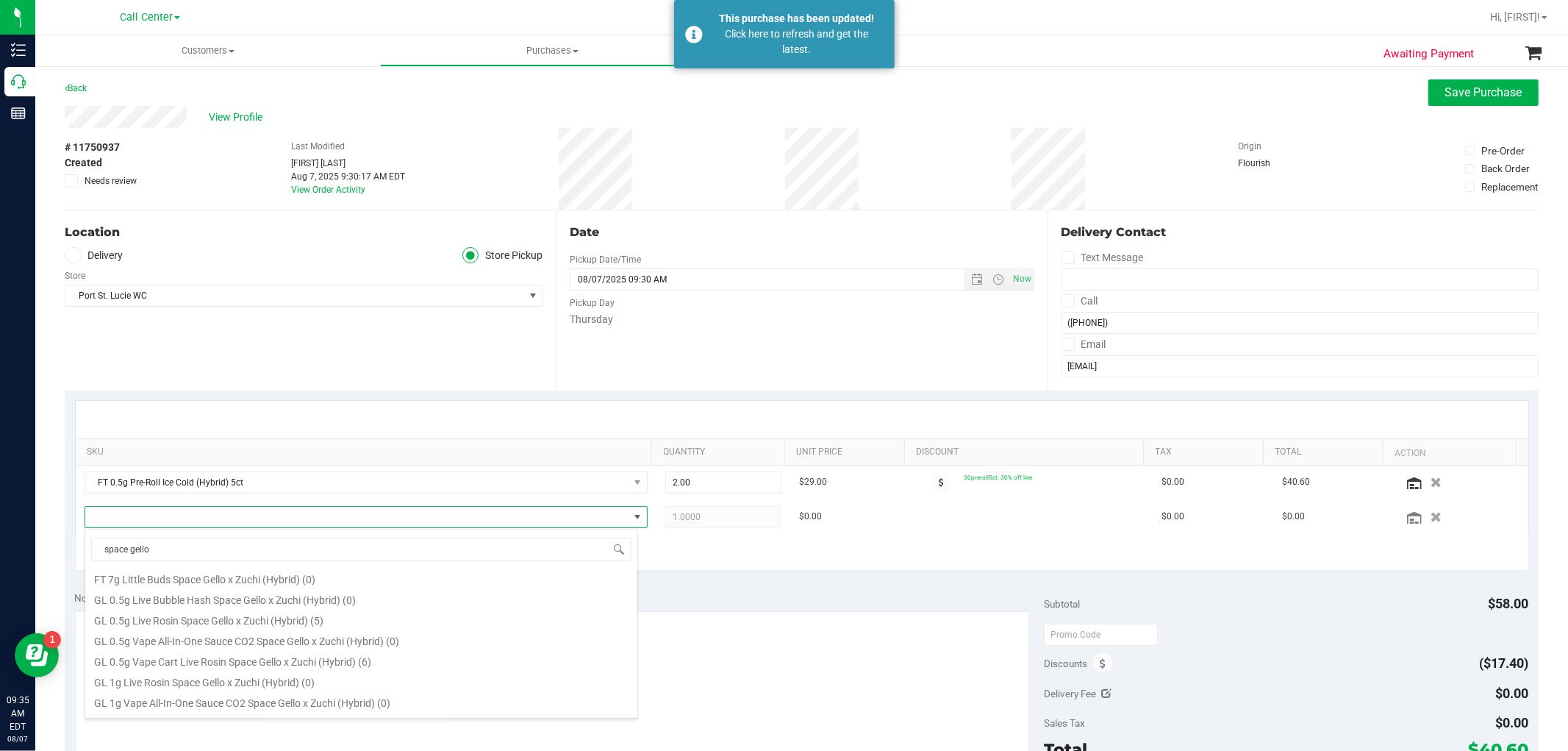 scroll, scrollTop: 346, scrollLeft: 0, axis: vertical 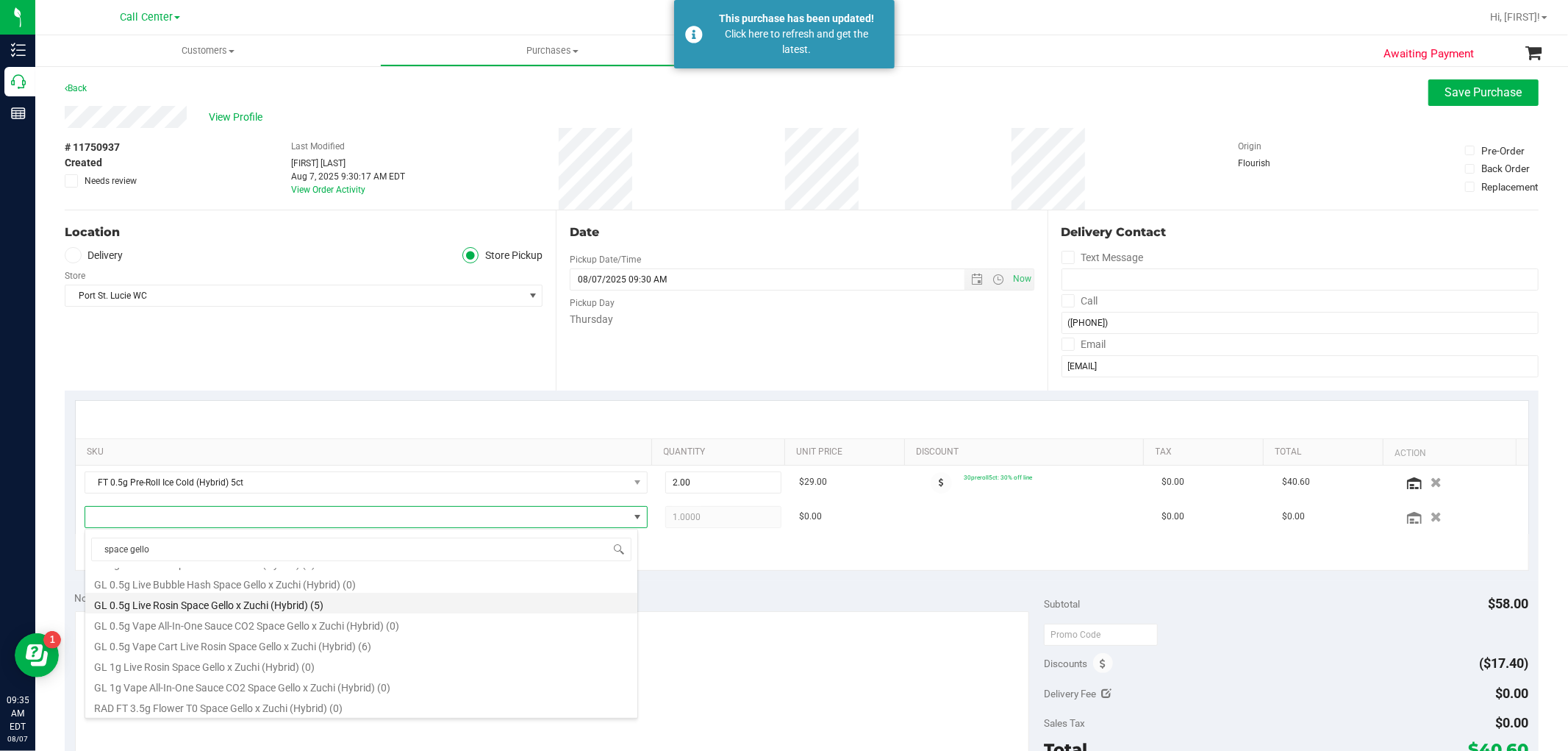 click on "GL 0.5g Live Rosin Space Gello x Zuchi (Hybrid) (5)" at bounding box center (361, 603) 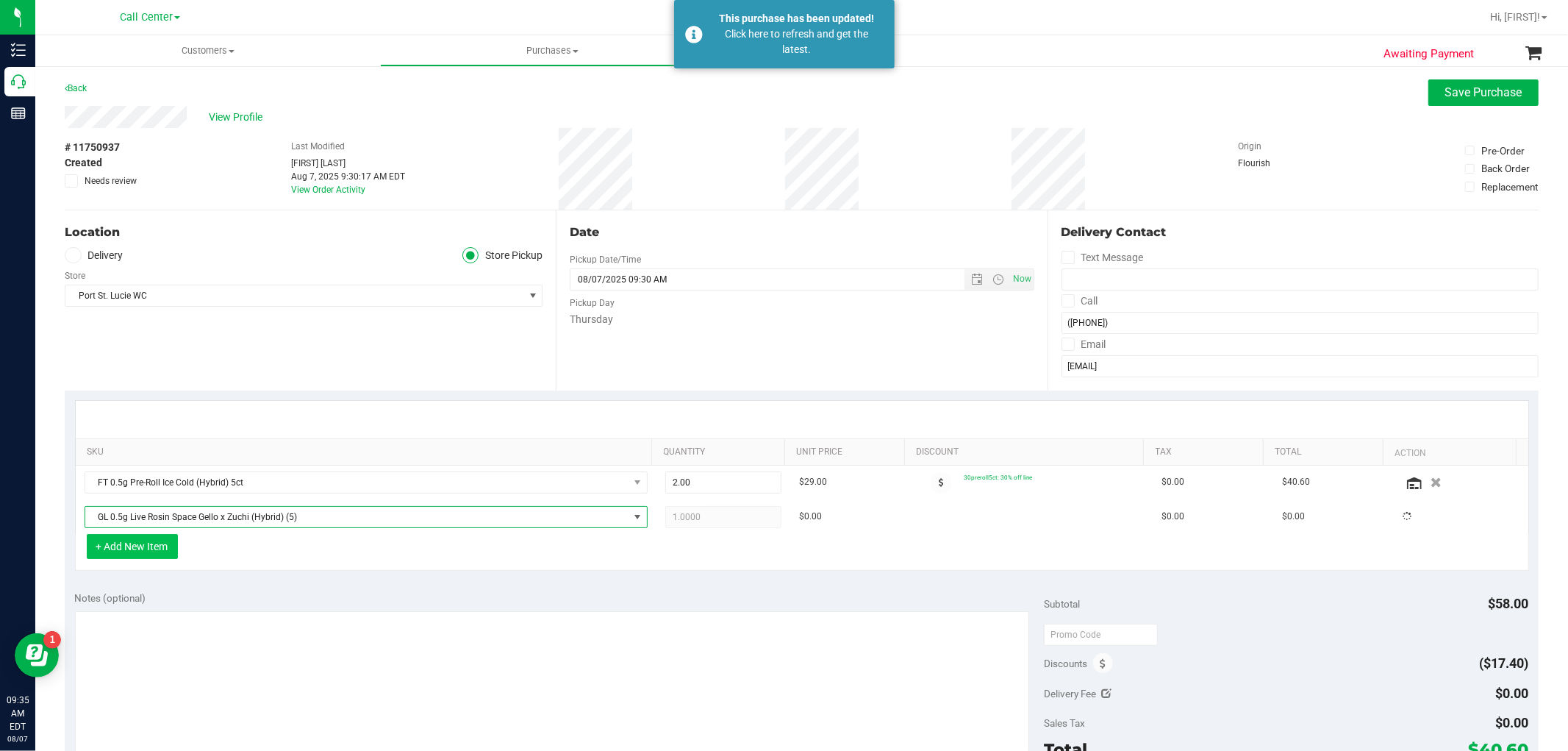click on "+ Add New Item" at bounding box center [132, 547] 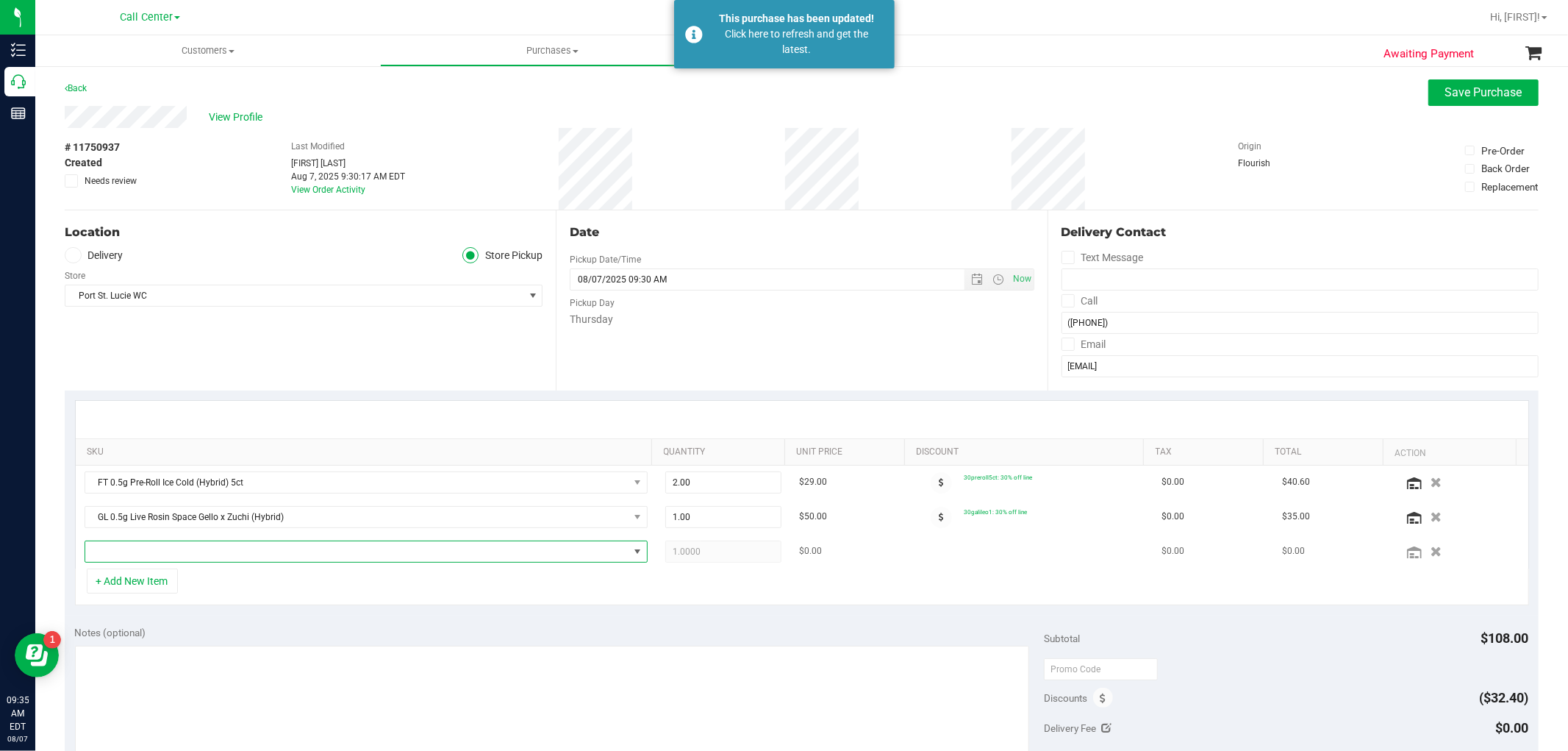 click at bounding box center (357, 552) 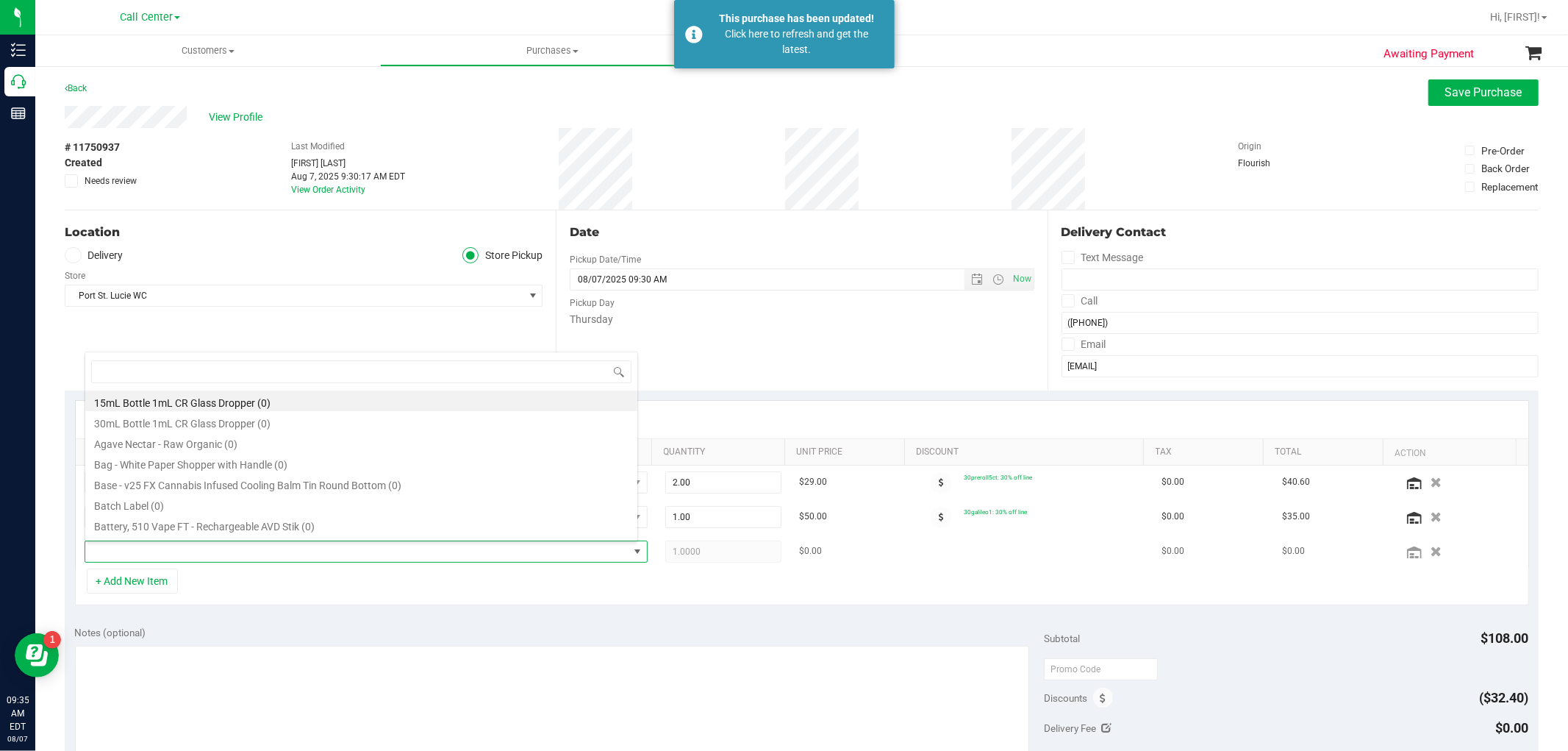 scroll, scrollTop: 73533, scrollLeft: 72957, axis: both 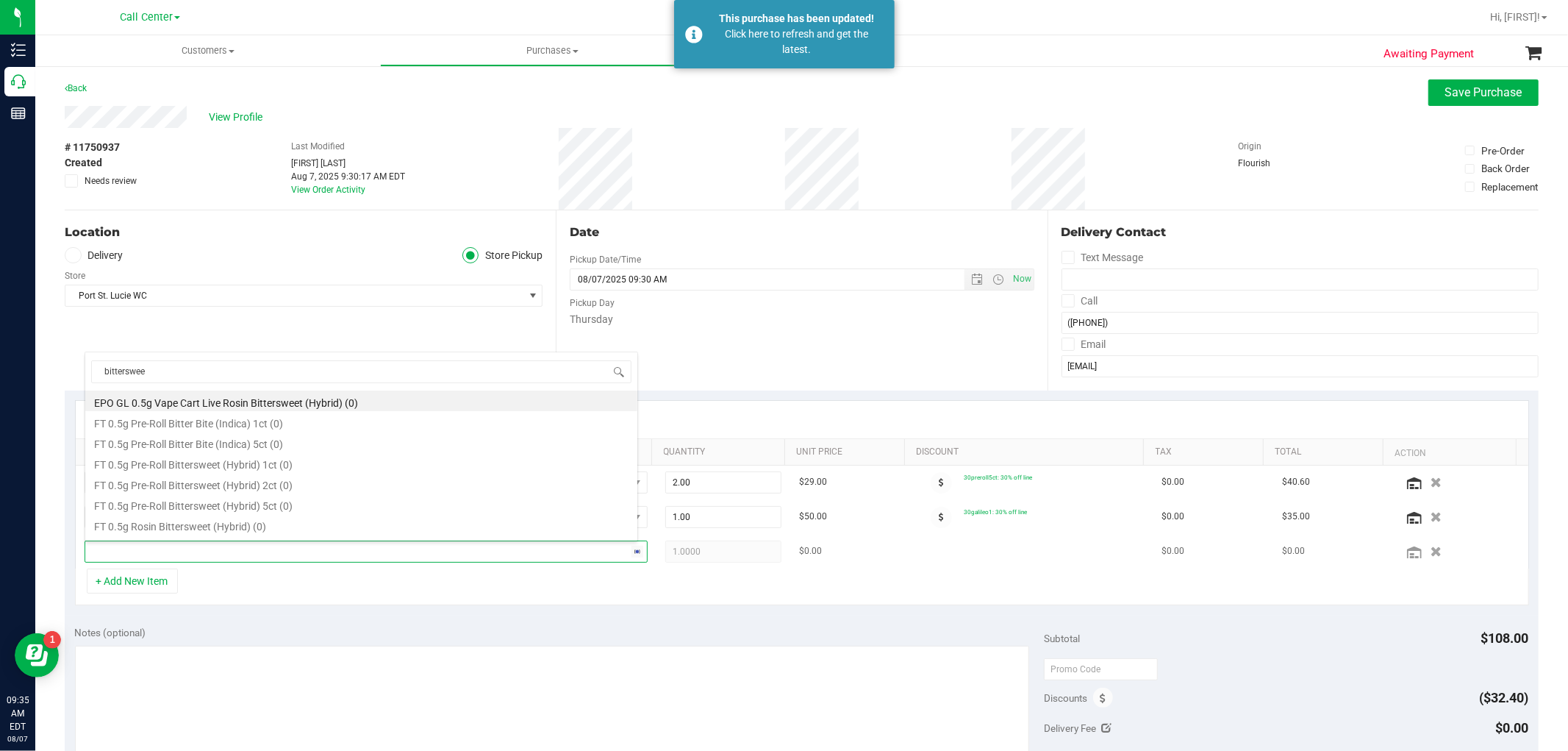 type on "bittersweet" 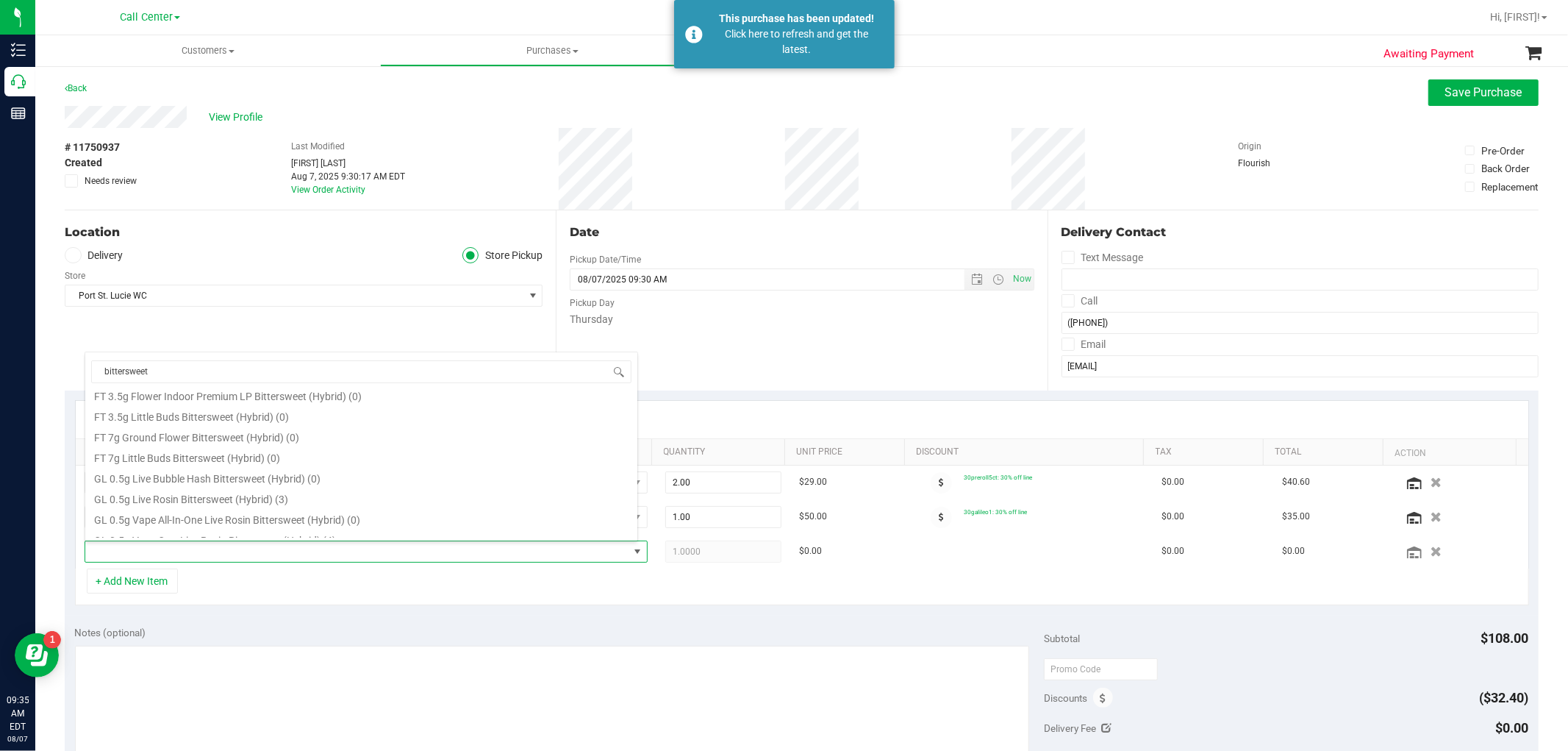 scroll, scrollTop: 327, scrollLeft: 0, axis: vertical 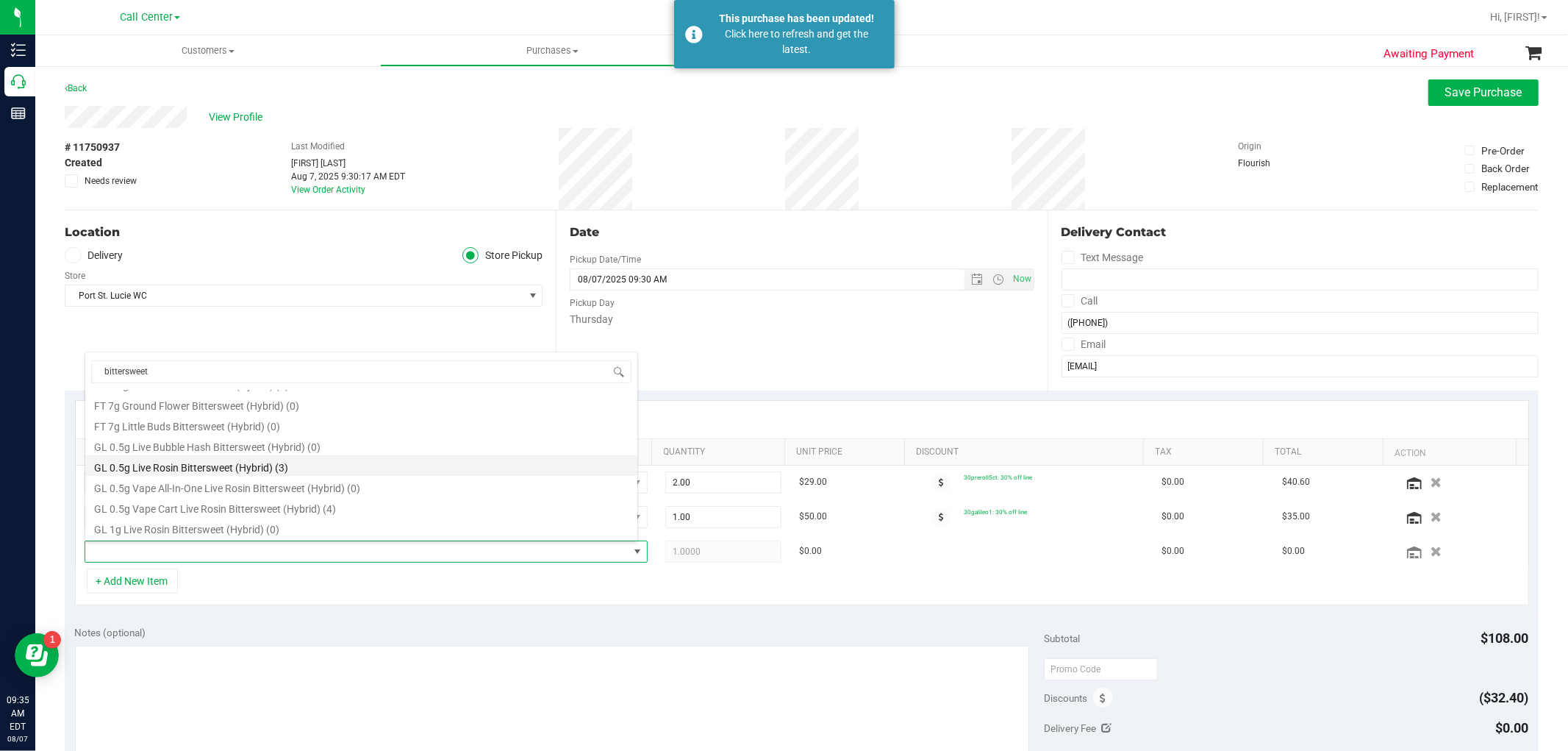 click on "GL 0.5g Live Rosin Bittersweet (Hybrid) (3)" at bounding box center (361, 466) 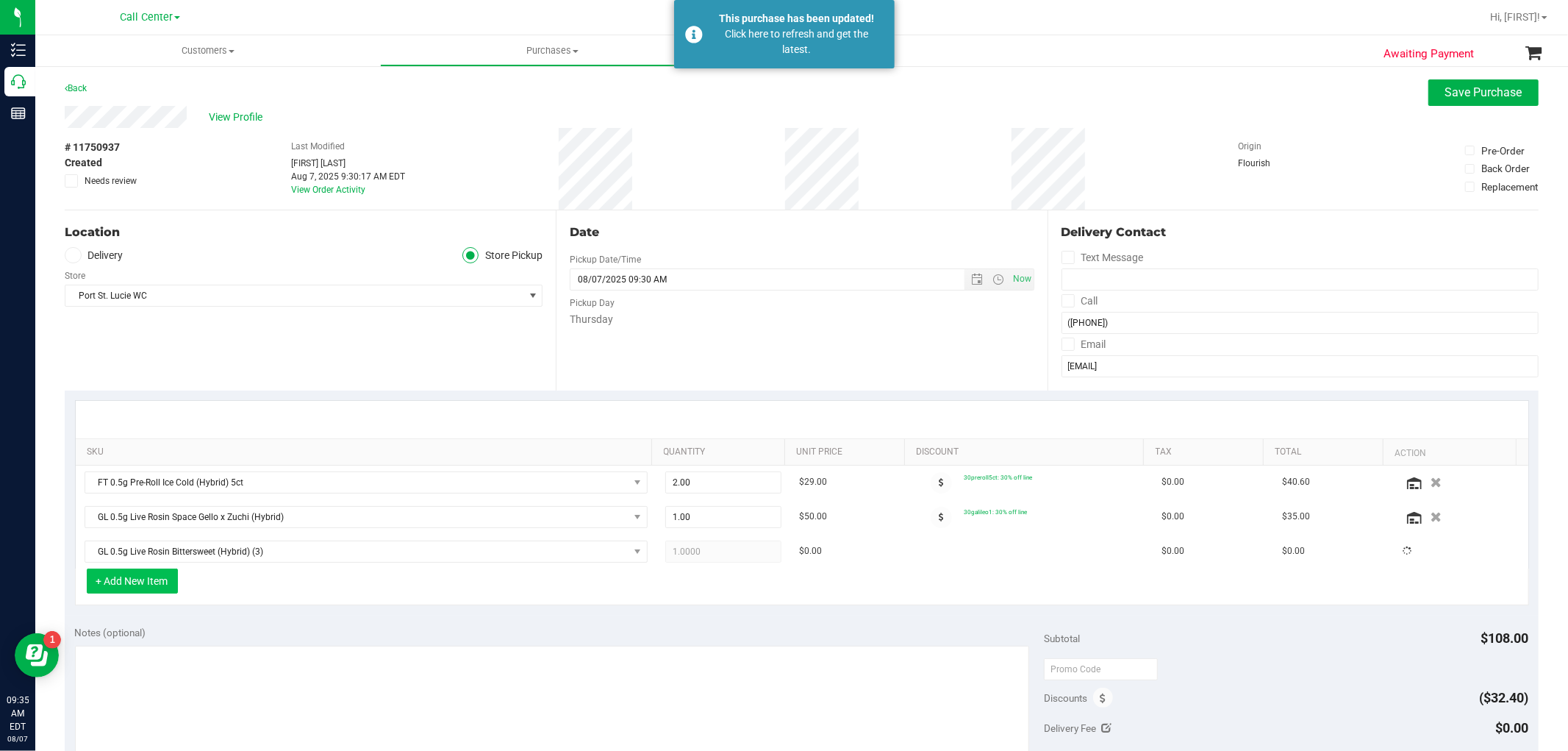 click on "+ Add New Item" at bounding box center [132, 581] 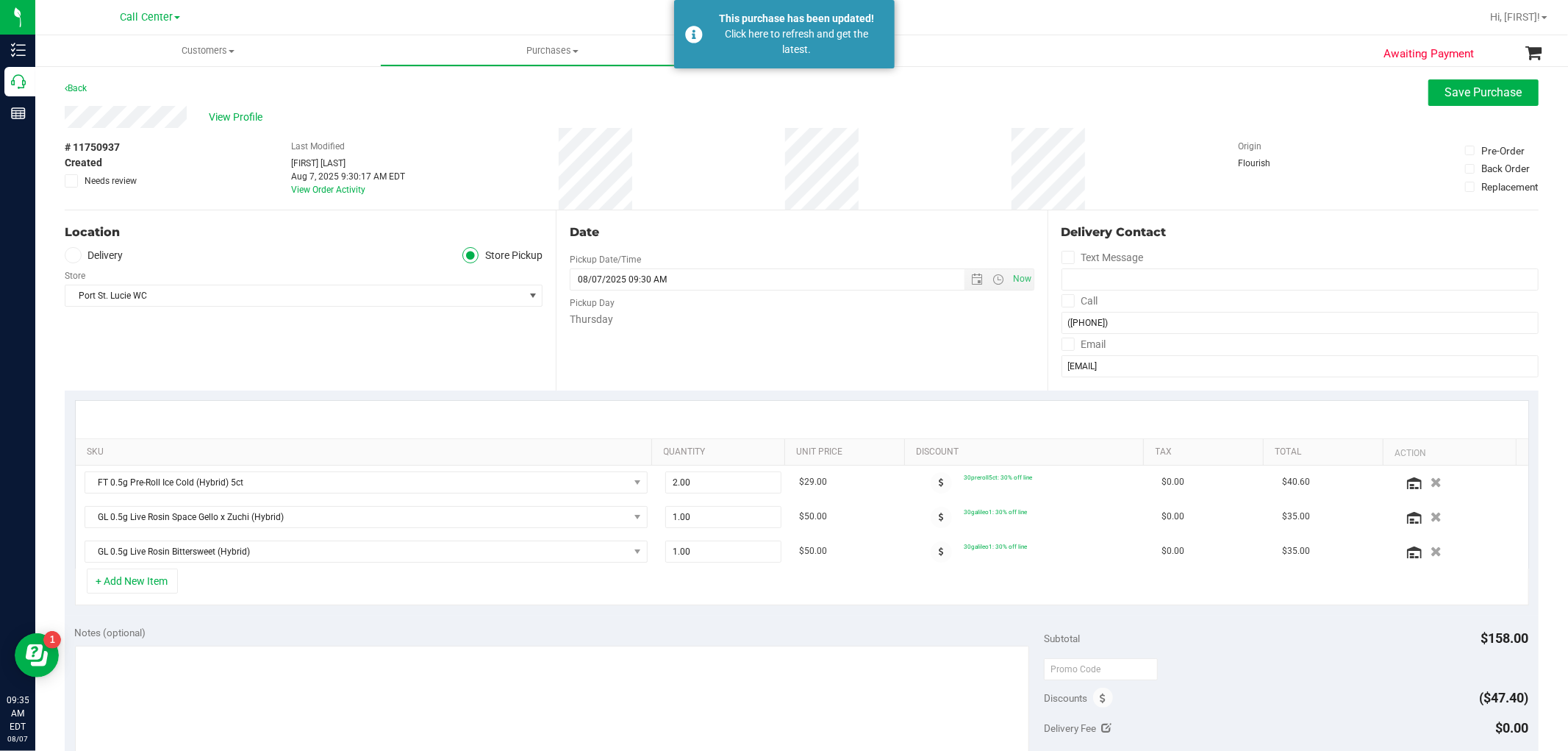 click on "+ Add New Item" at bounding box center (132, 581) 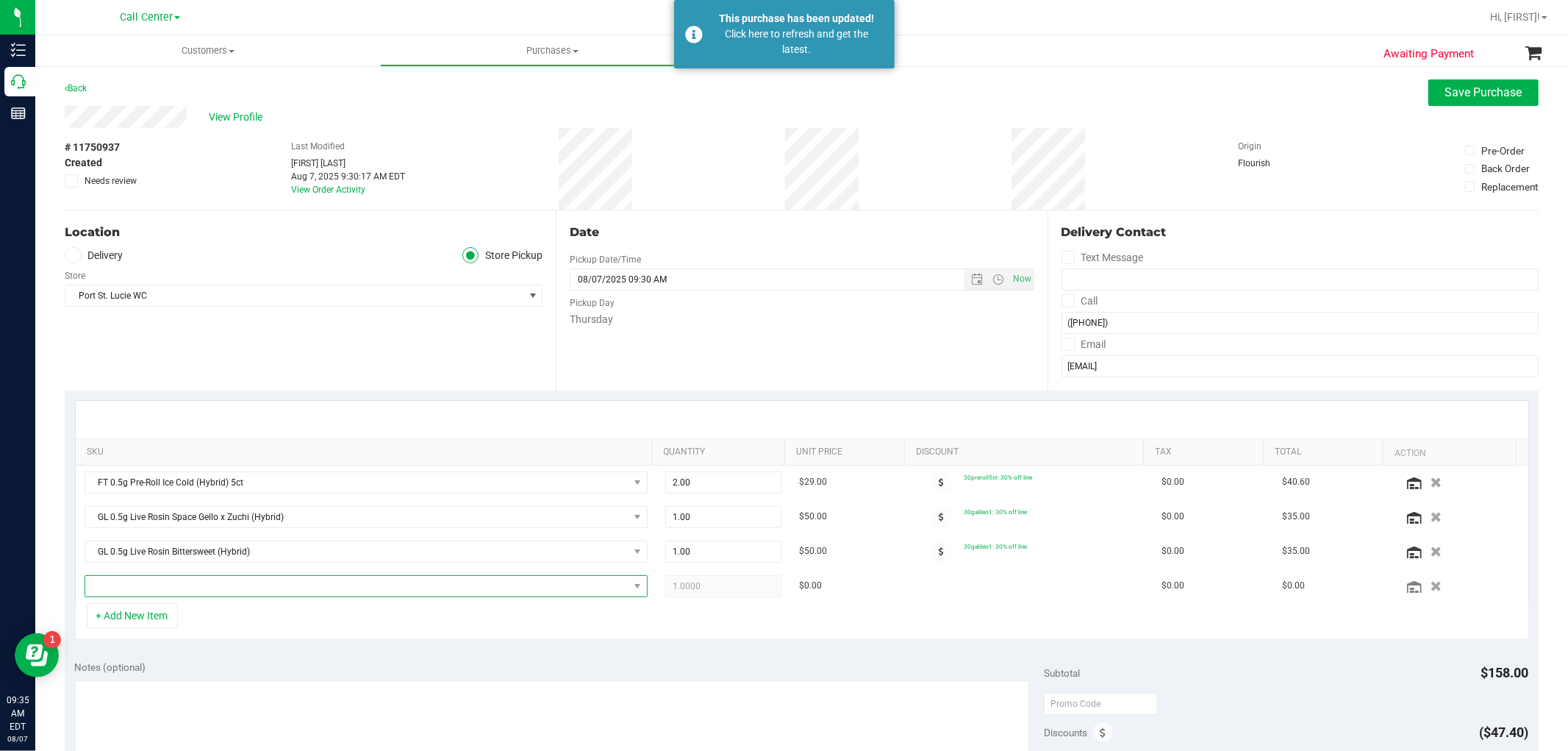 click at bounding box center (357, 586) 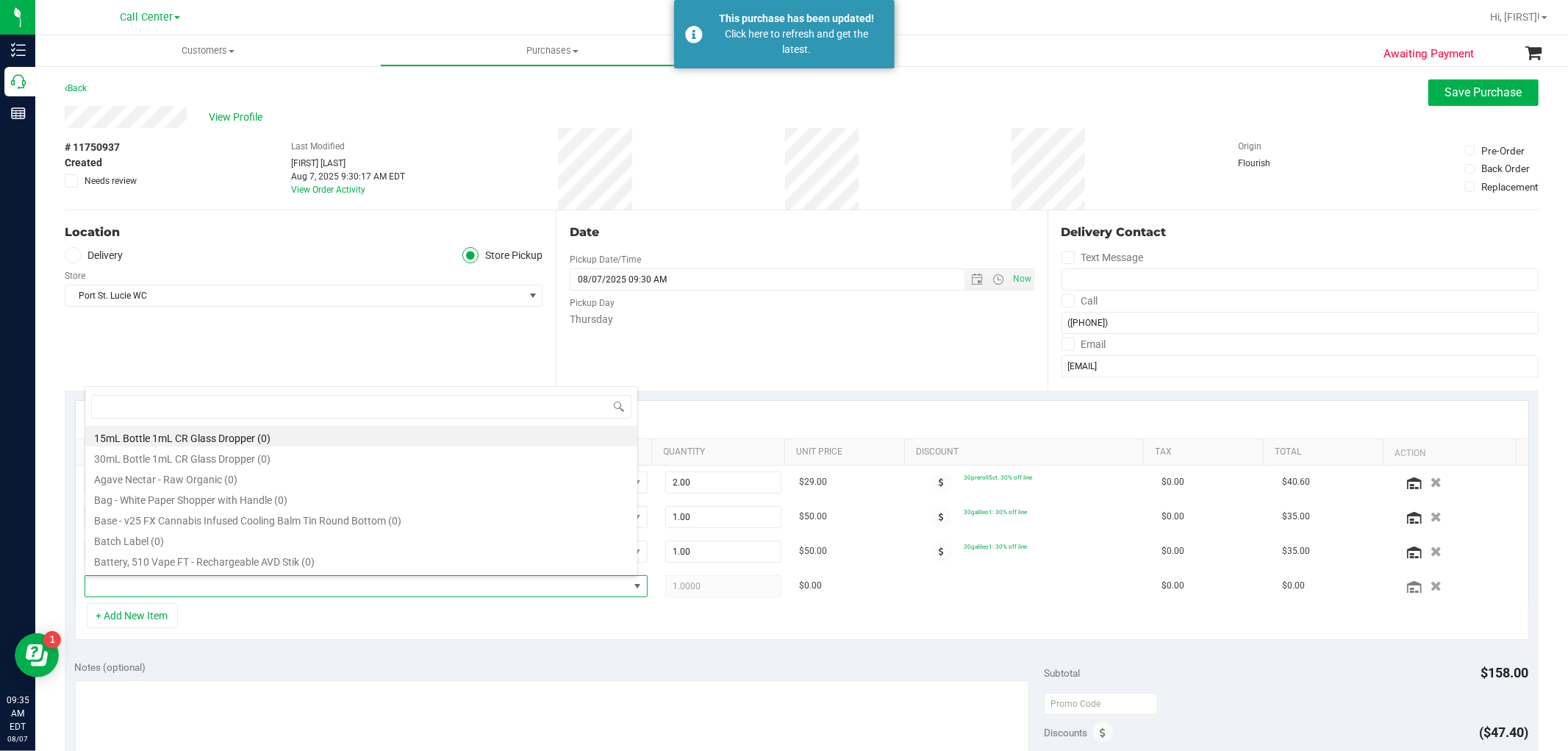 scroll, scrollTop: 73533, scrollLeft: 72957, axis: both 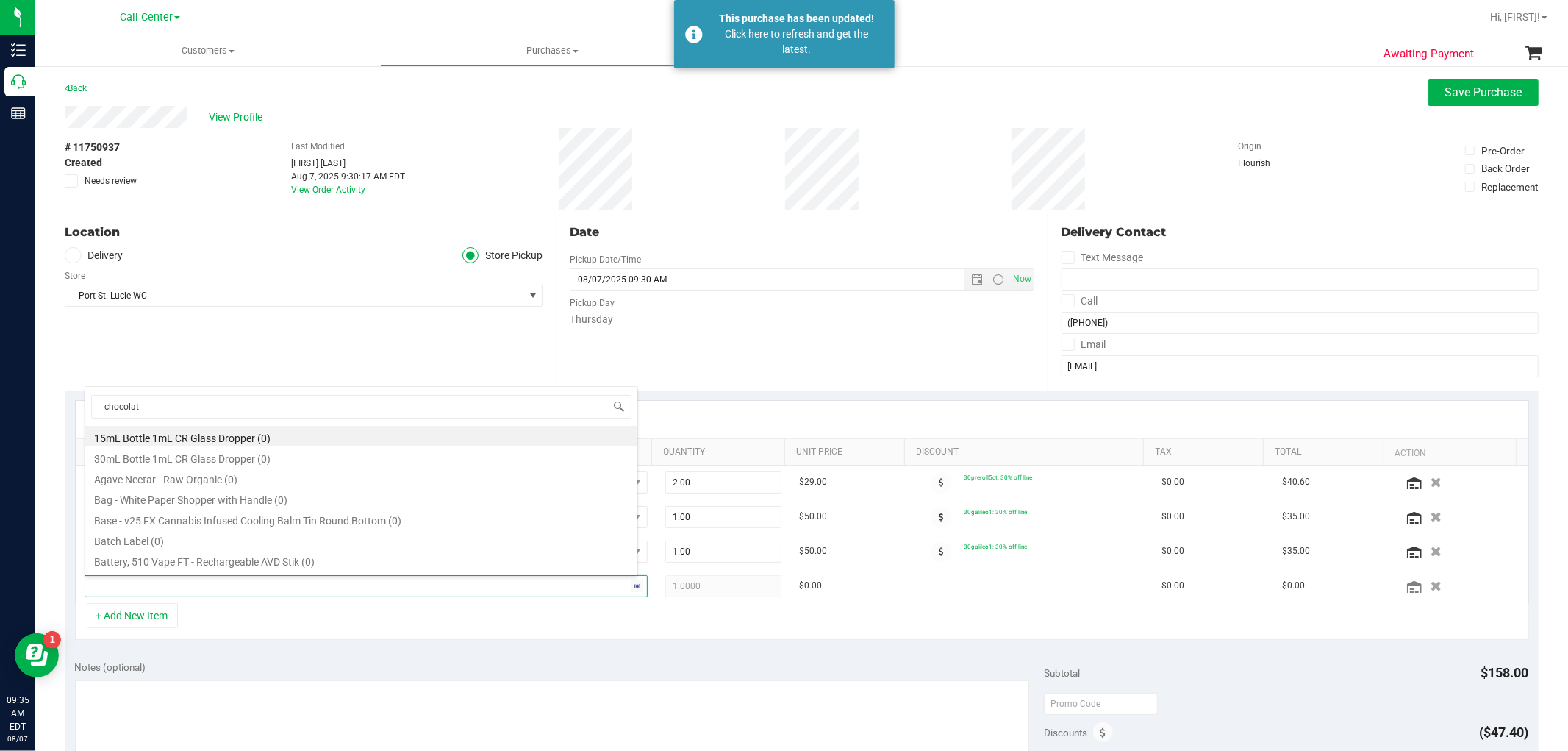 type on "chocolate" 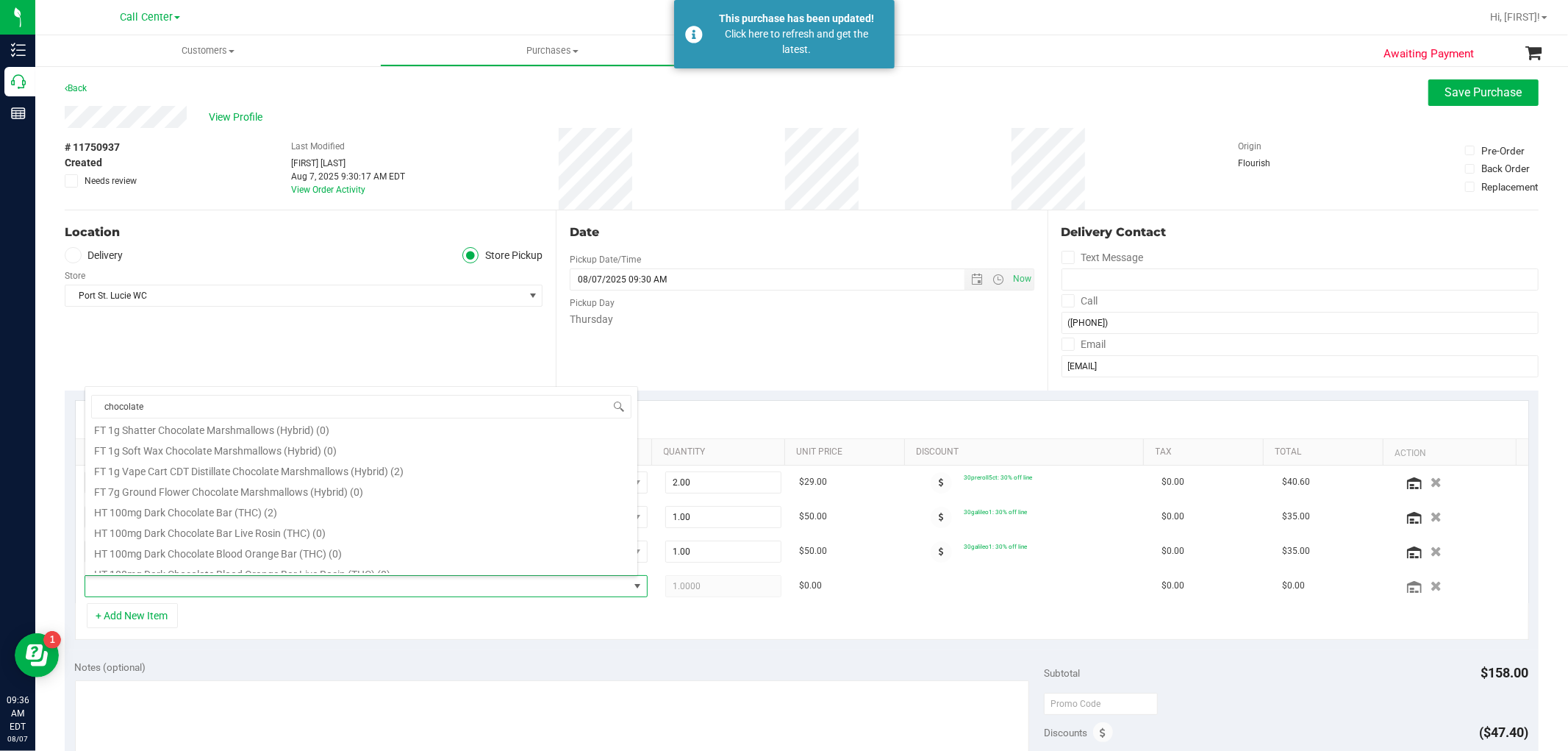 scroll, scrollTop: 490, scrollLeft: 0, axis: vertical 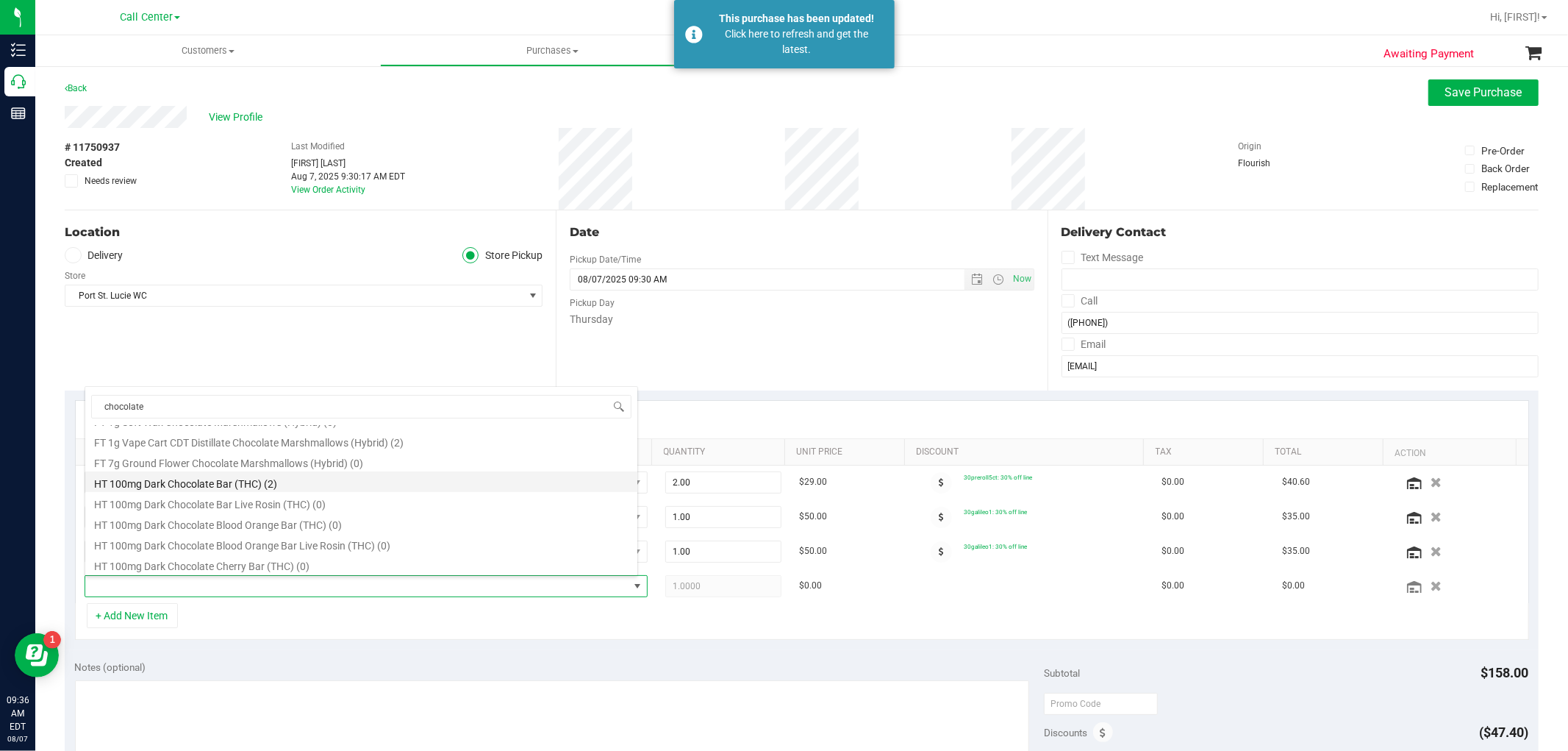 click on "HT 100mg Dark Chocolate Bar (THC) (2)" at bounding box center (361, 482) 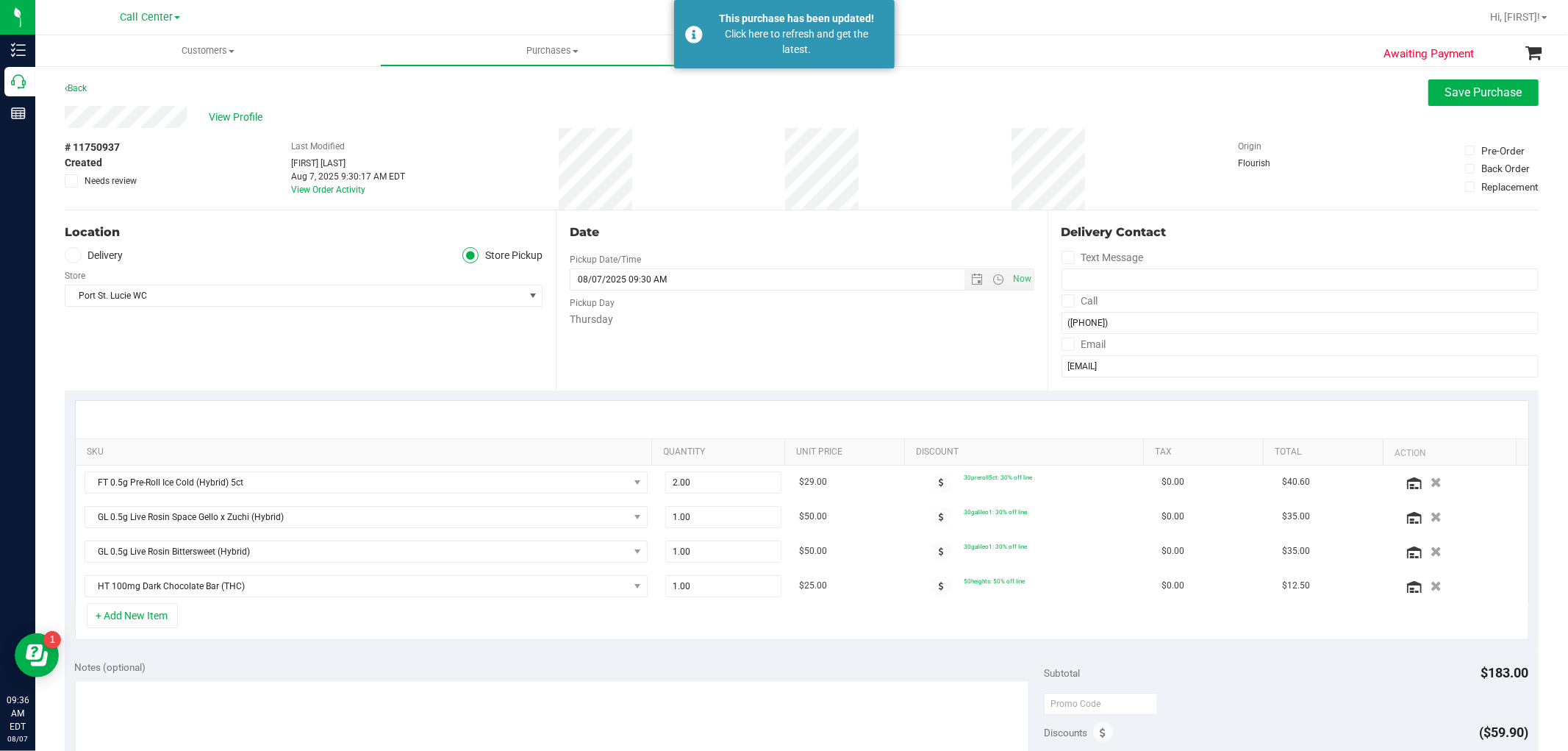 scroll, scrollTop: 82, scrollLeft: 0, axis: vertical 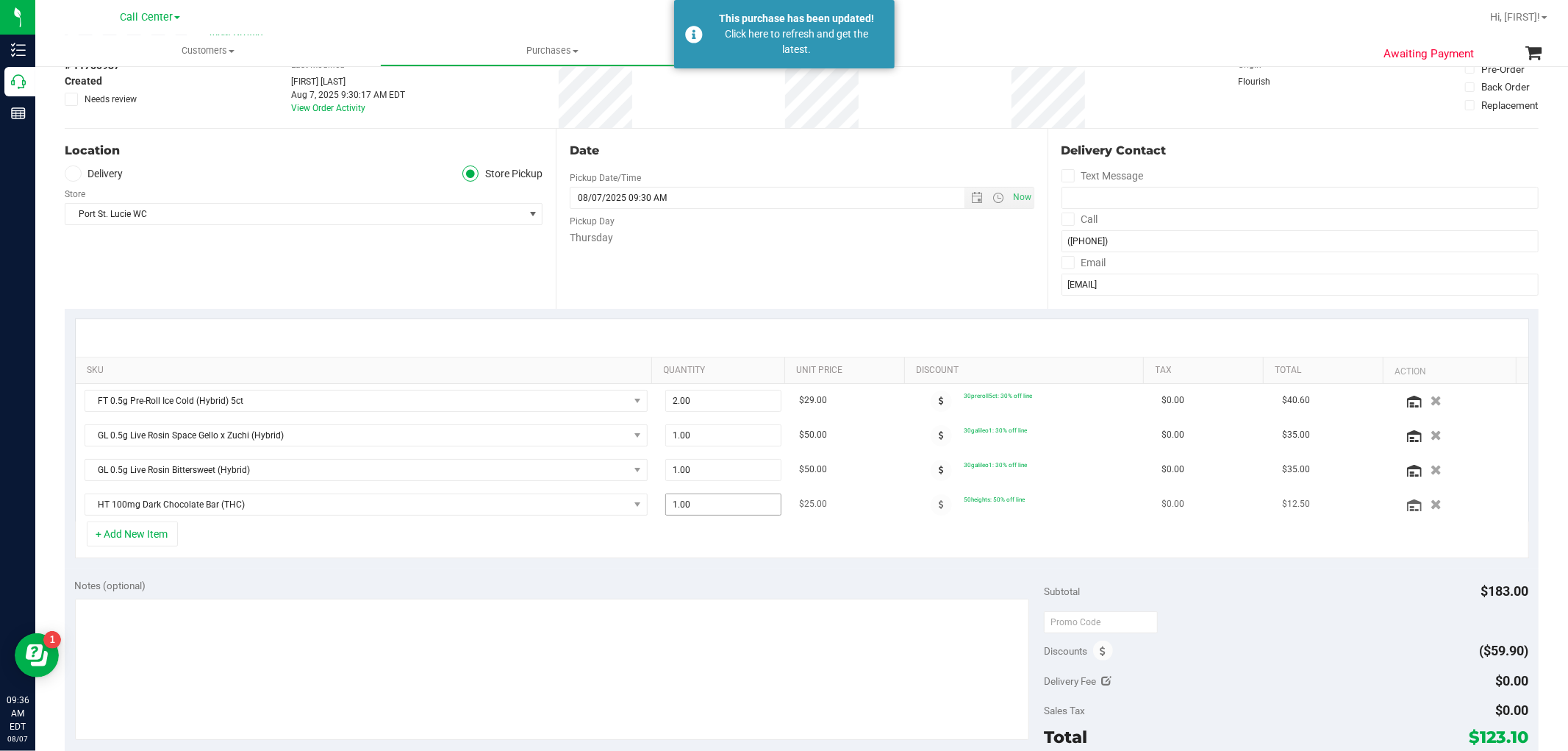 click on "1.00 1" at bounding box center (723, 505) 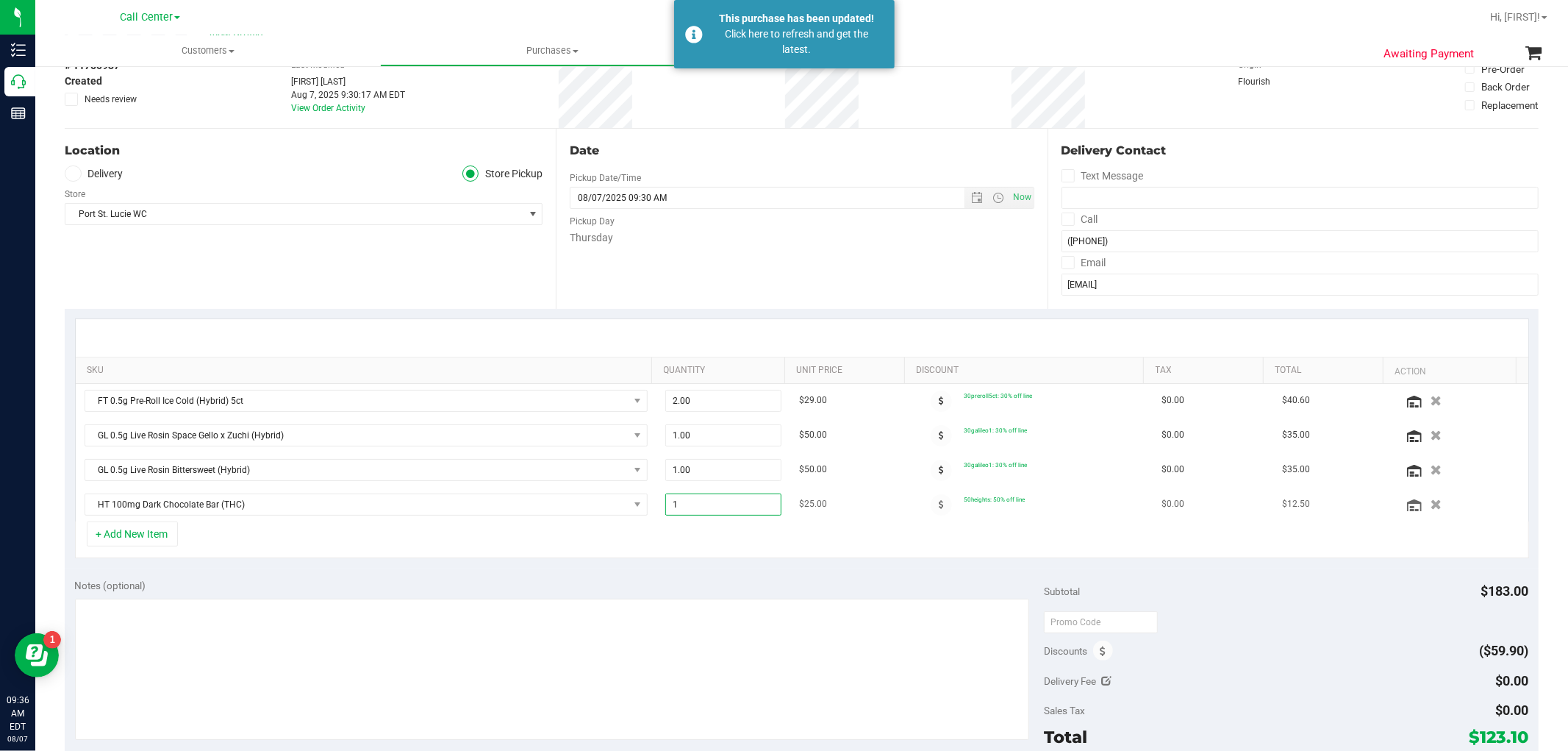 click on "1" at bounding box center [723, 505] 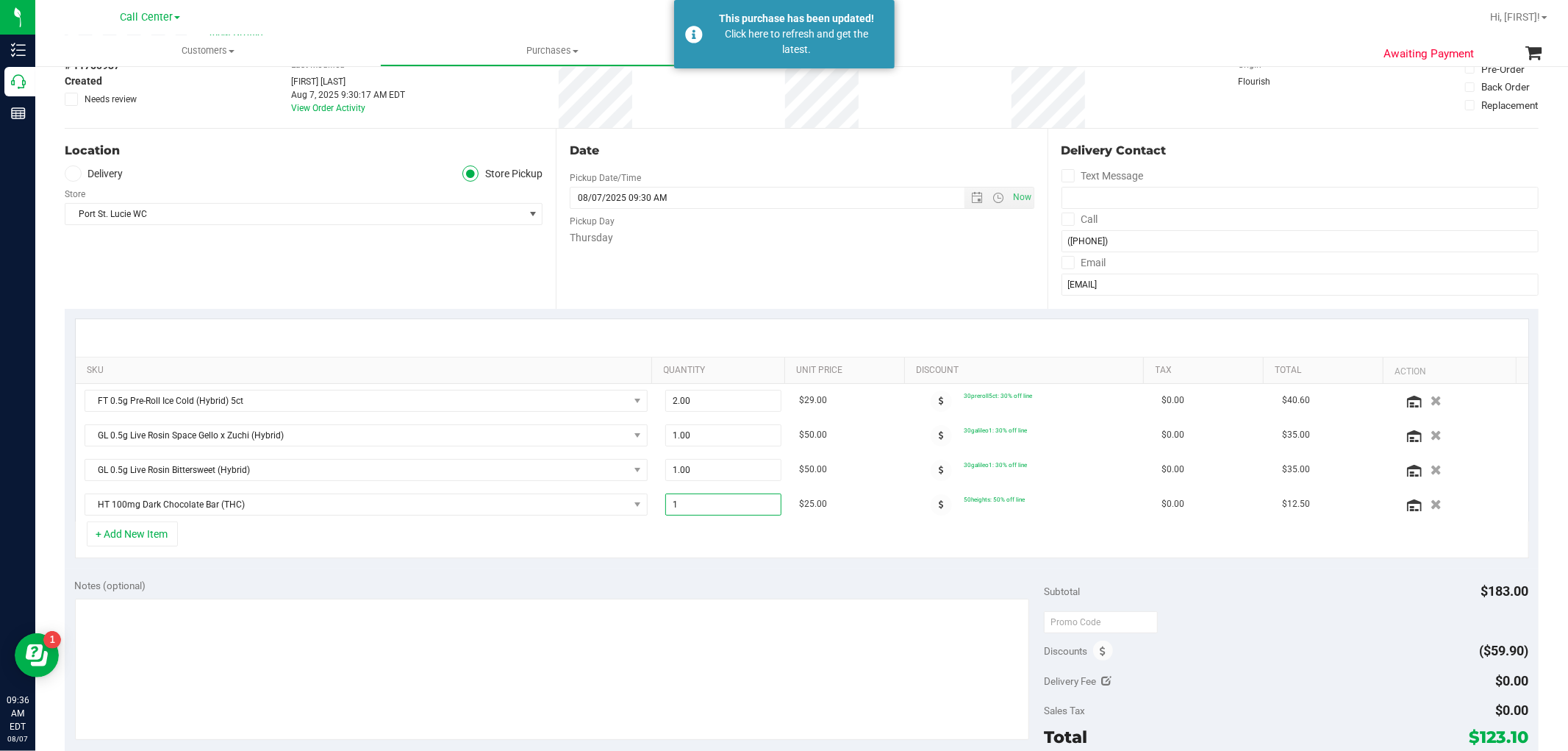 type on "2" 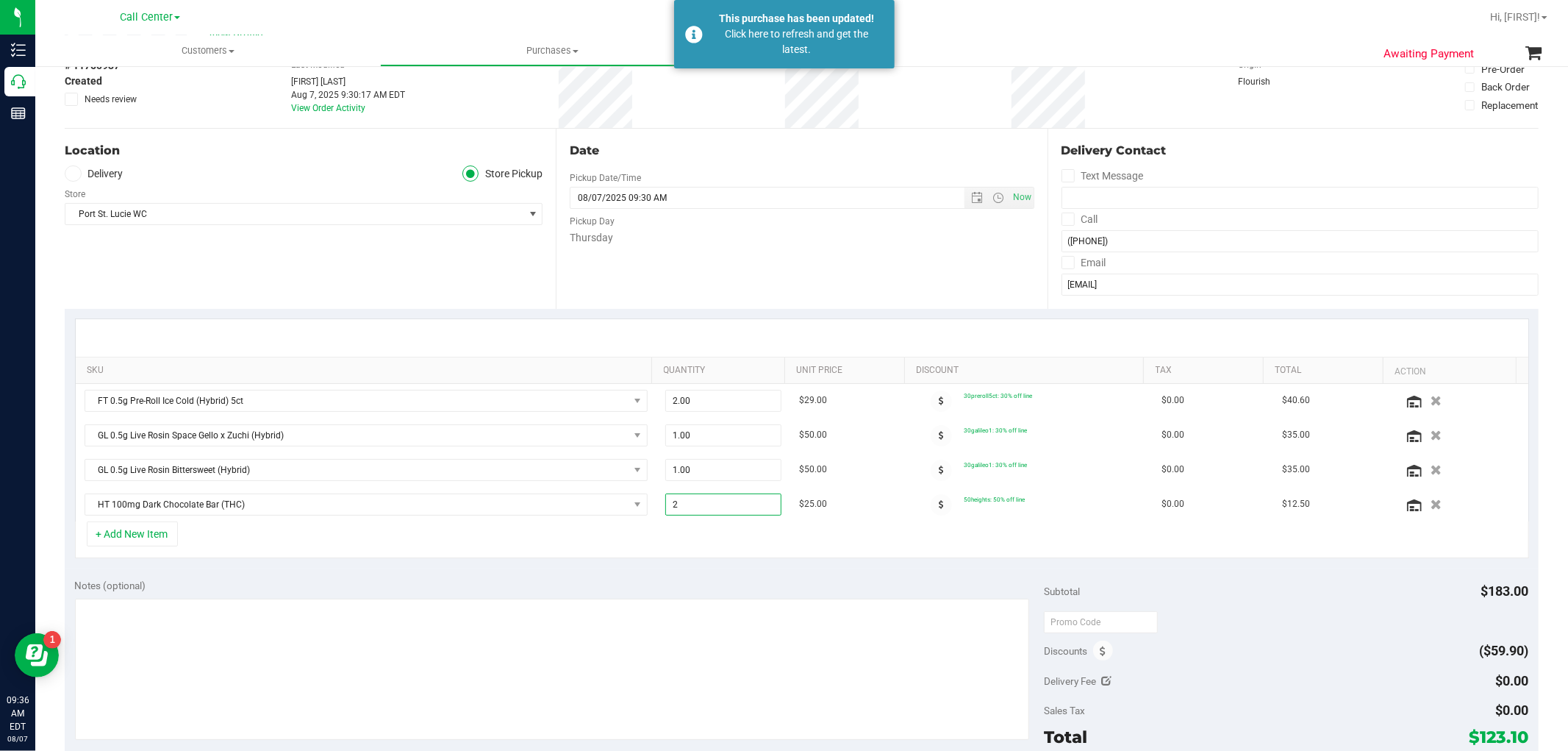 type on "2.00" 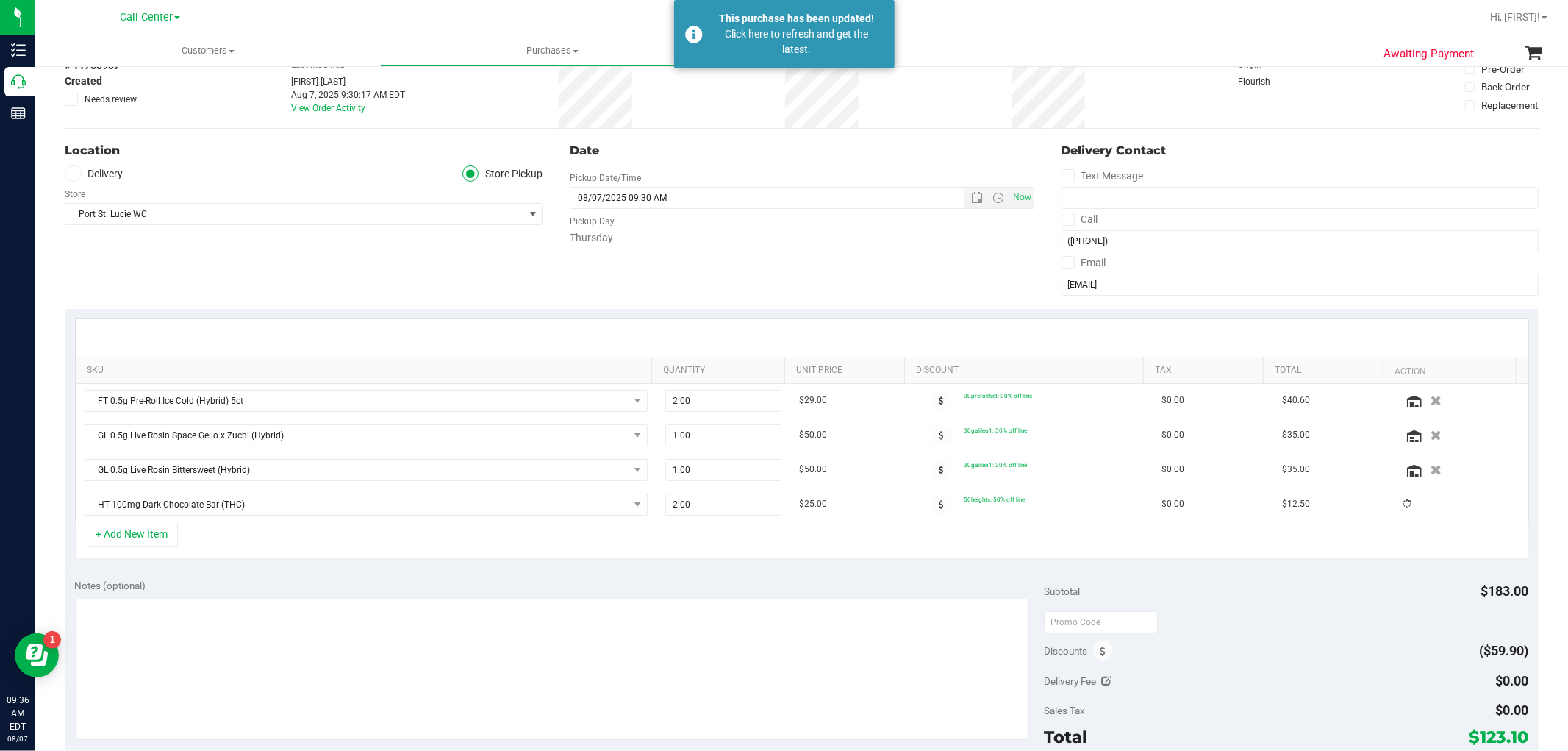 click on "+ Add New Item" at bounding box center [802, 540] 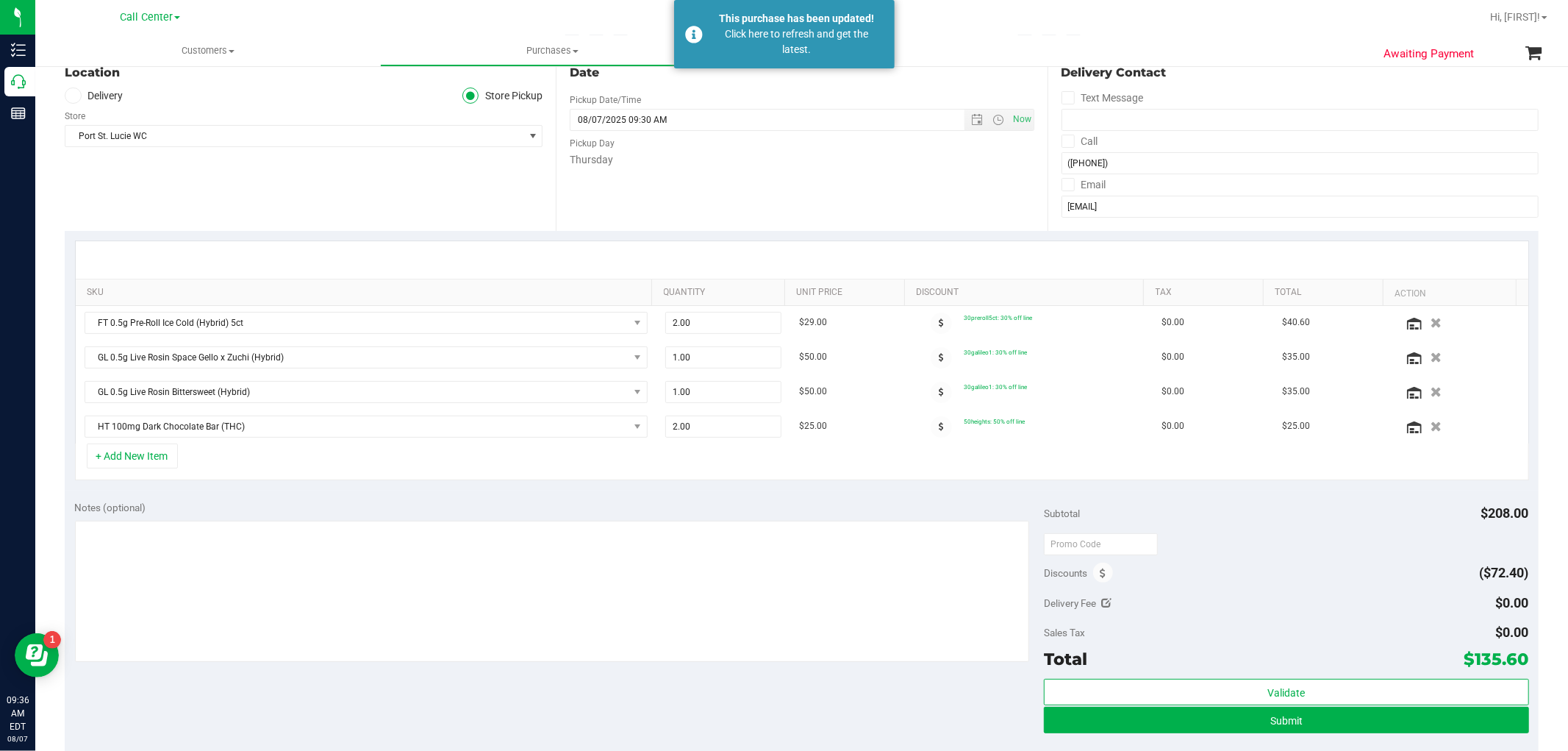 scroll, scrollTop: 163, scrollLeft: 0, axis: vertical 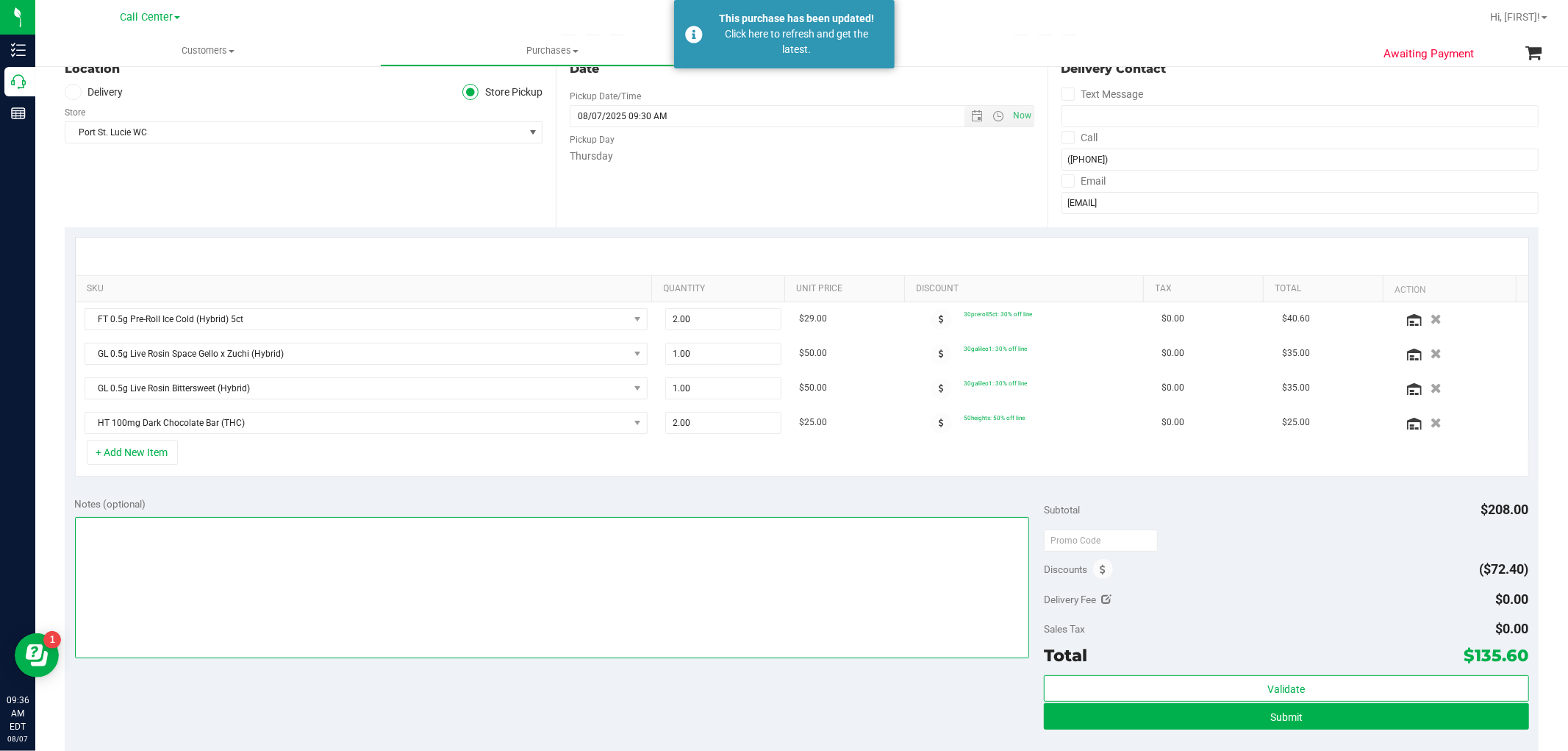 click at bounding box center [552, 588] 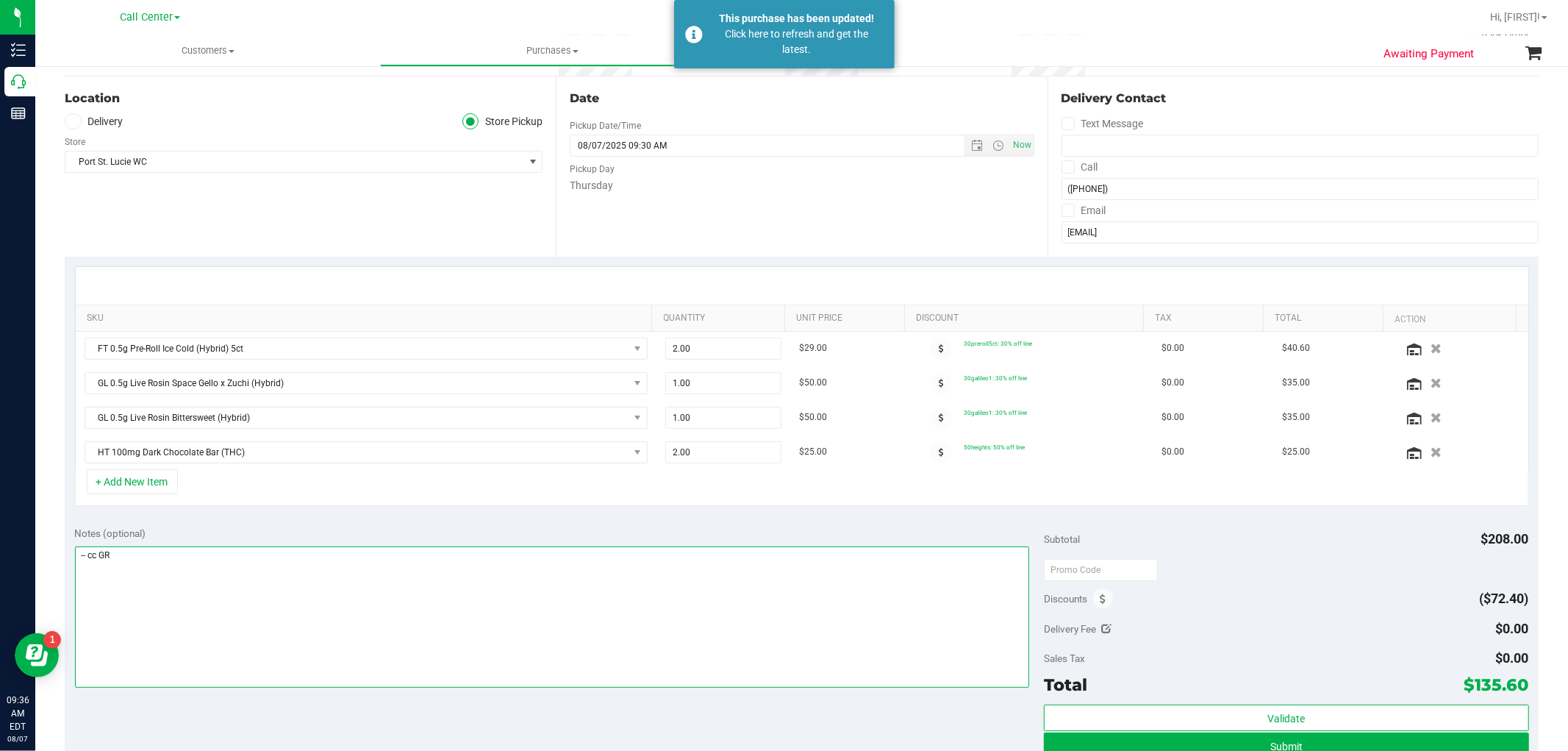 scroll, scrollTop: 163, scrollLeft: 0, axis: vertical 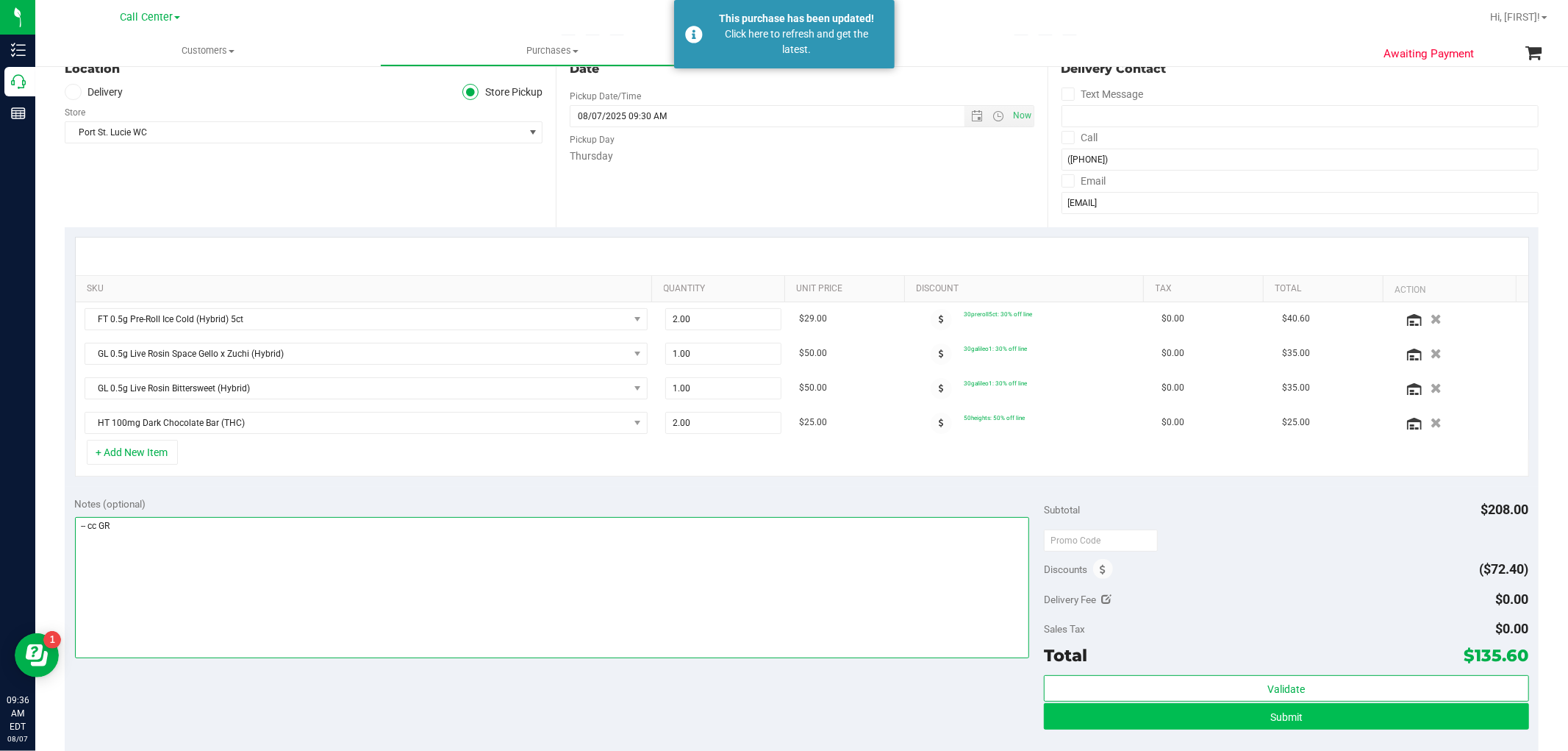 type on "-- cc GR" 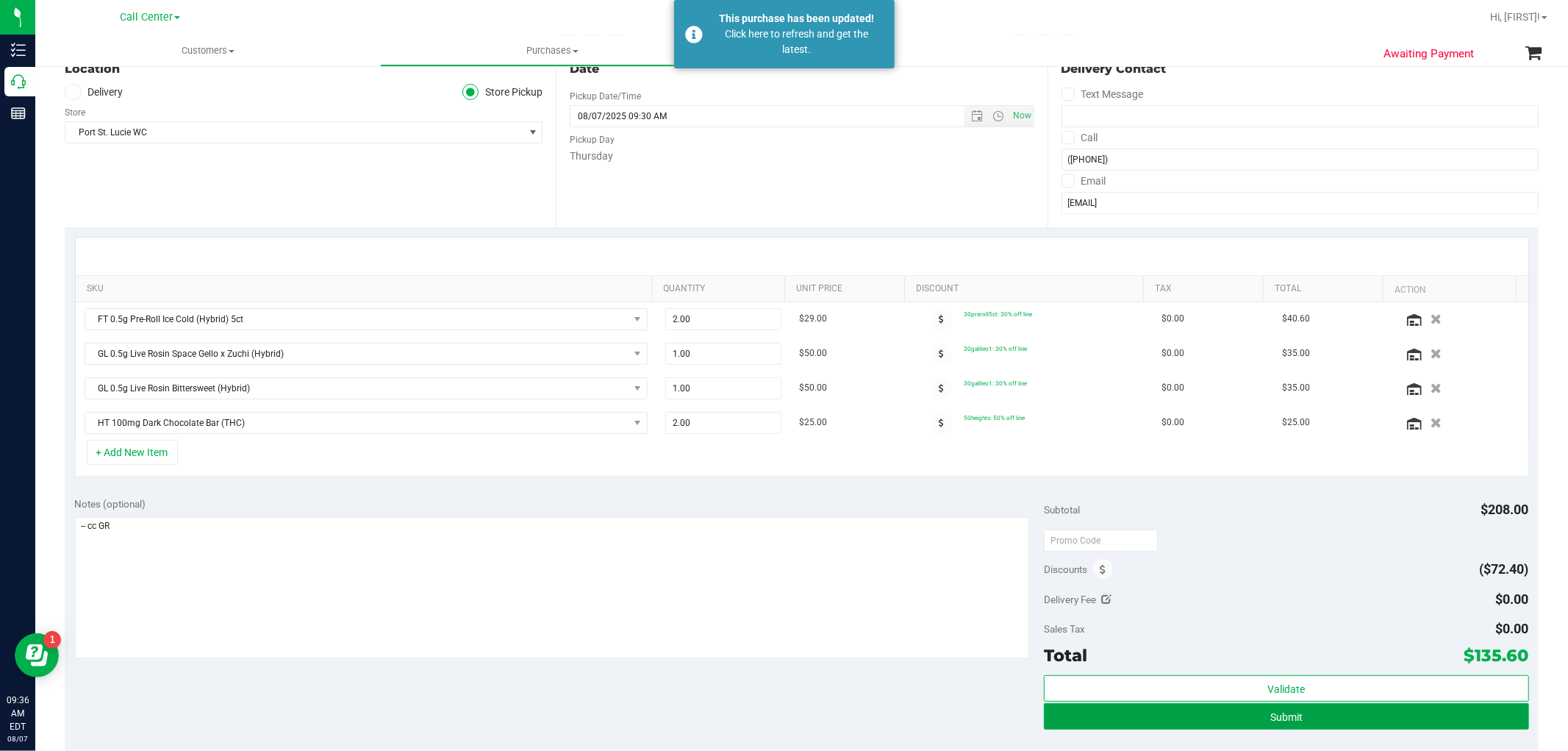 click on "Submit" at bounding box center (1286, 717) 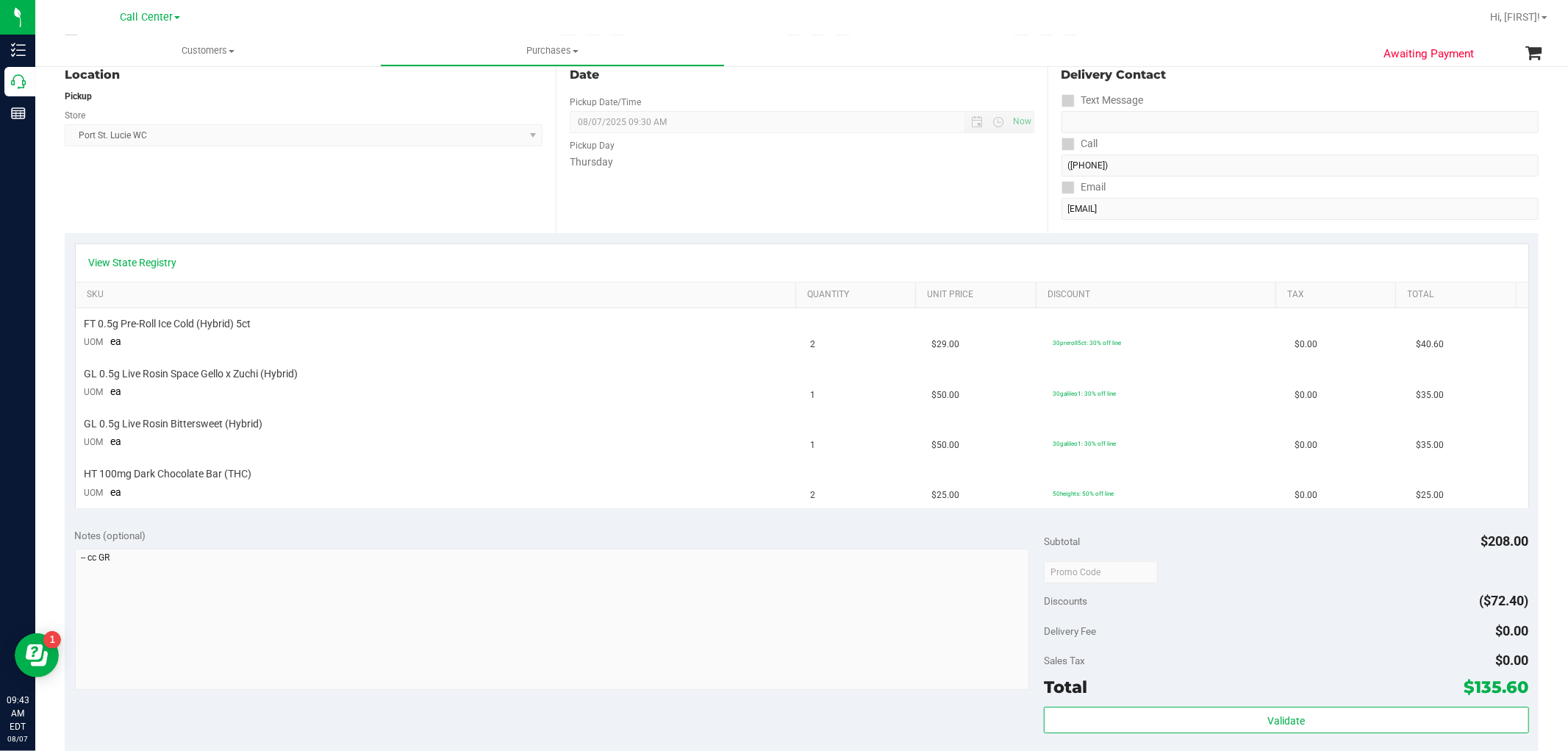 scroll, scrollTop: 0, scrollLeft: 0, axis: both 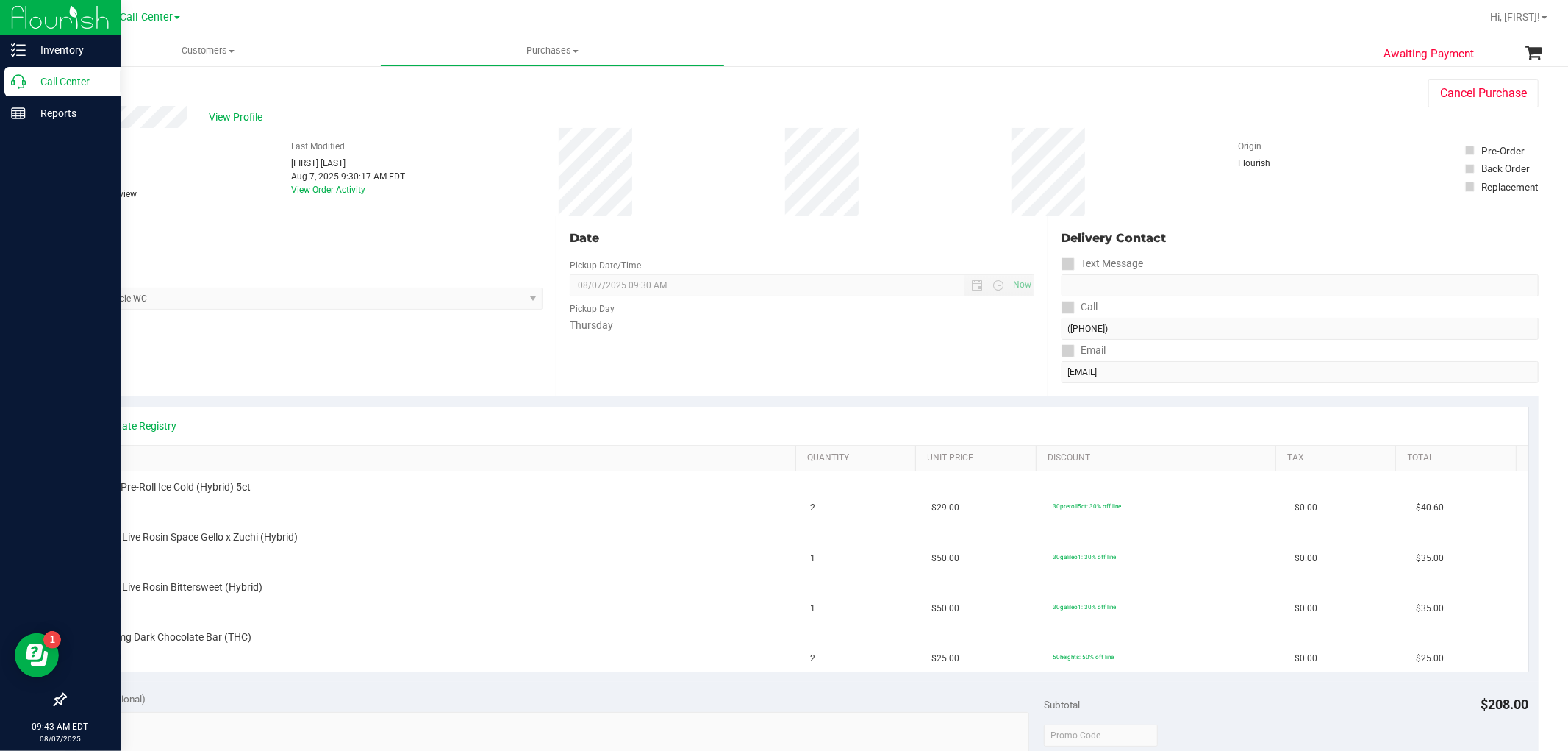 click on "Call Center" at bounding box center (70, 82) 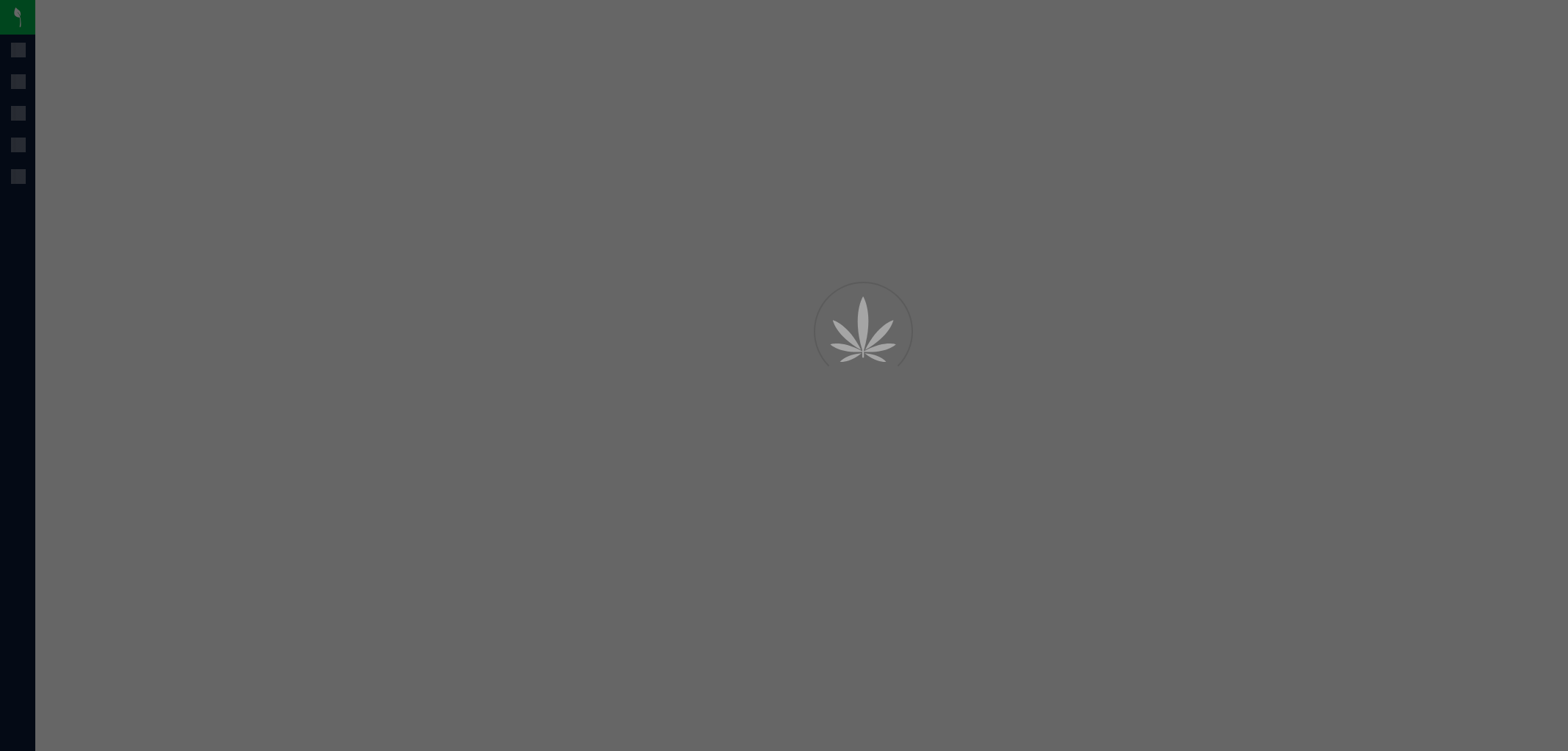 scroll, scrollTop: 0, scrollLeft: 0, axis: both 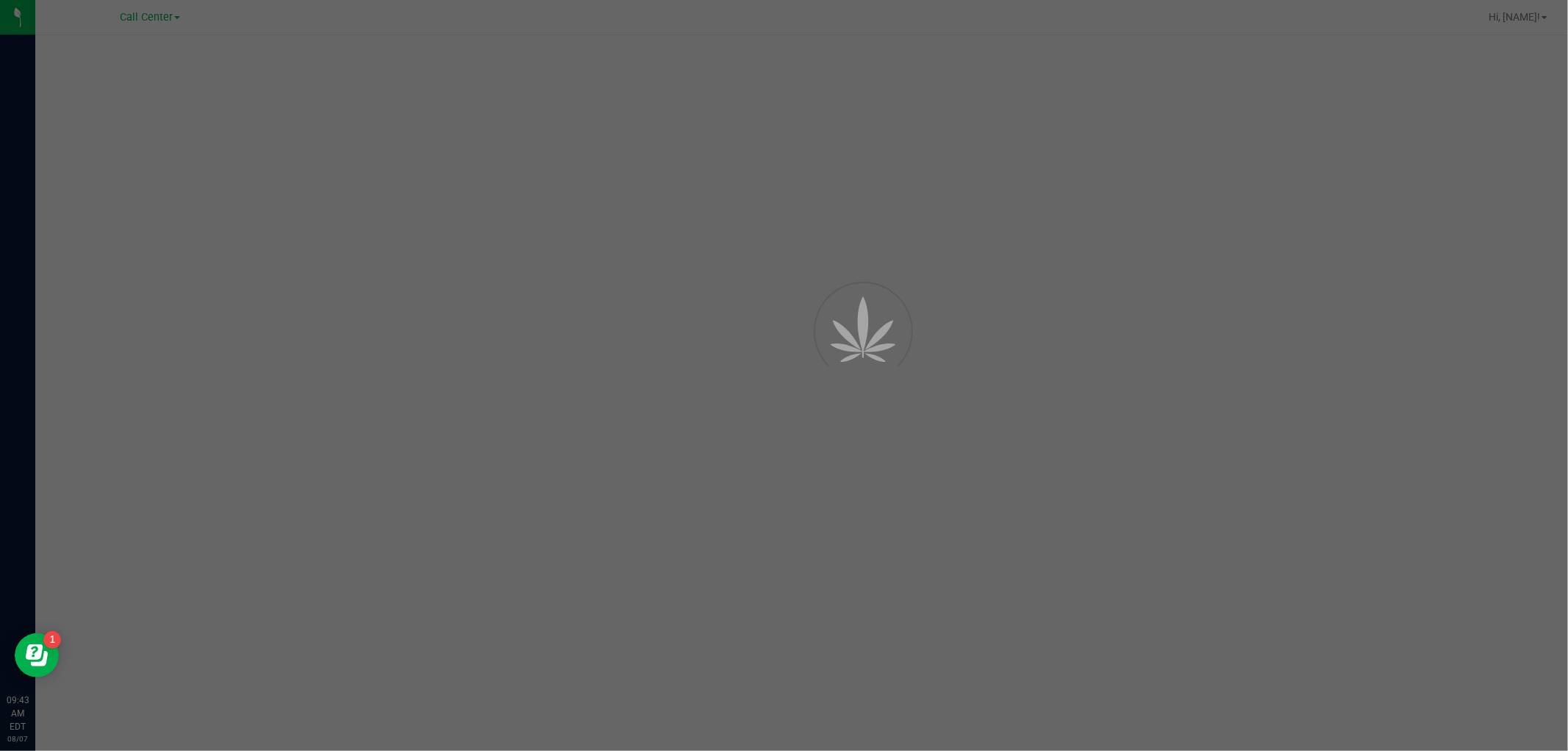 click at bounding box center [784, 375] 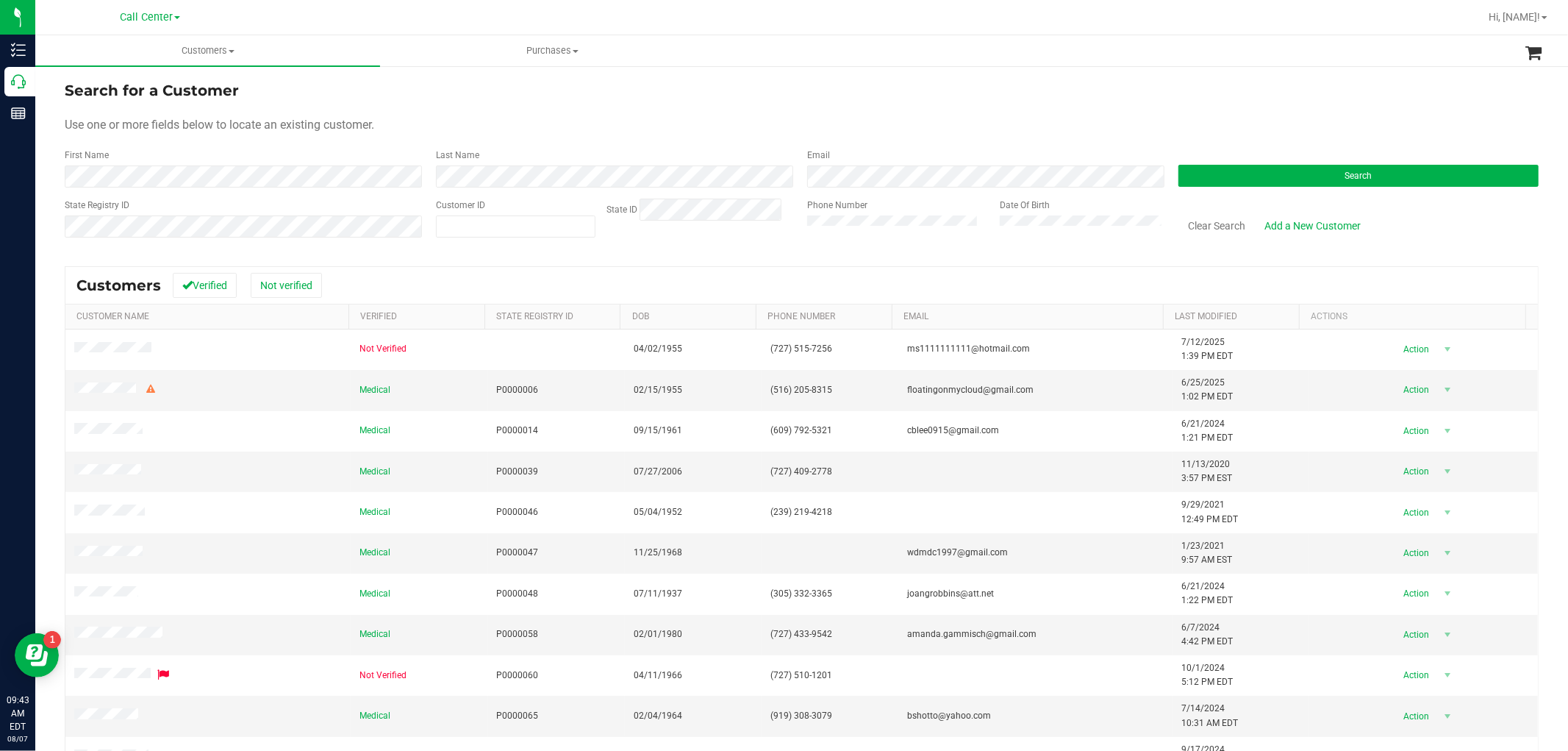 click on "Call Center" at bounding box center [150, 16] 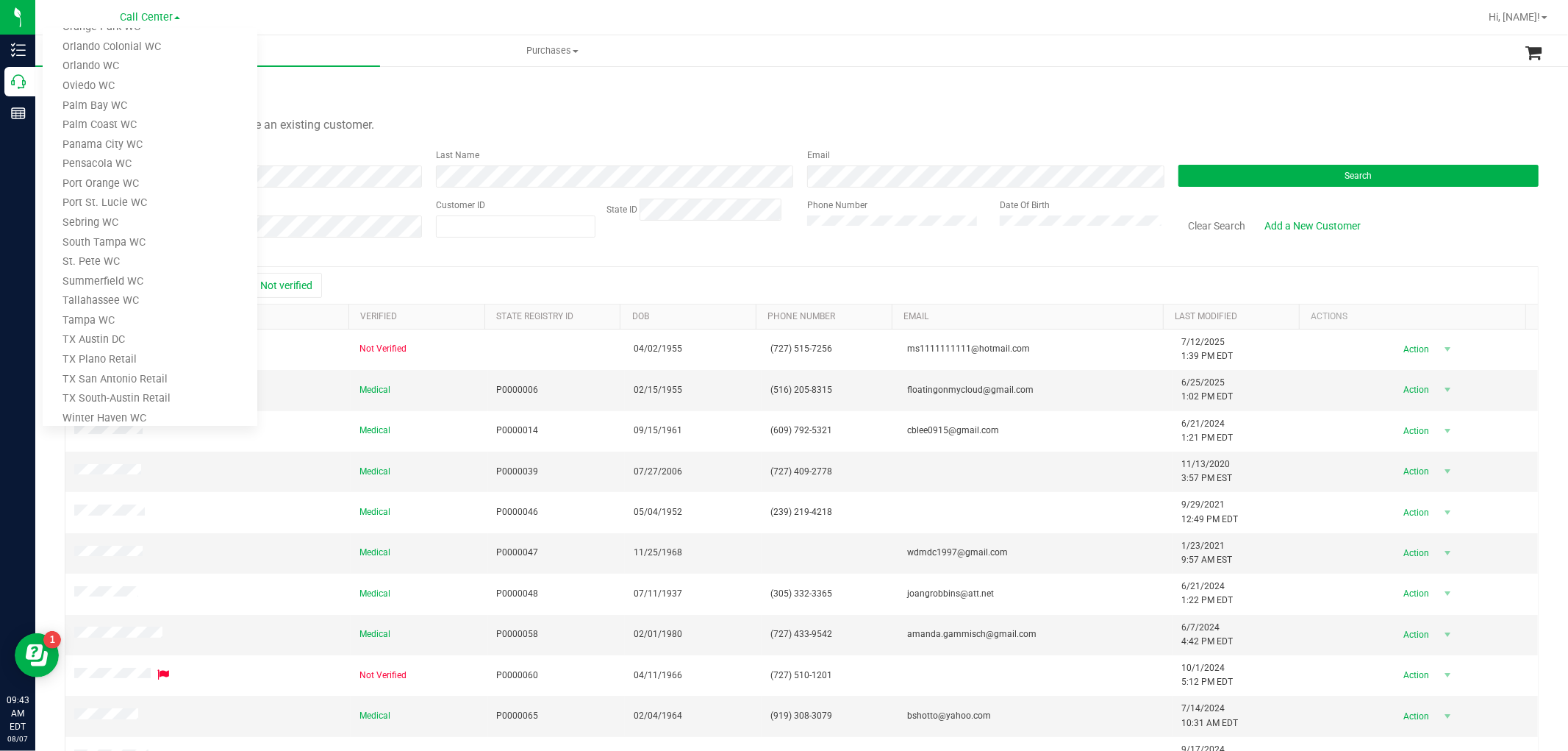 scroll, scrollTop: 624, scrollLeft: 0, axis: vertical 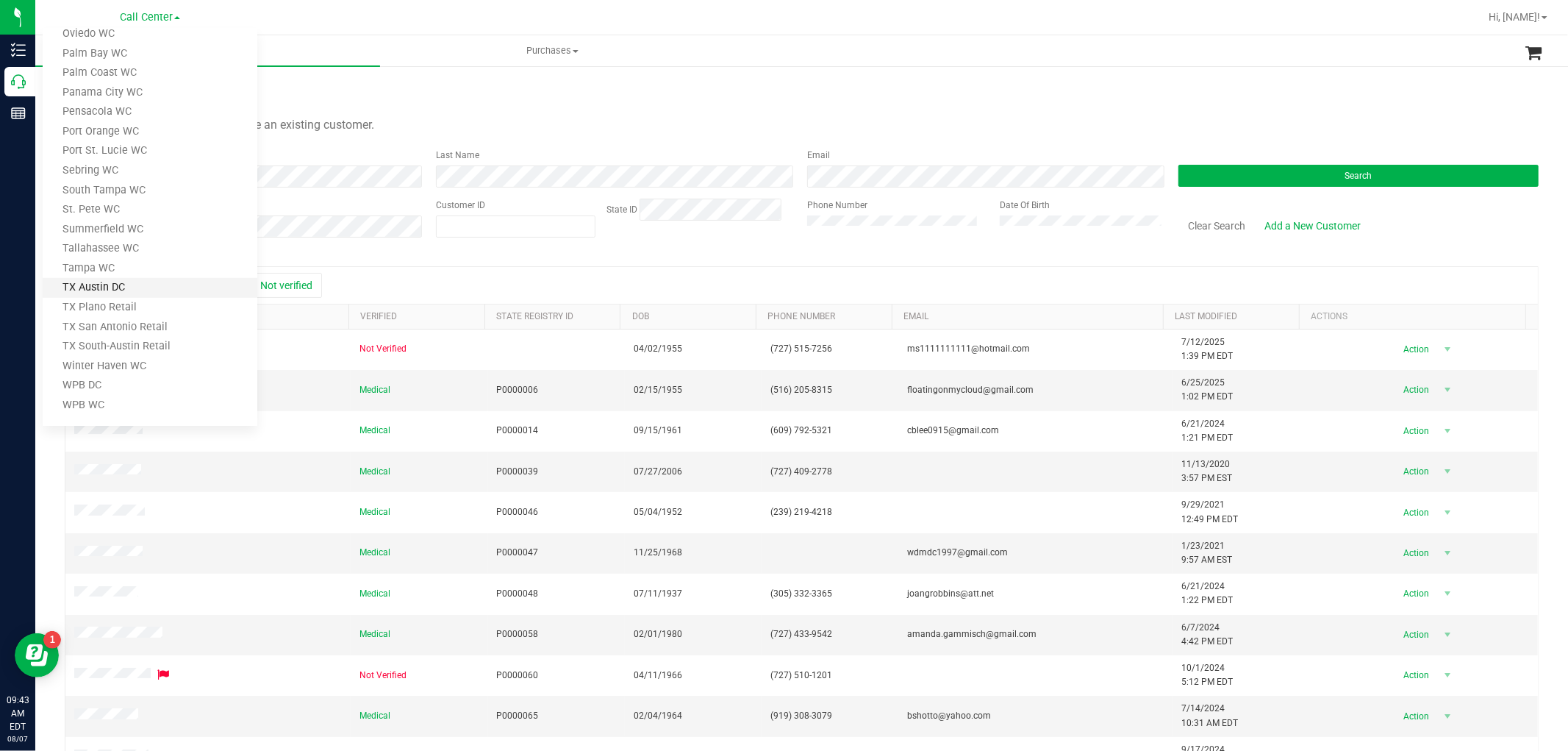 click on "TX Austin DC" at bounding box center (150, 288) 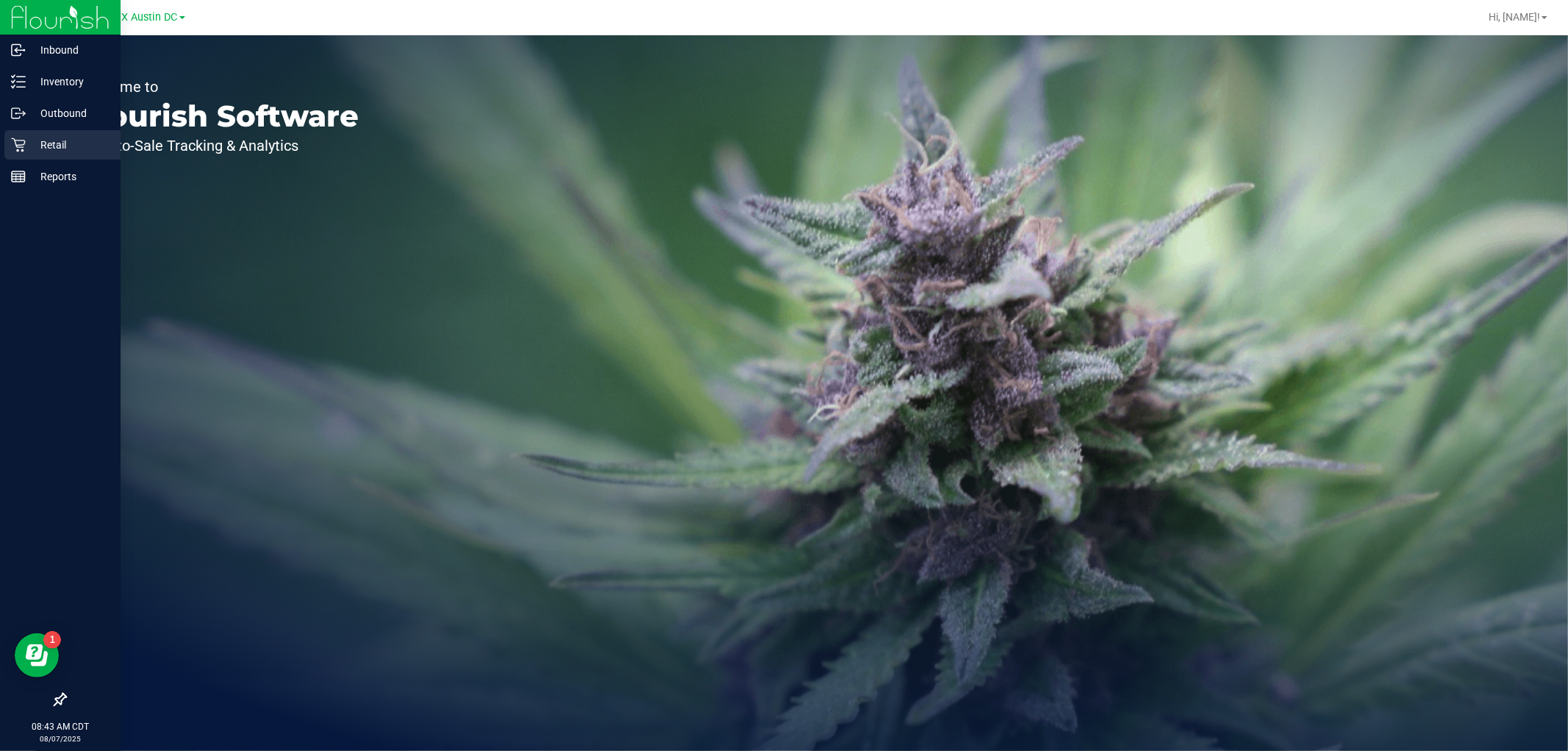 click on "Retail" at bounding box center [70, 145] 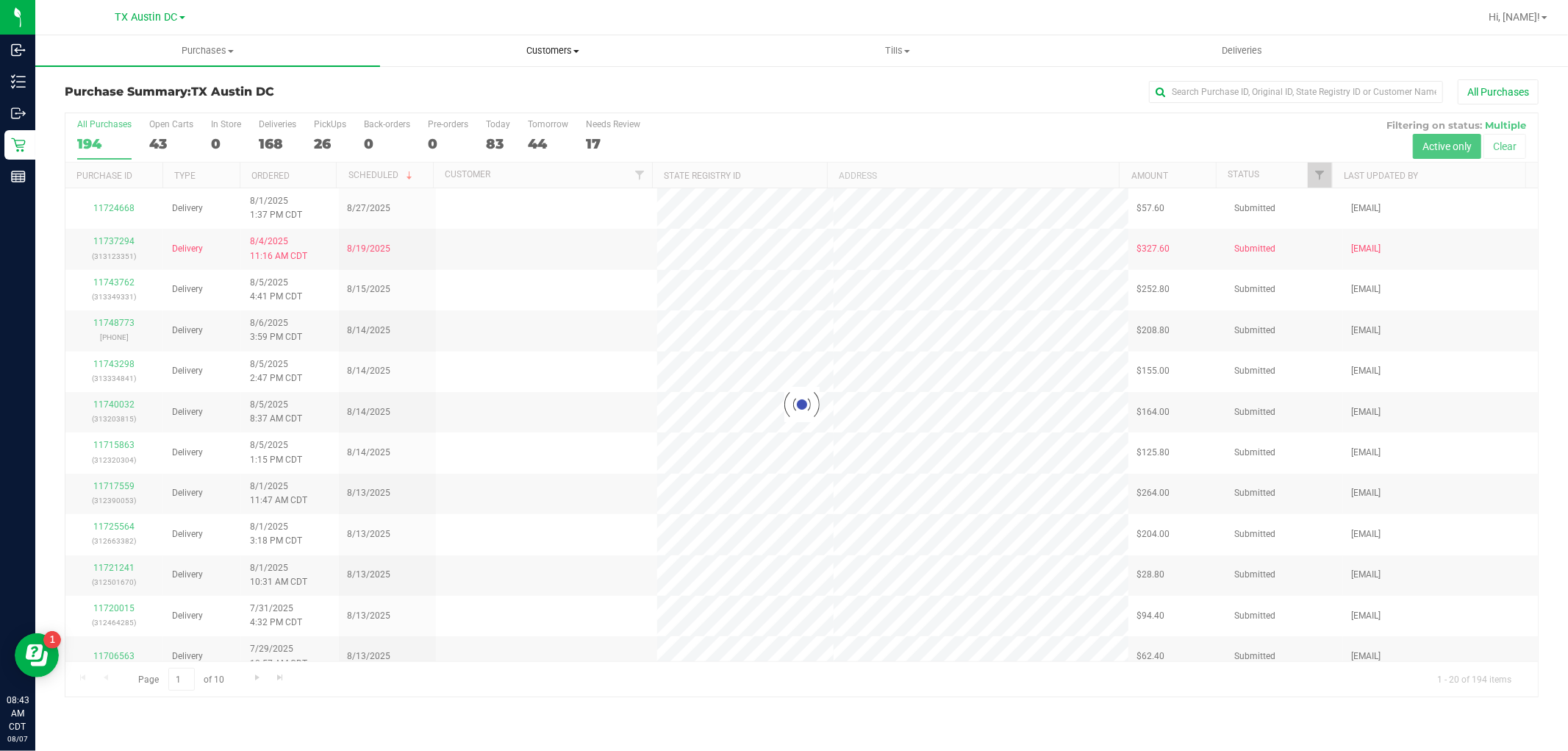click on "Customers" at bounding box center (552, 51) 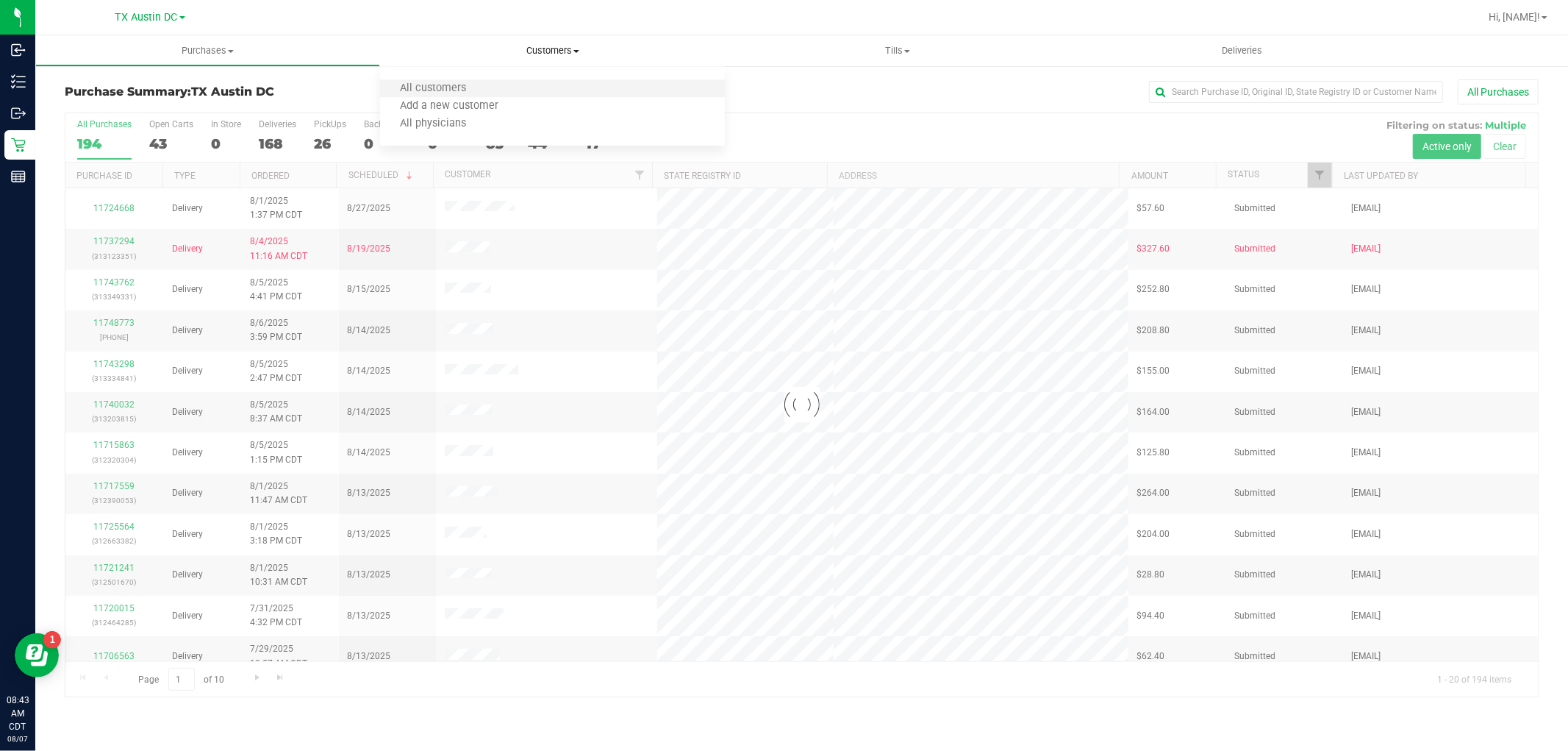 click on "All customers" at bounding box center [552, 89] 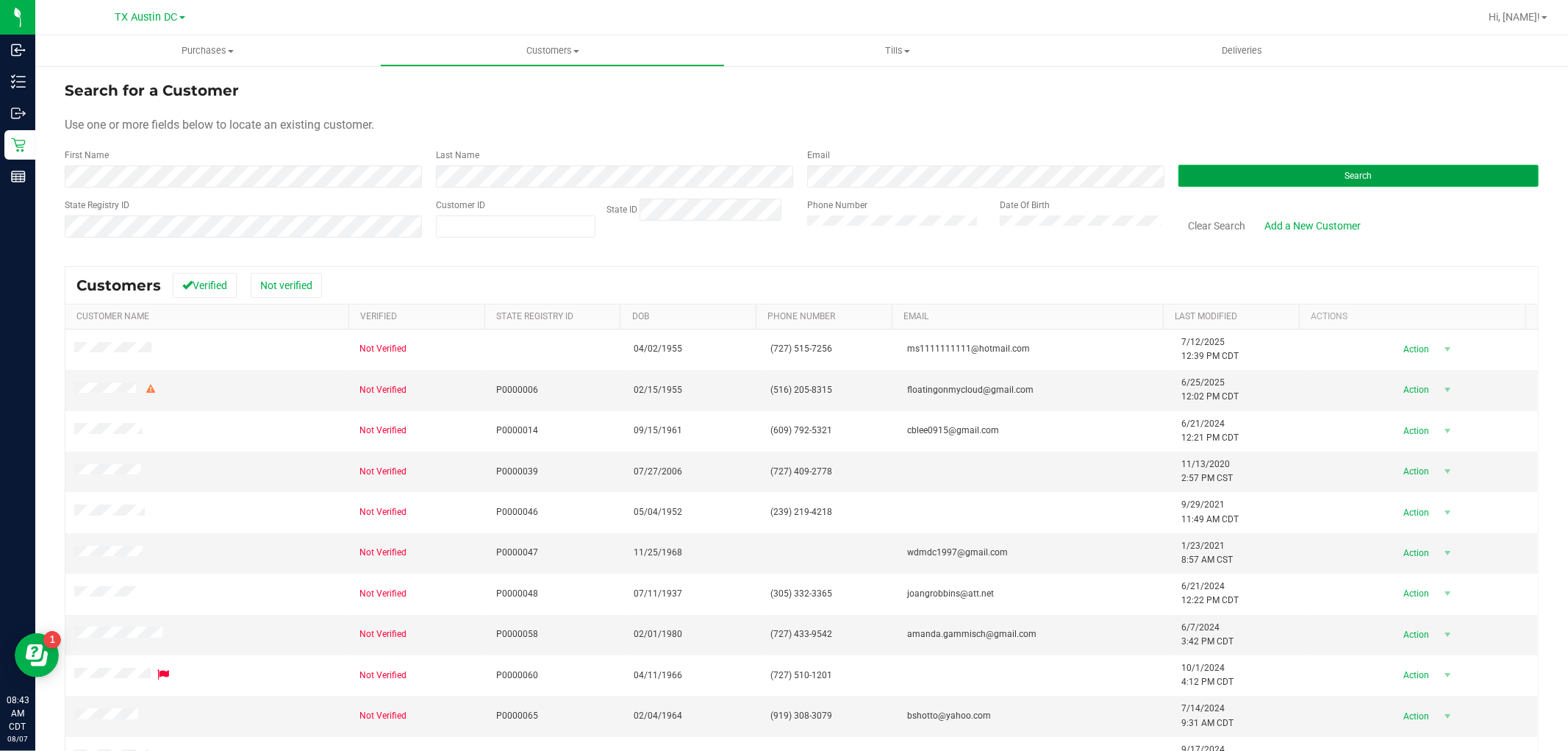 click on "Search" at bounding box center [1358, 176] 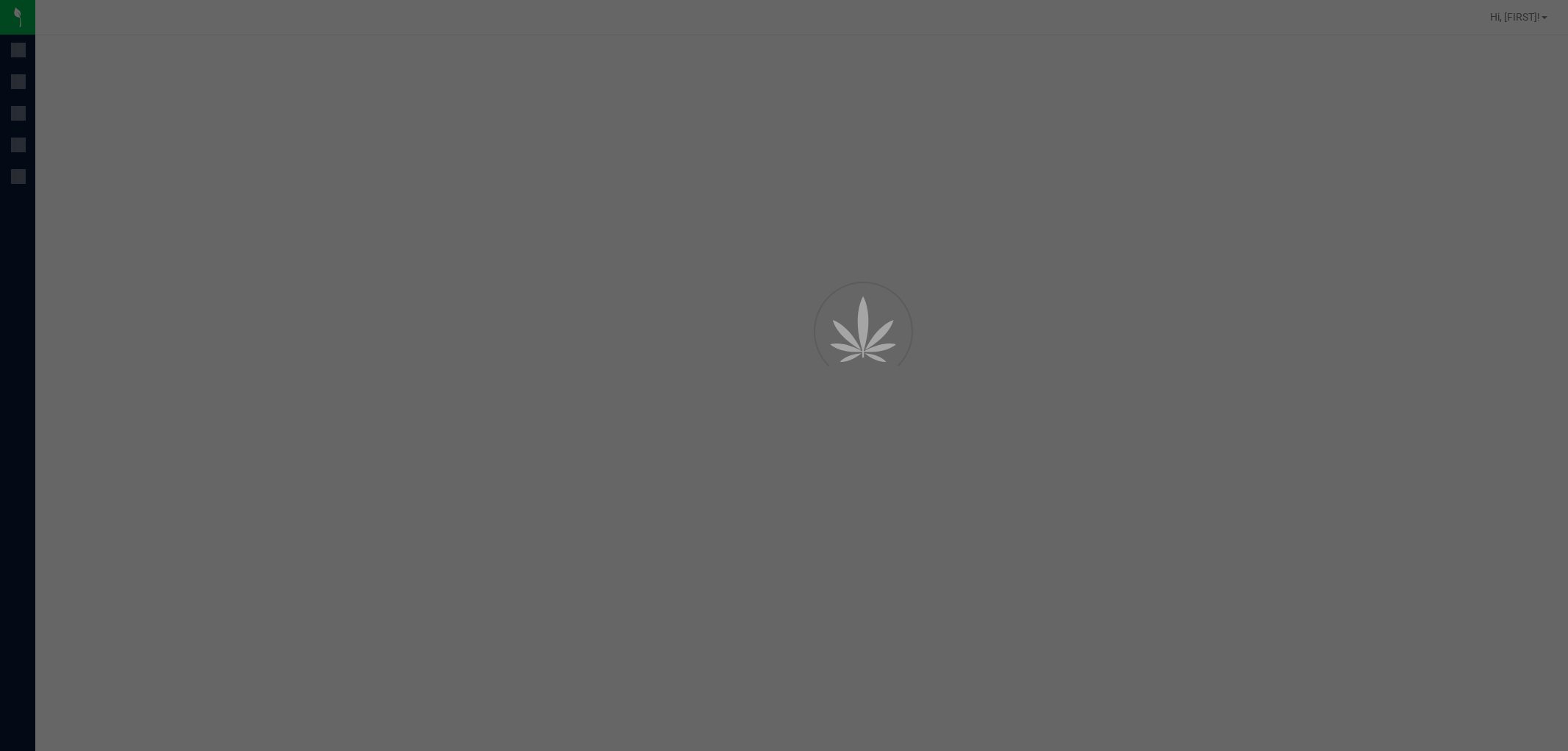 scroll, scrollTop: 0, scrollLeft: 0, axis: both 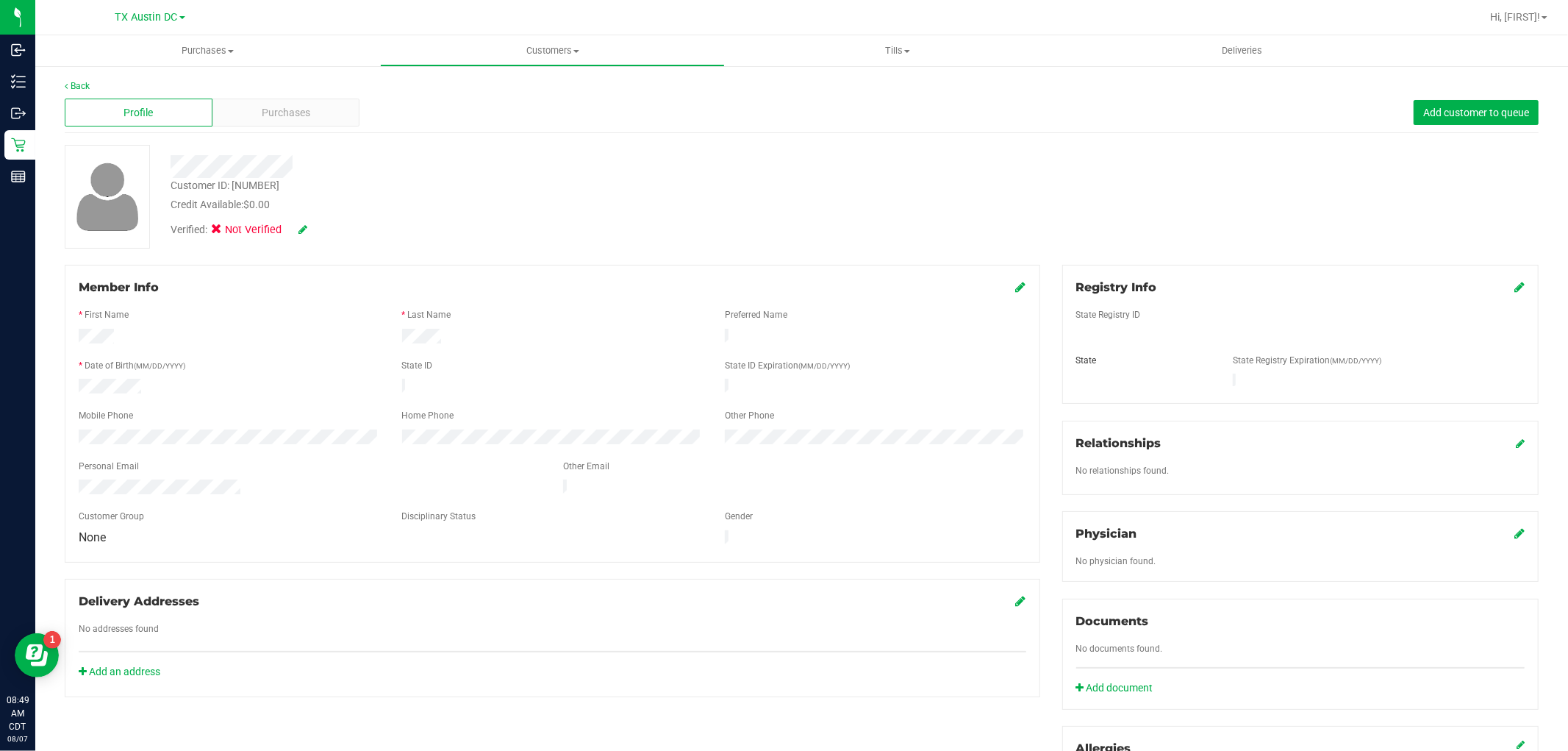 click at bounding box center [303, 229] 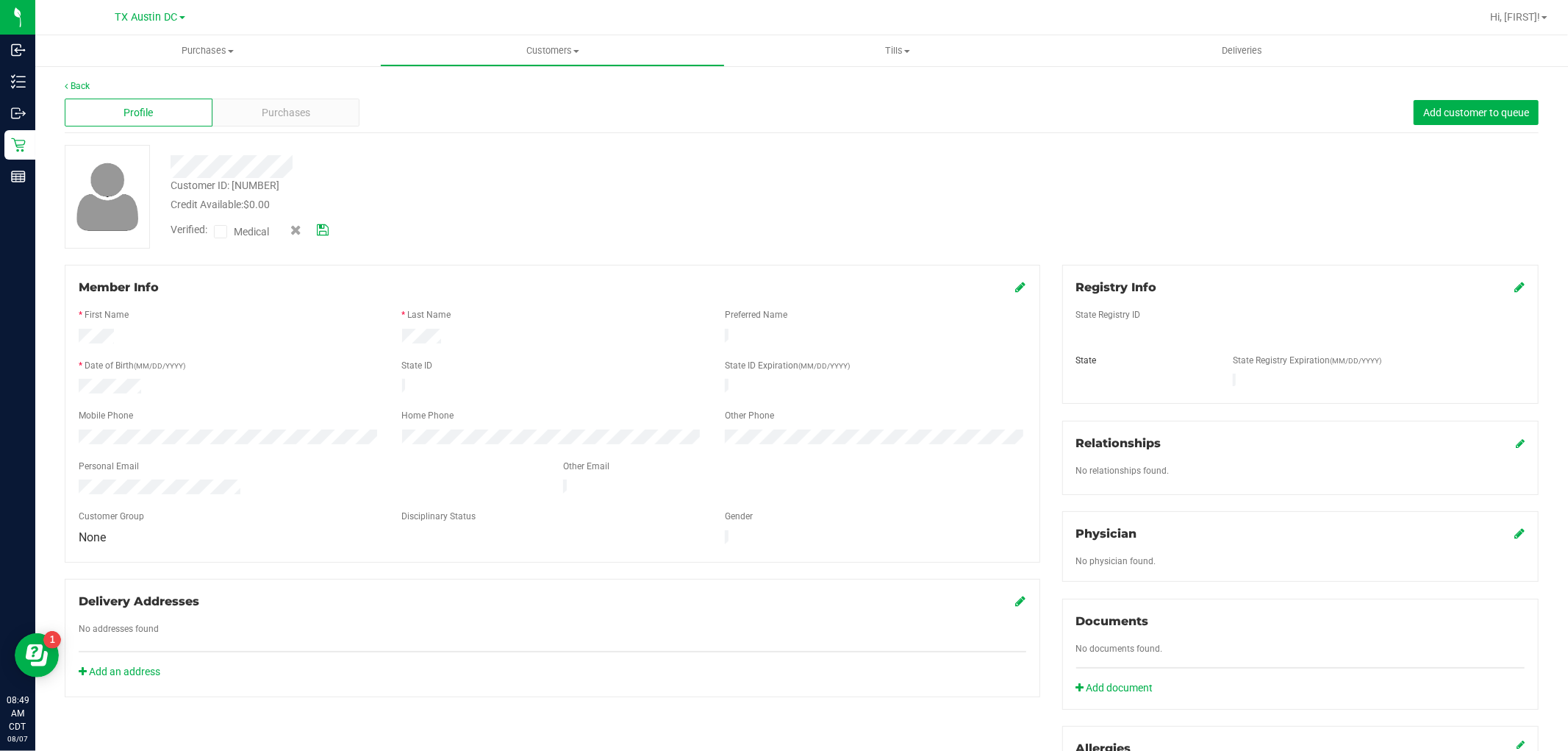 click on "Medical" at bounding box center [254, 232] 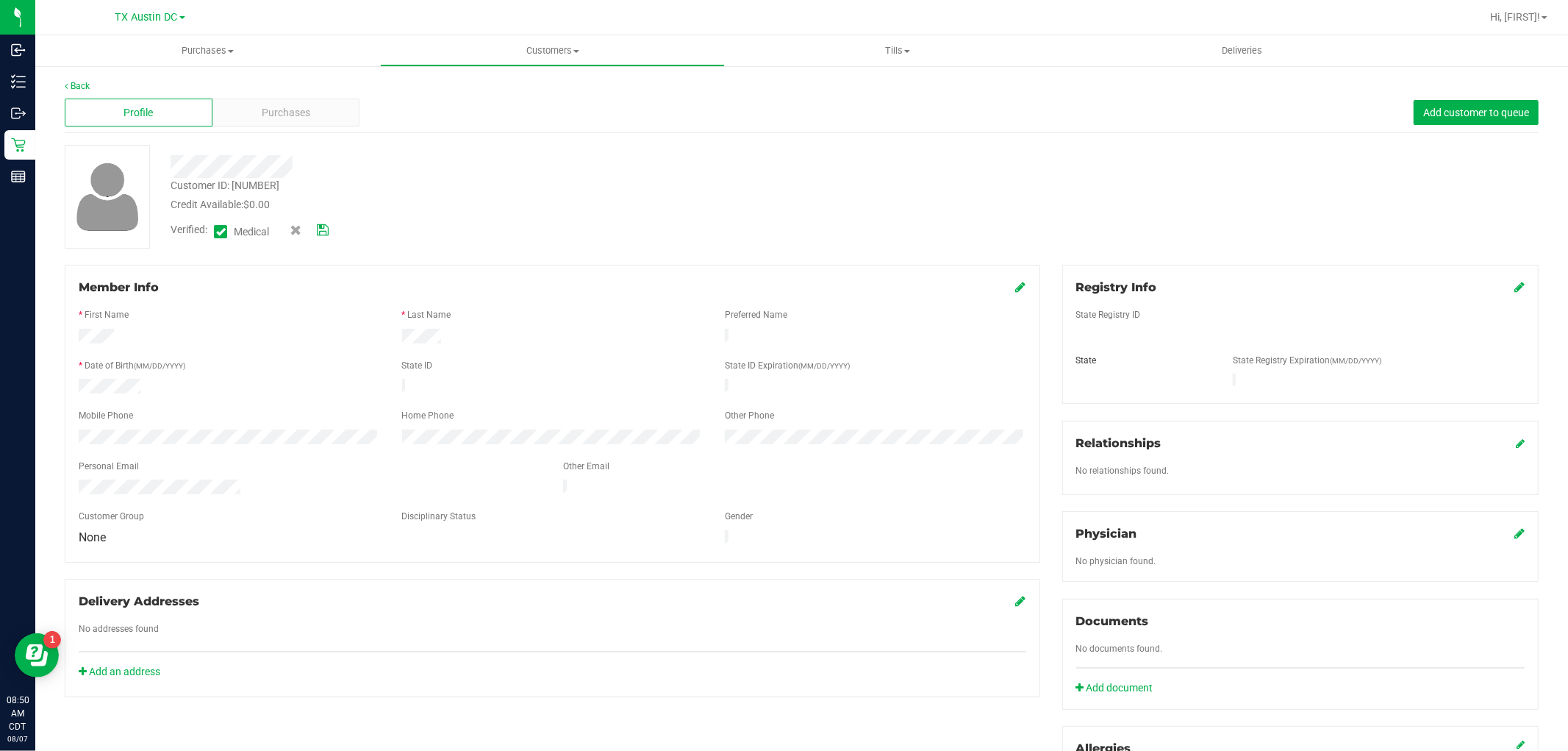 click on "Registry Info" at bounding box center (1300, 288) 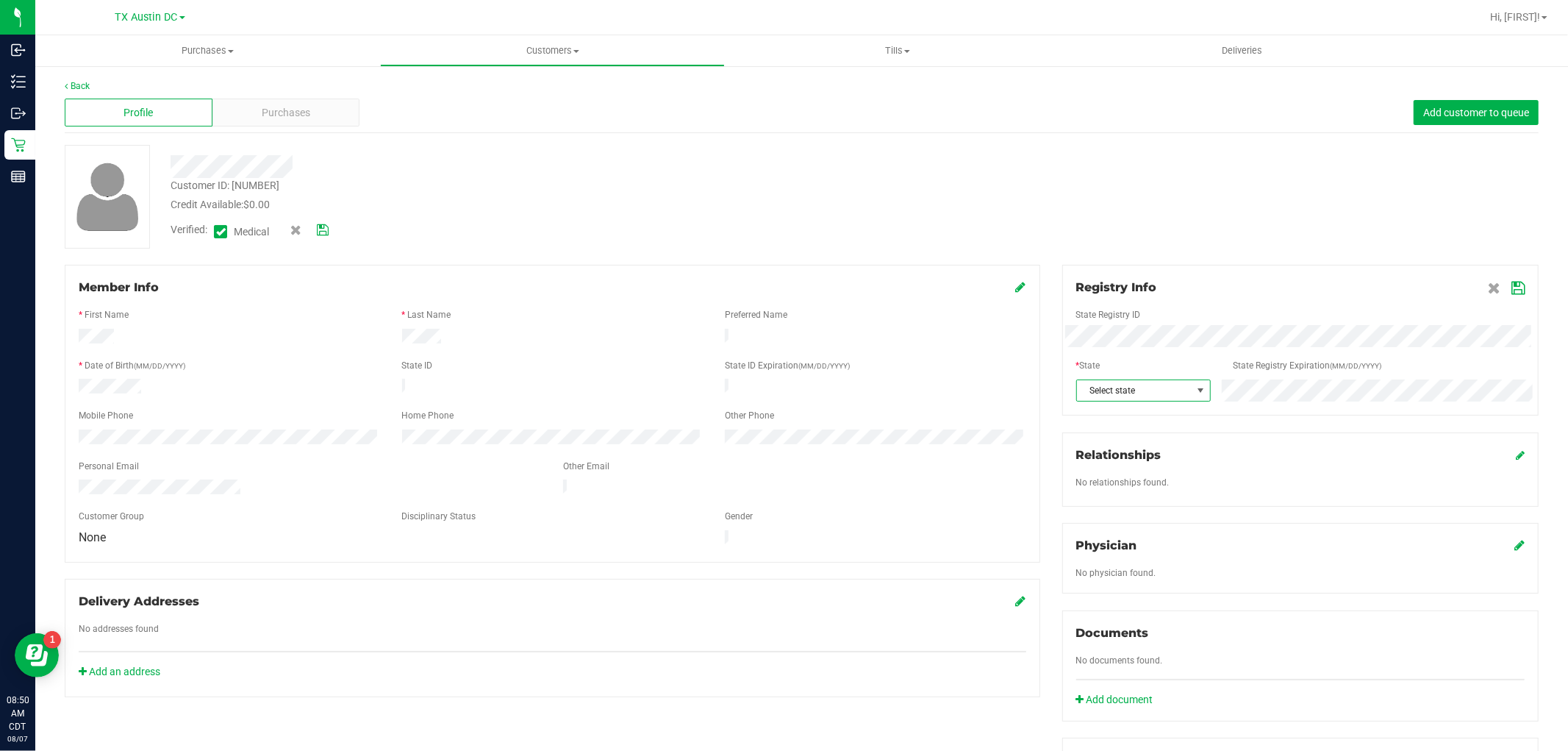 click on "Select state" at bounding box center (1134, 391) 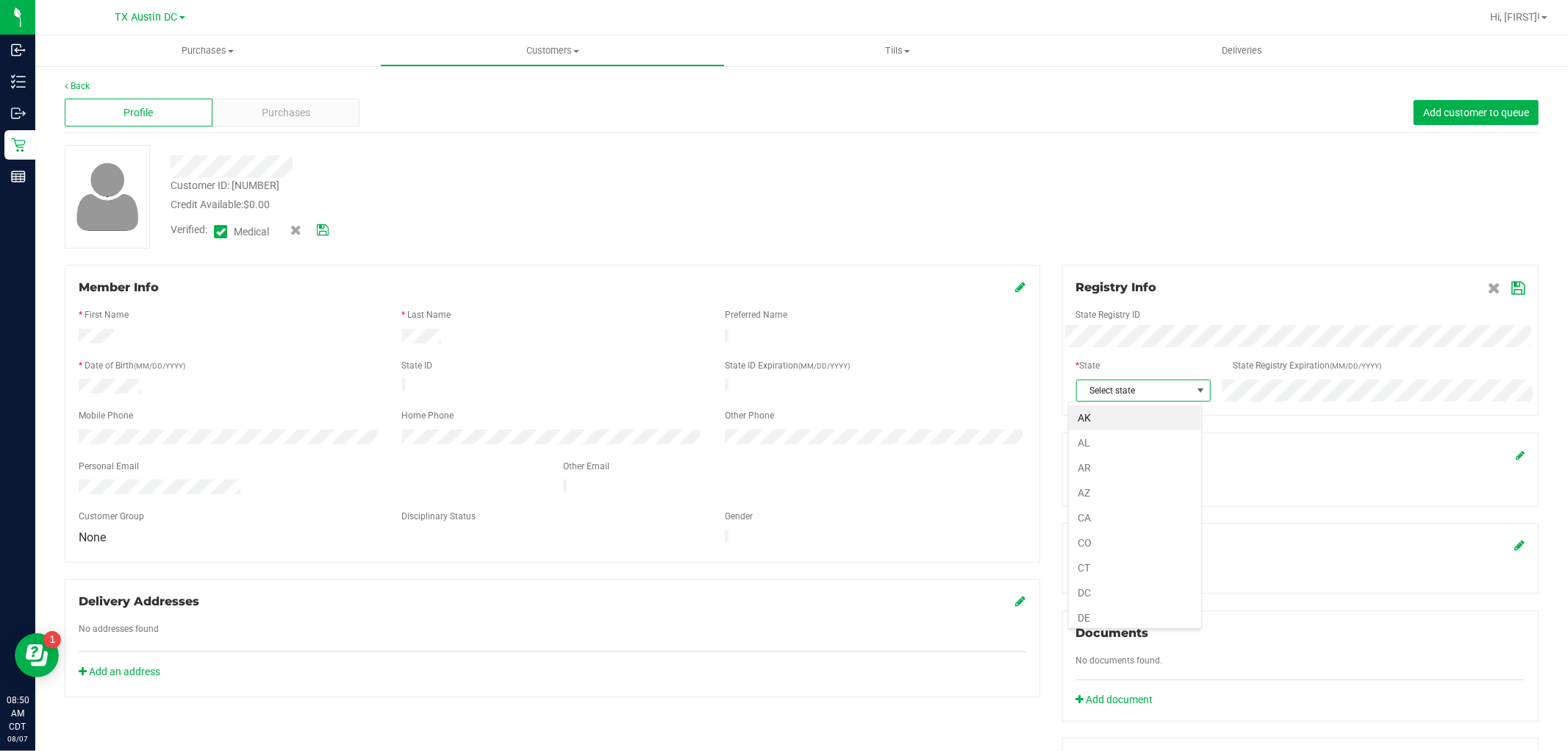 scroll, scrollTop: 73533, scrollLeft: 73378, axis: both 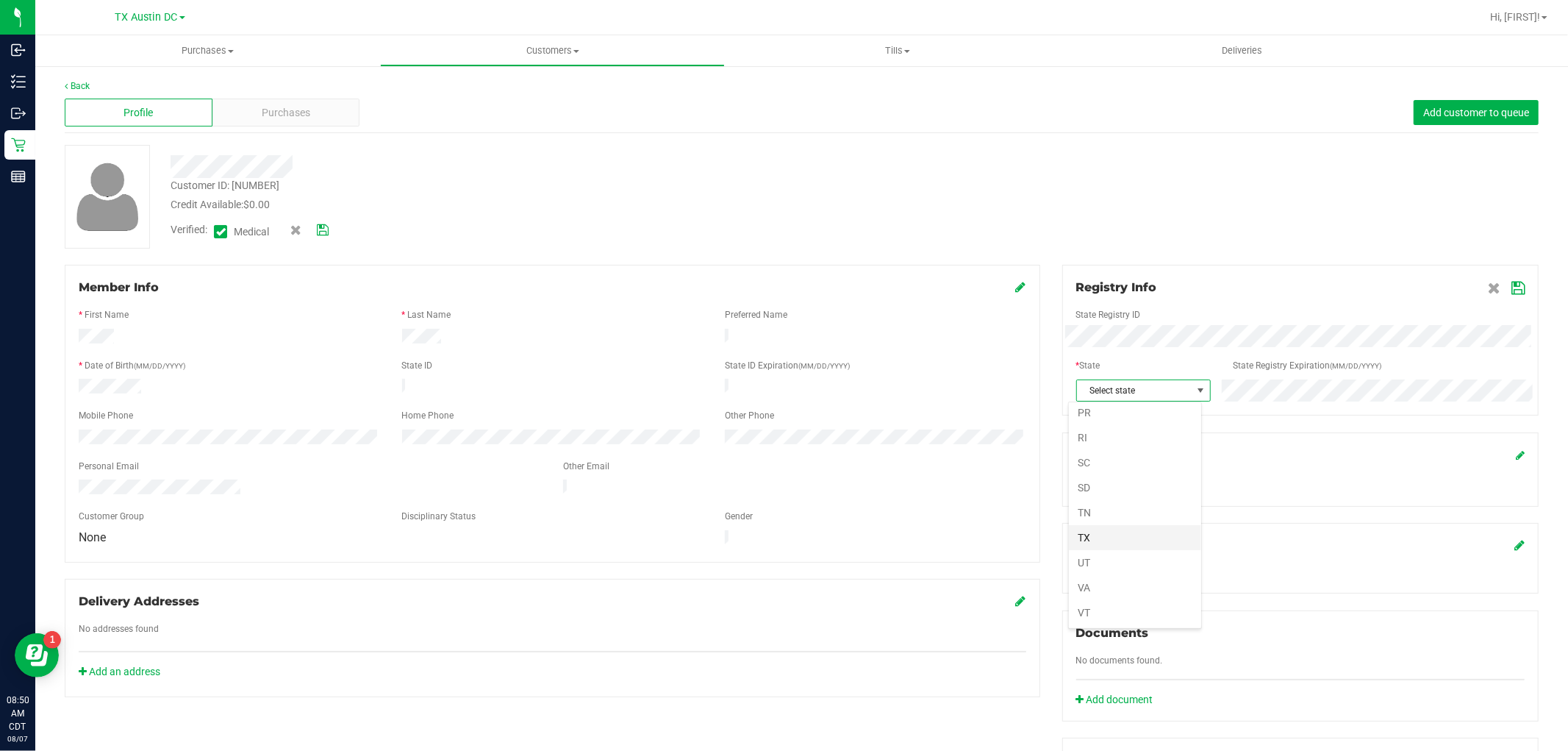 click on "TX" at bounding box center [1135, 538] 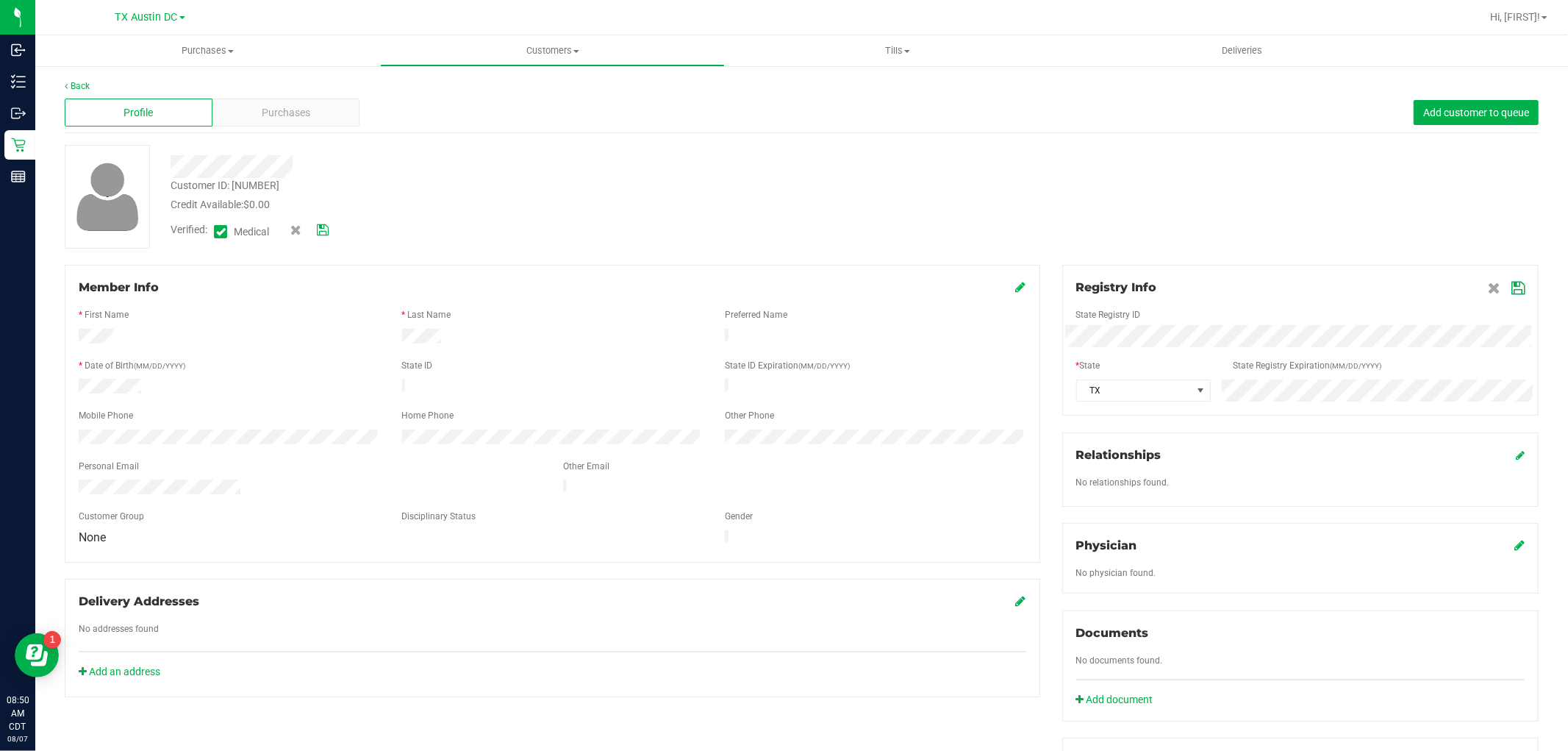 click at bounding box center [1518, 288] 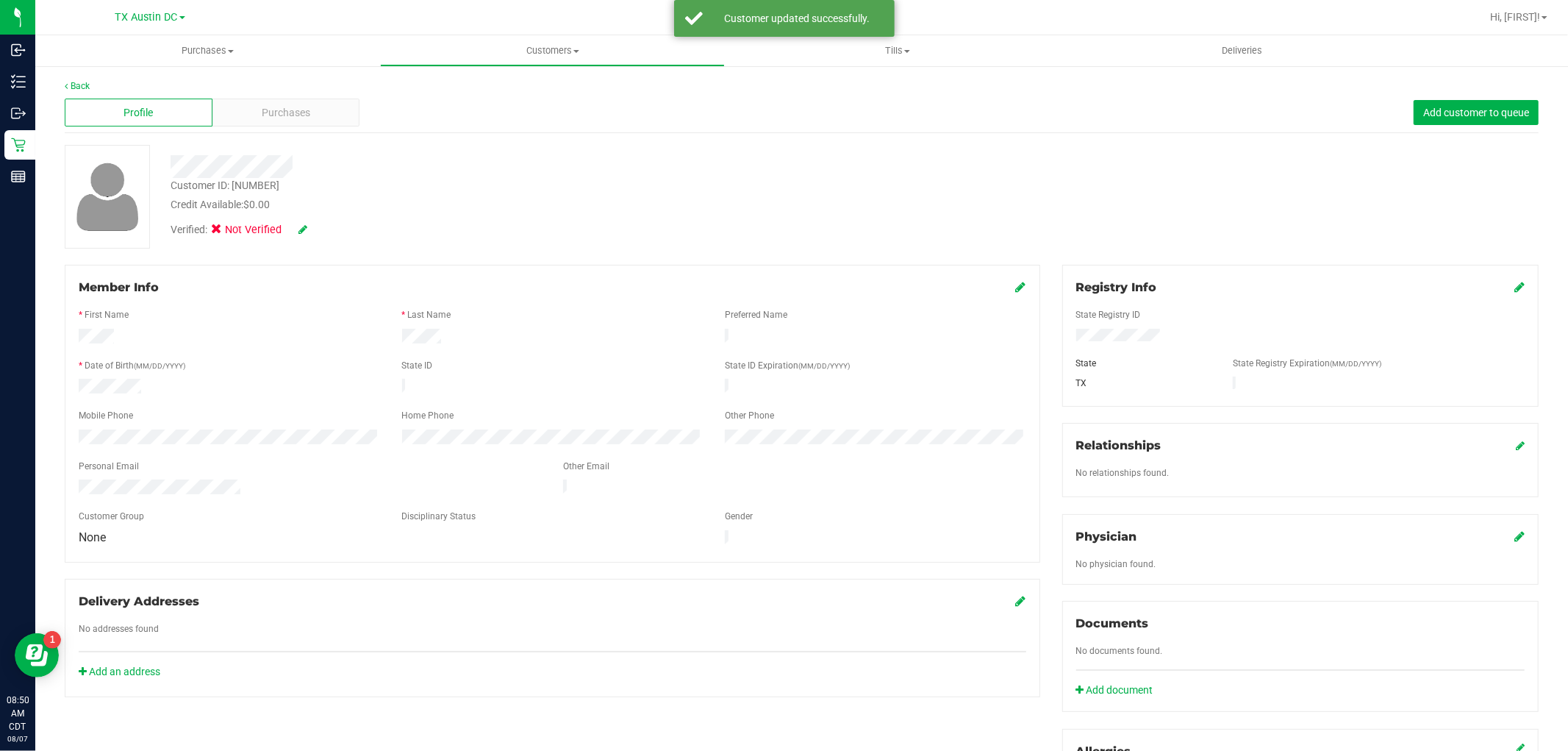 click at bounding box center [303, 229] 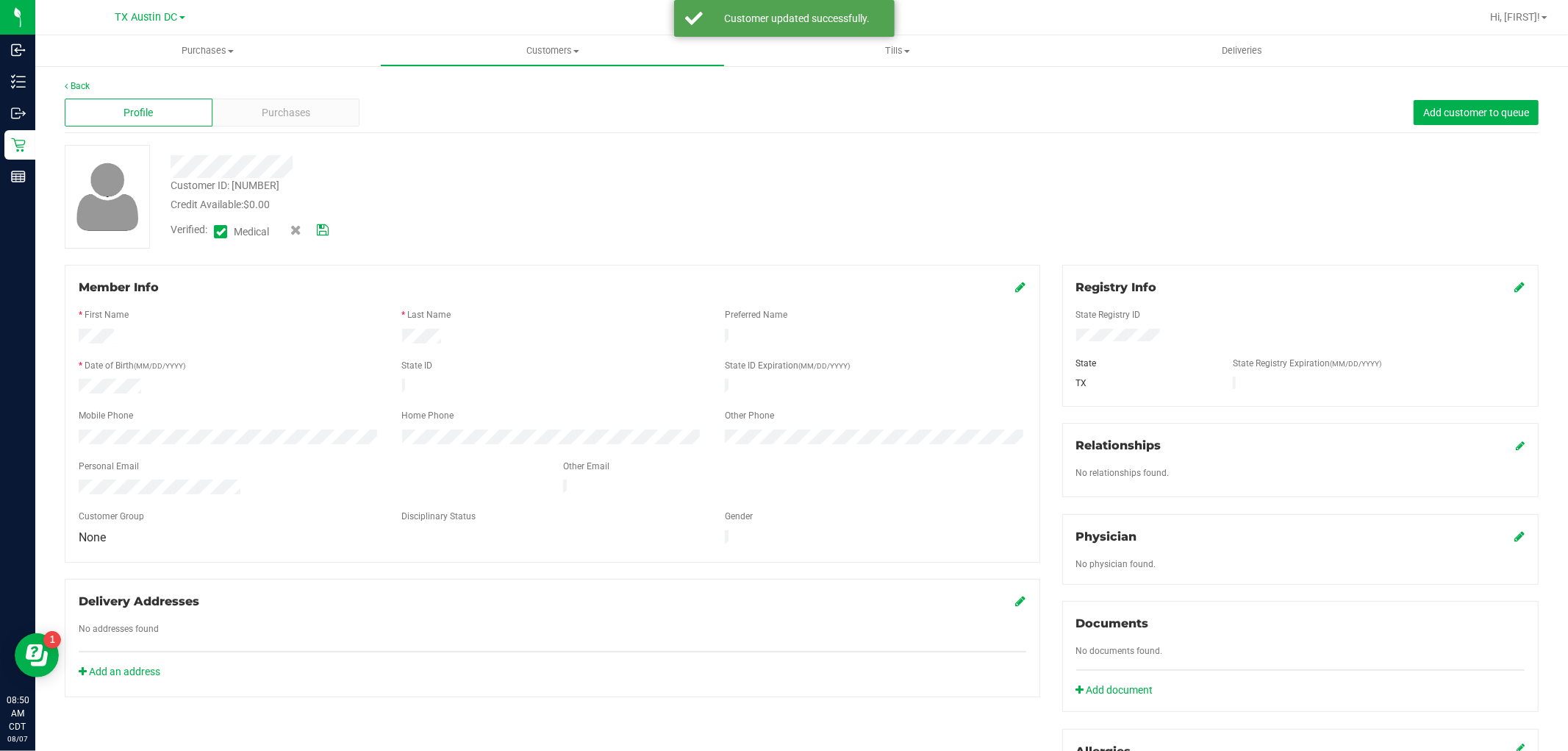 click at bounding box center [323, 230] 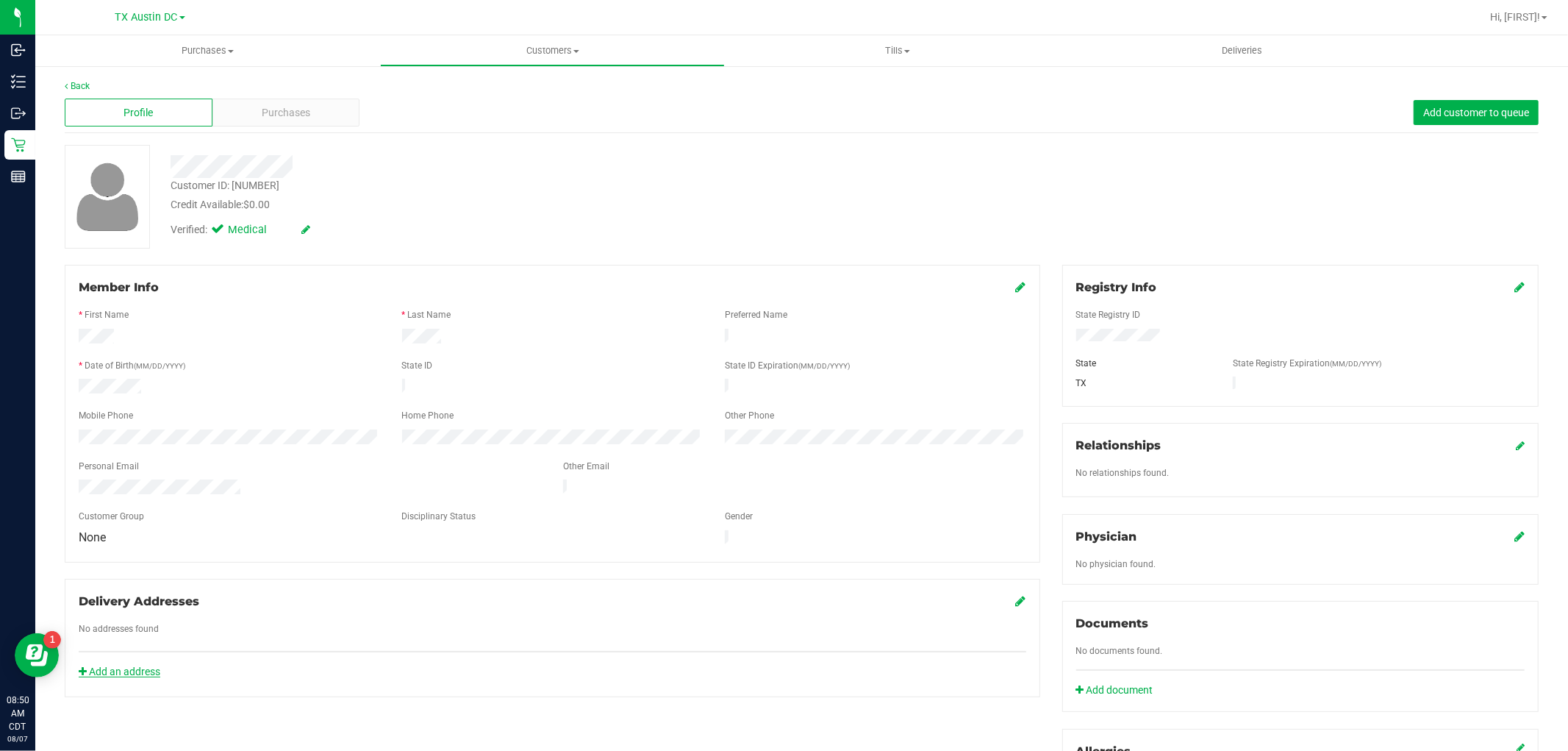 click on "Add an address" 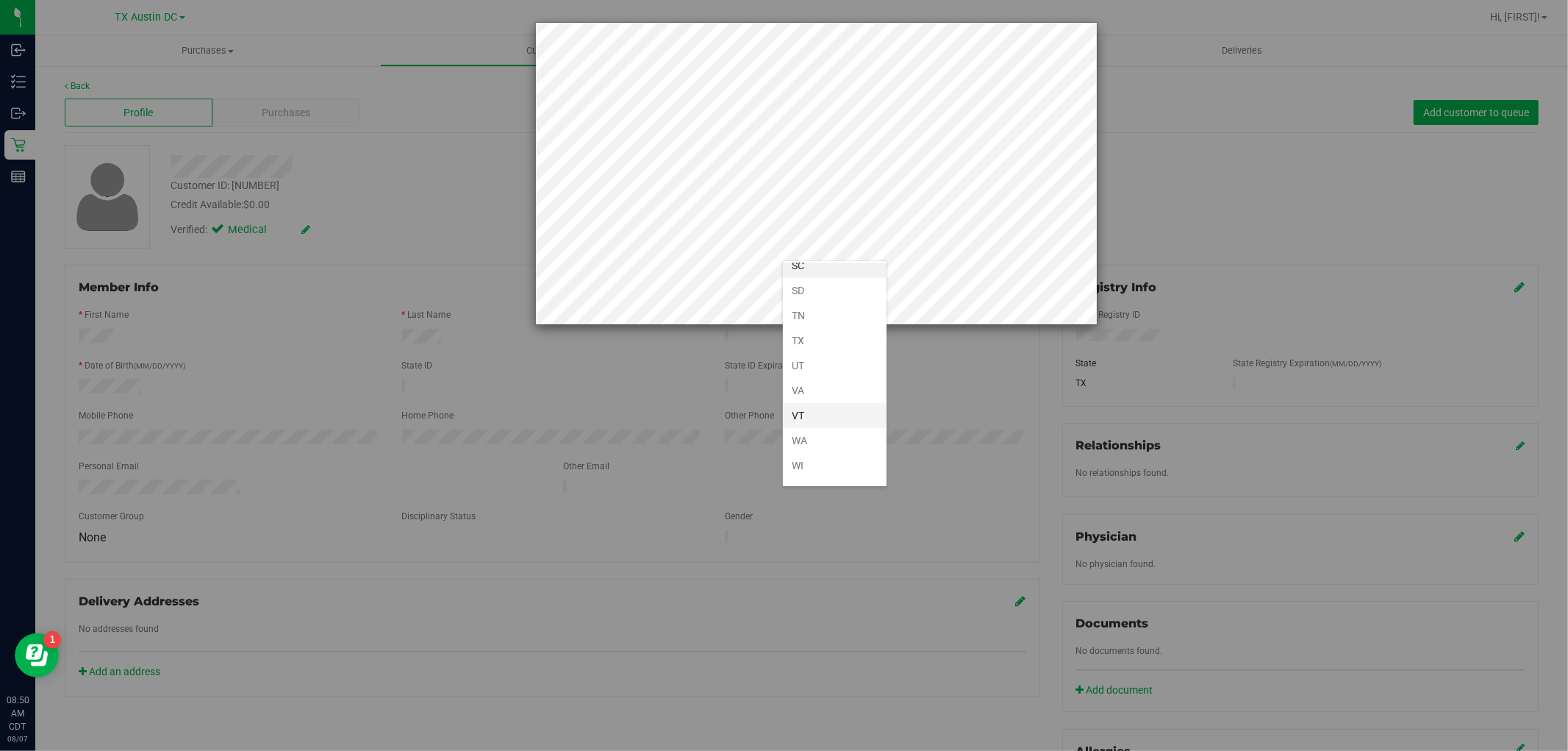 scroll, scrollTop: 1087, scrollLeft: 0, axis: vertical 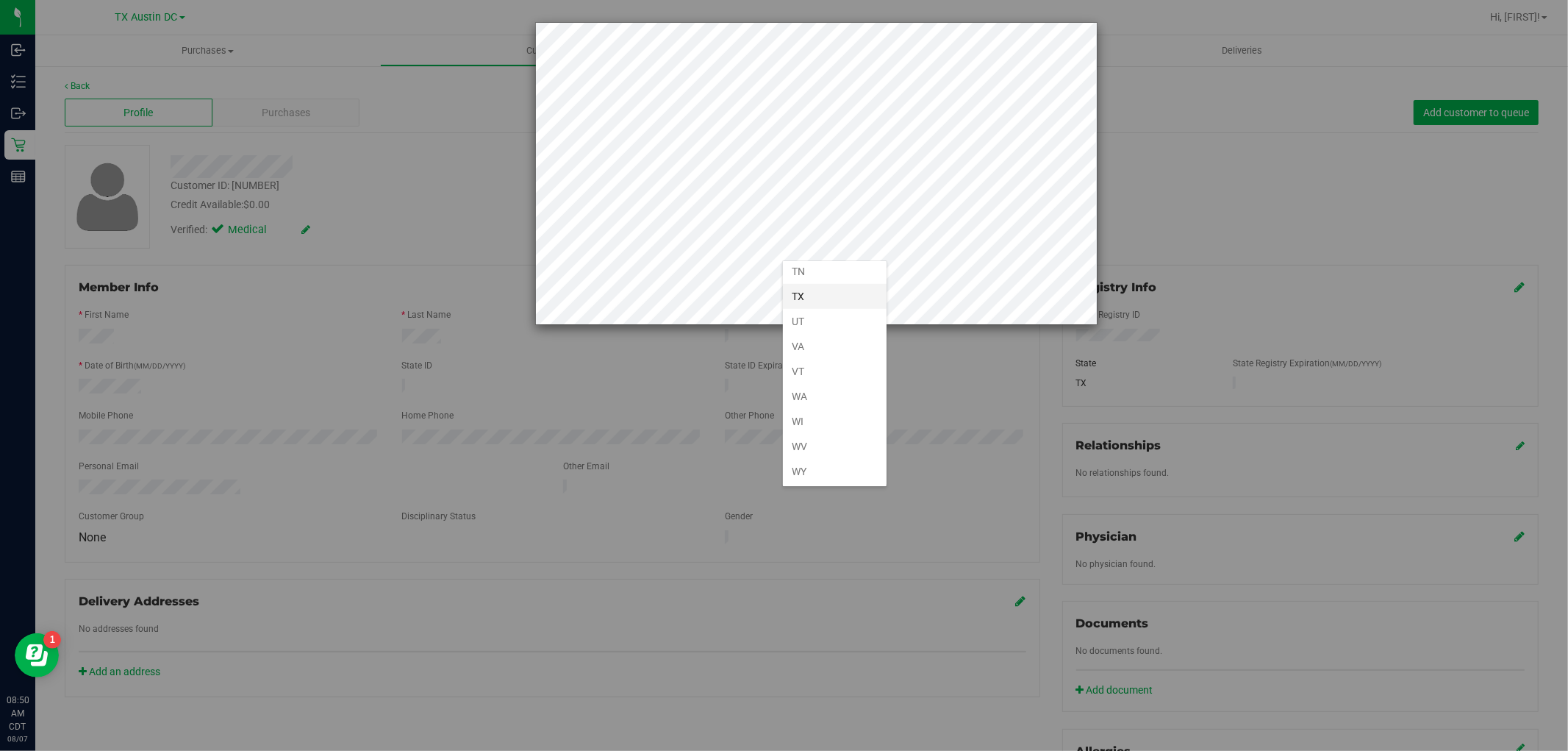click on "TX" at bounding box center [834, 296] 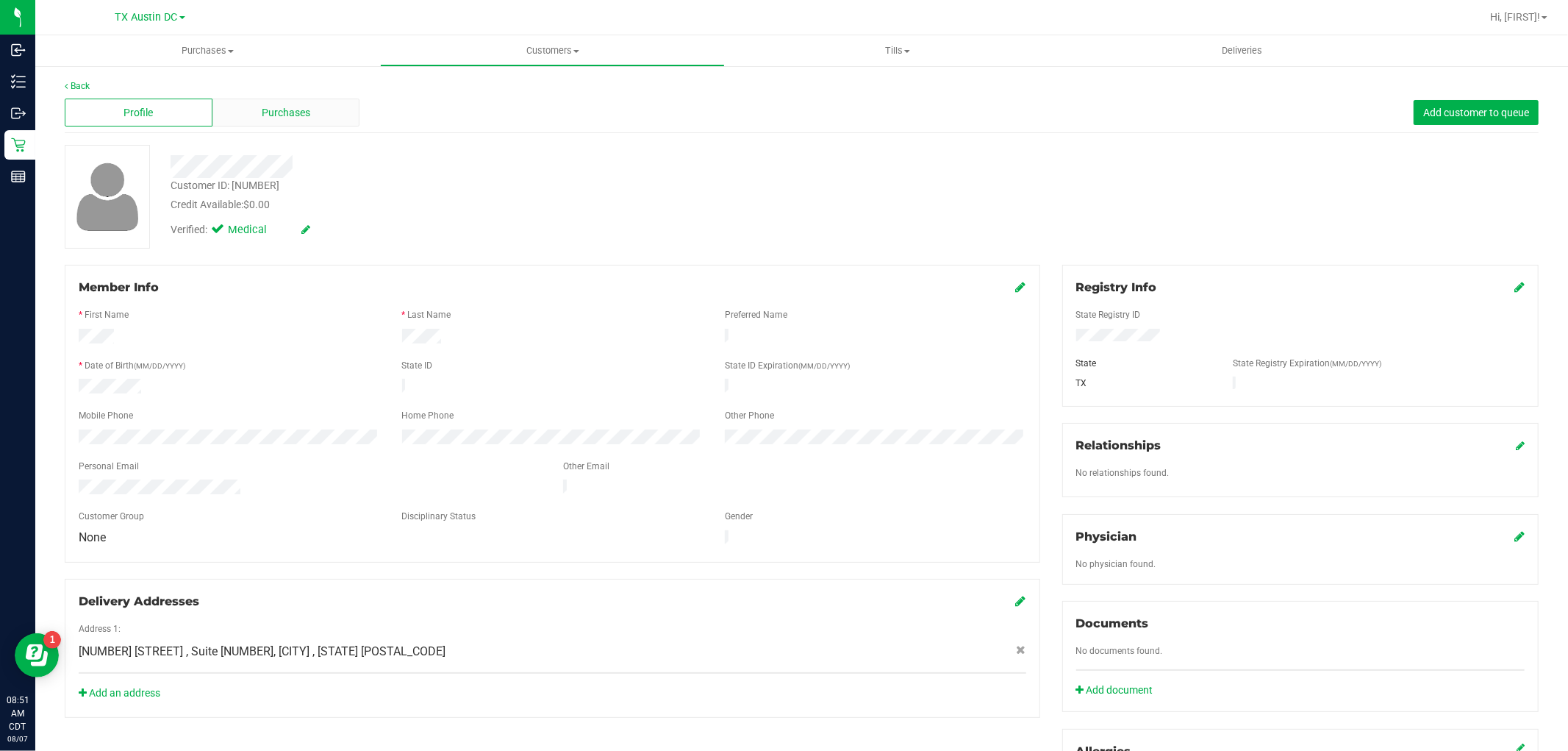click on "Purchases" at bounding box center [286, 113] 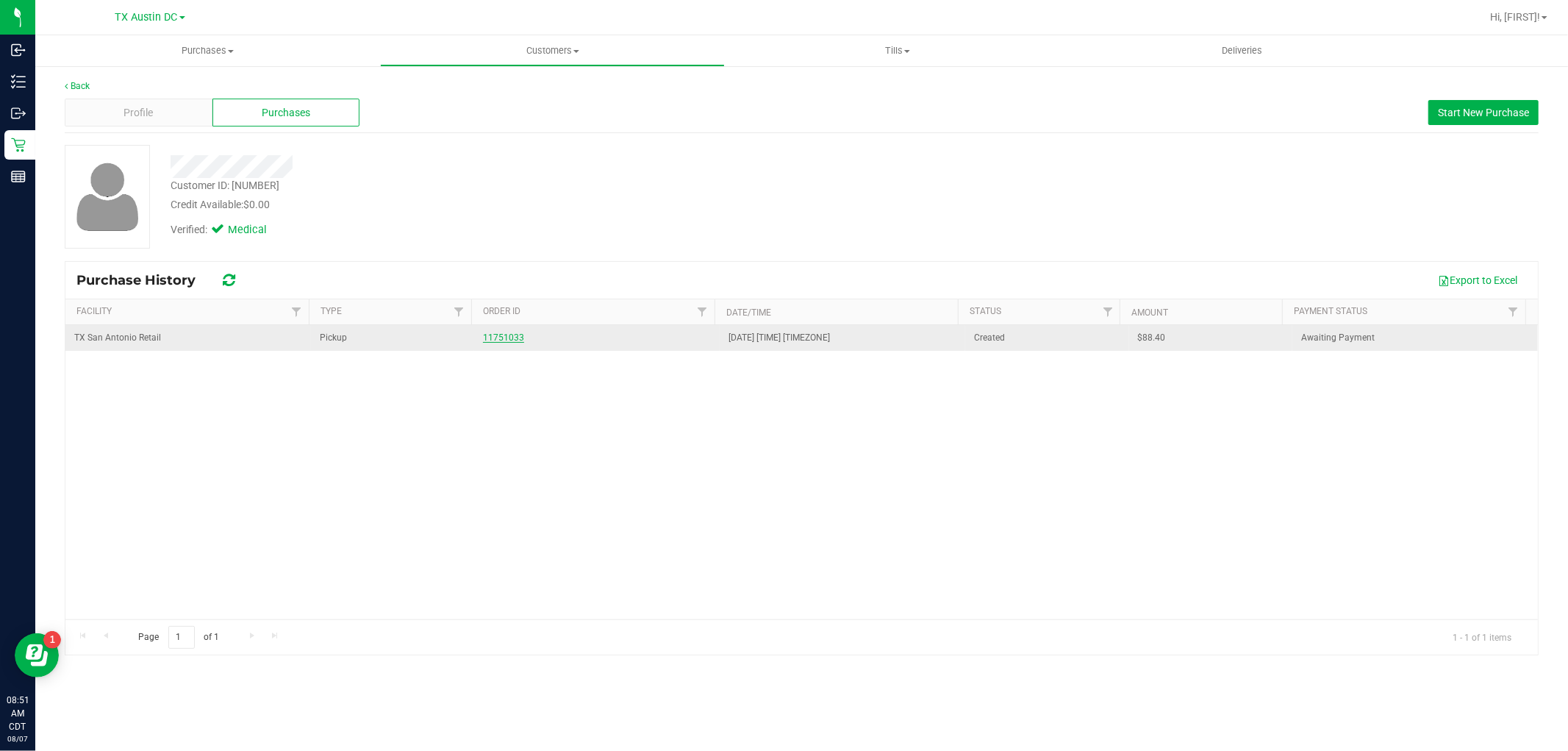click on "11751033" at bounding box center (504, 338) 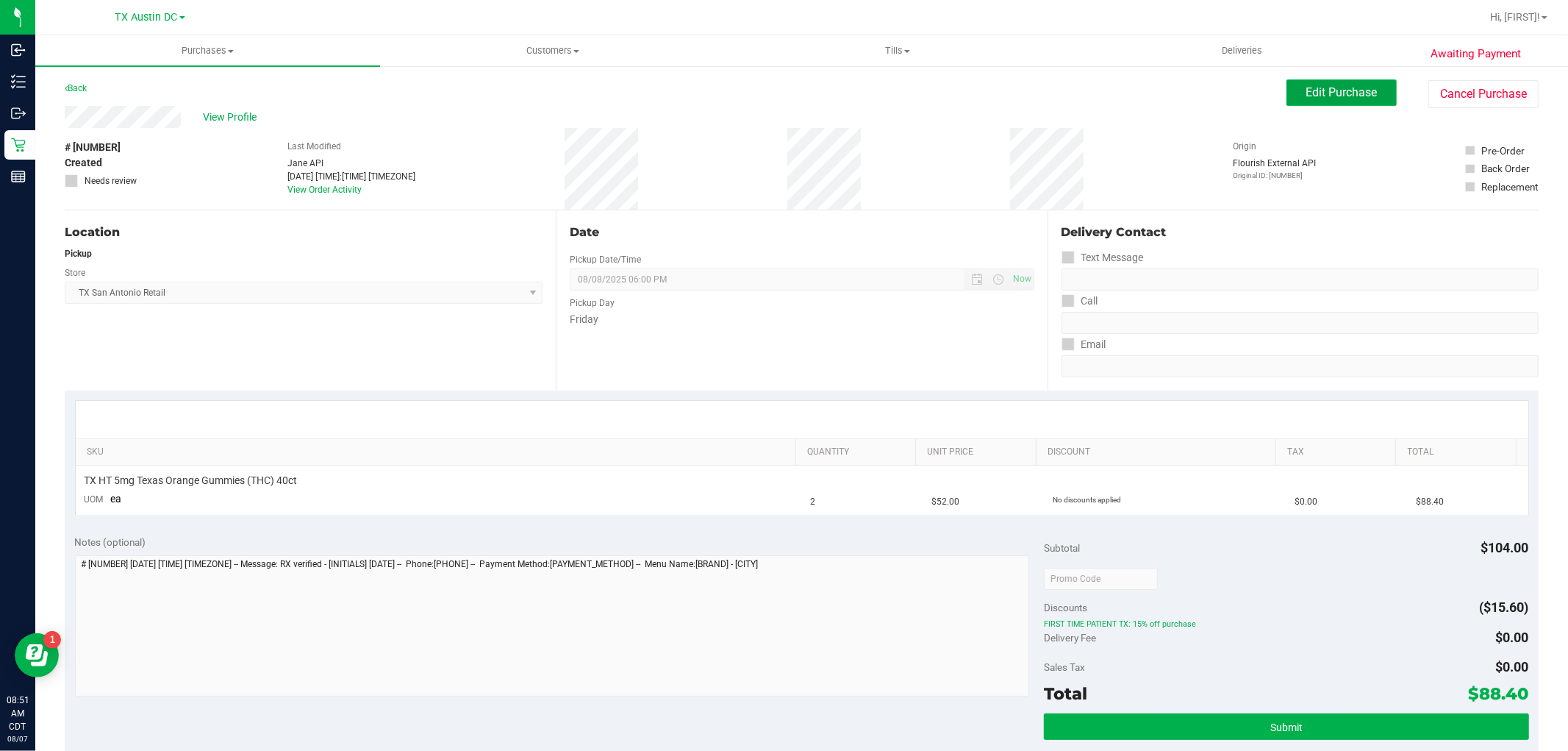 click on "Edit Purchase" at bounding box center [1342, 93] 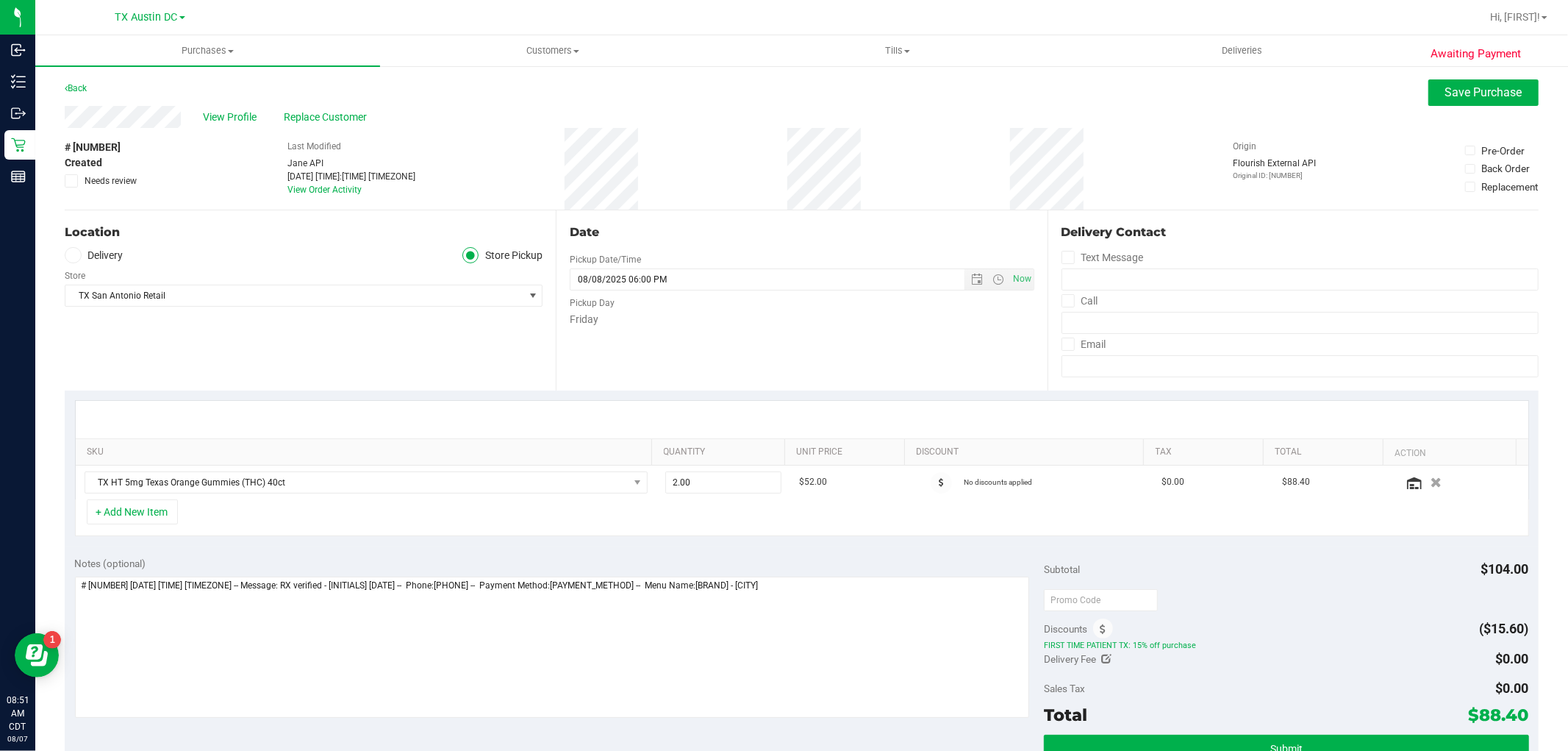 click on "Delivery" at bounding box center (94, 255) 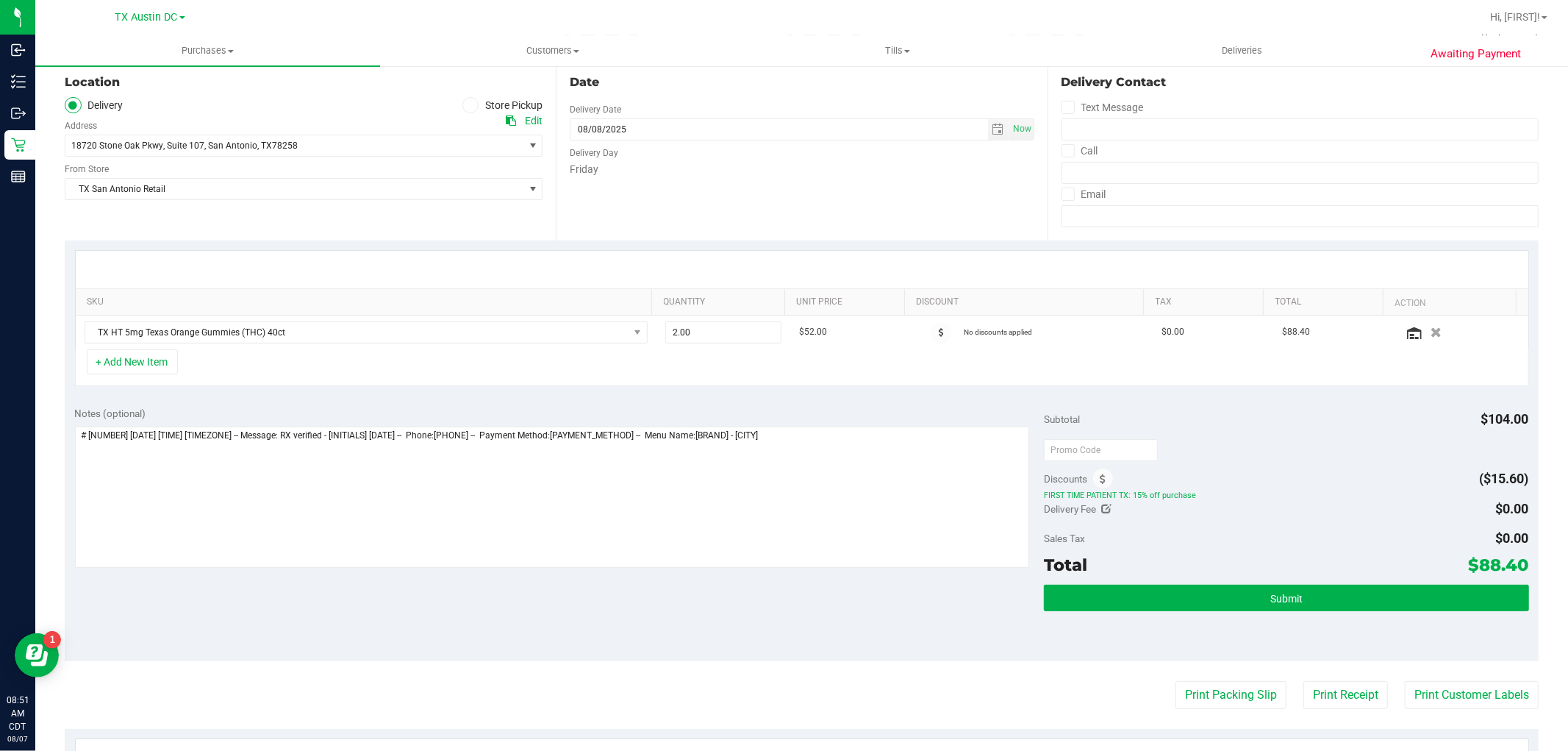 scroll, scrollTop: 163, scrollLeft: 0, axis: vertical 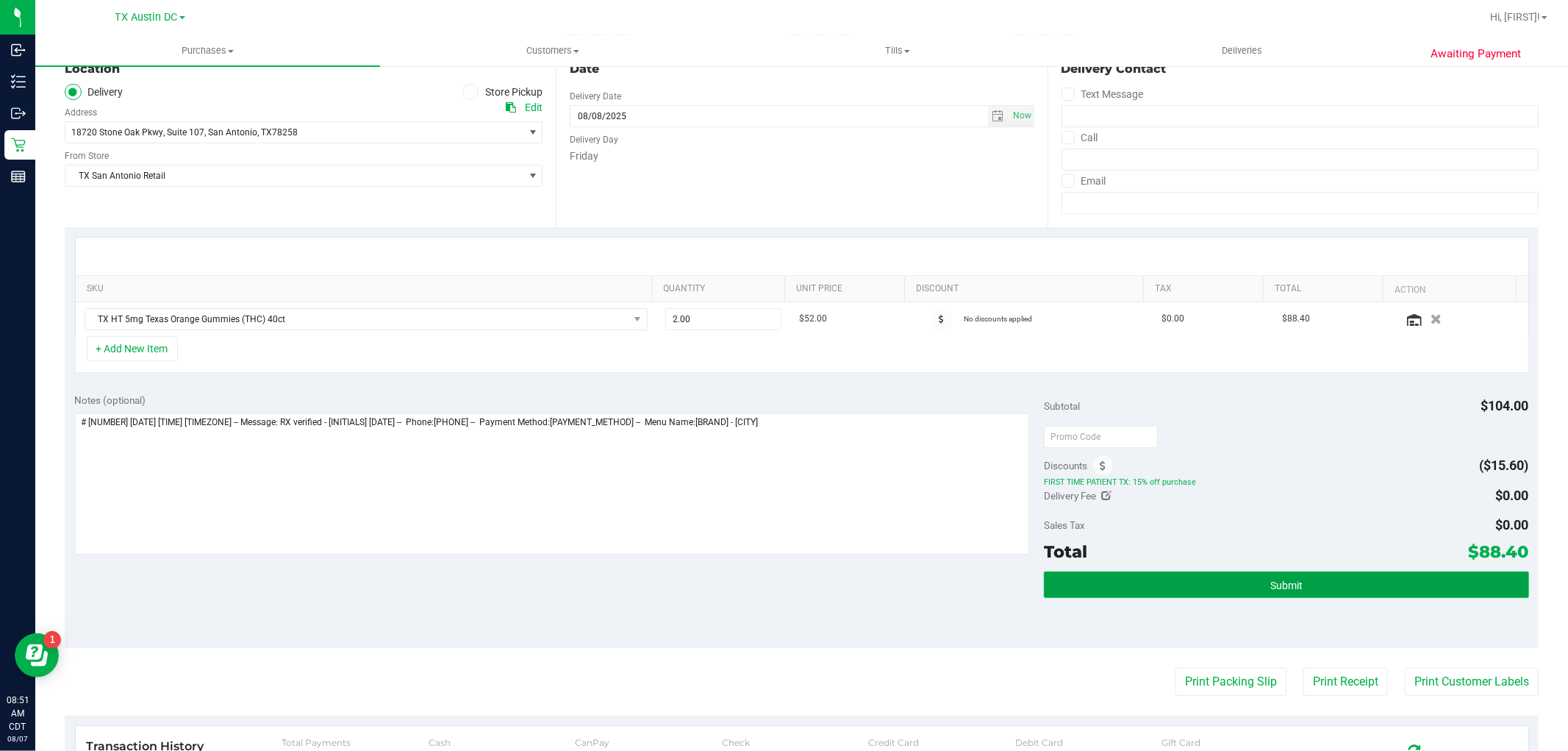 click on "Submit" at bounding box center [1286, 585] 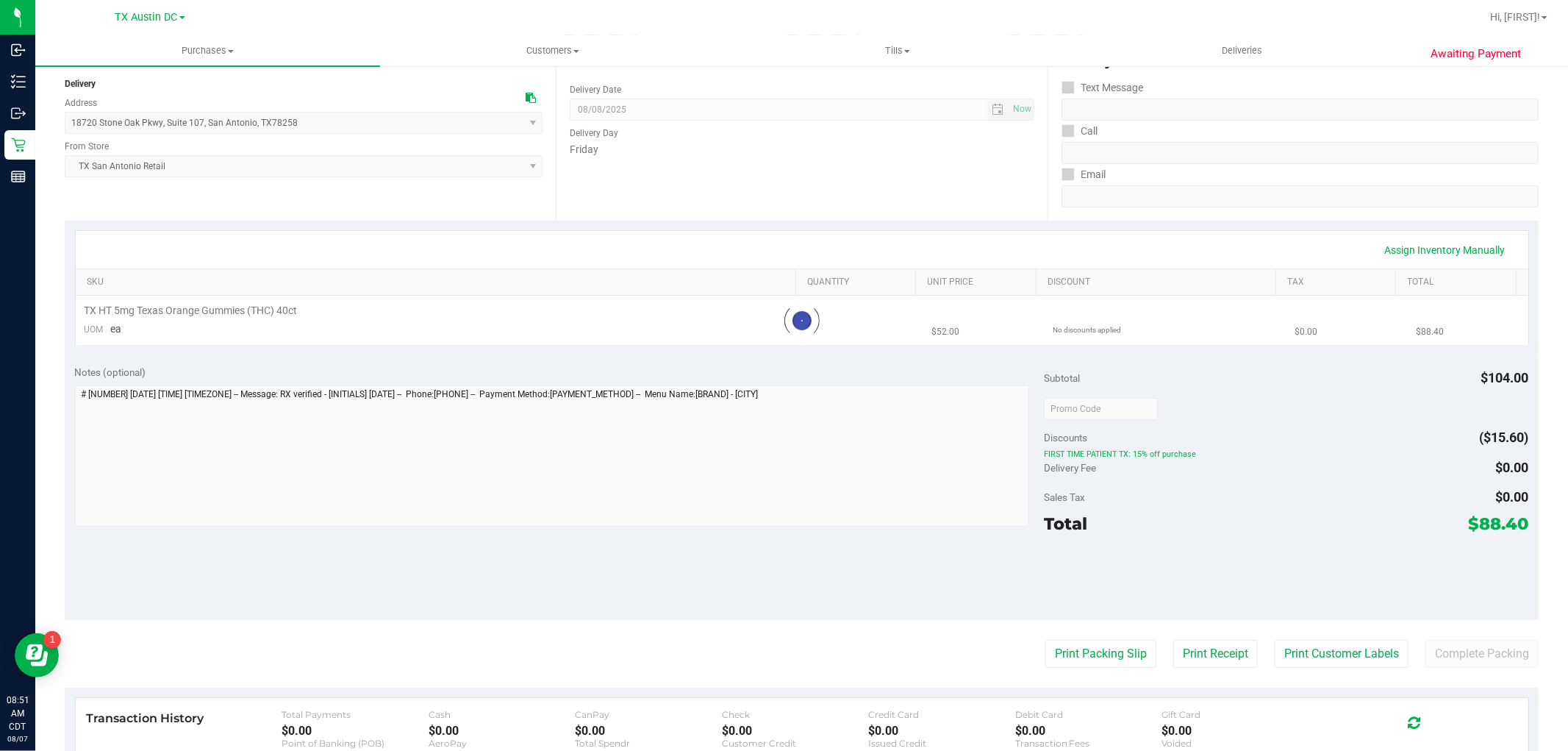 scroll, scrollTop: 0, scrollLeft: 0, axis: both 